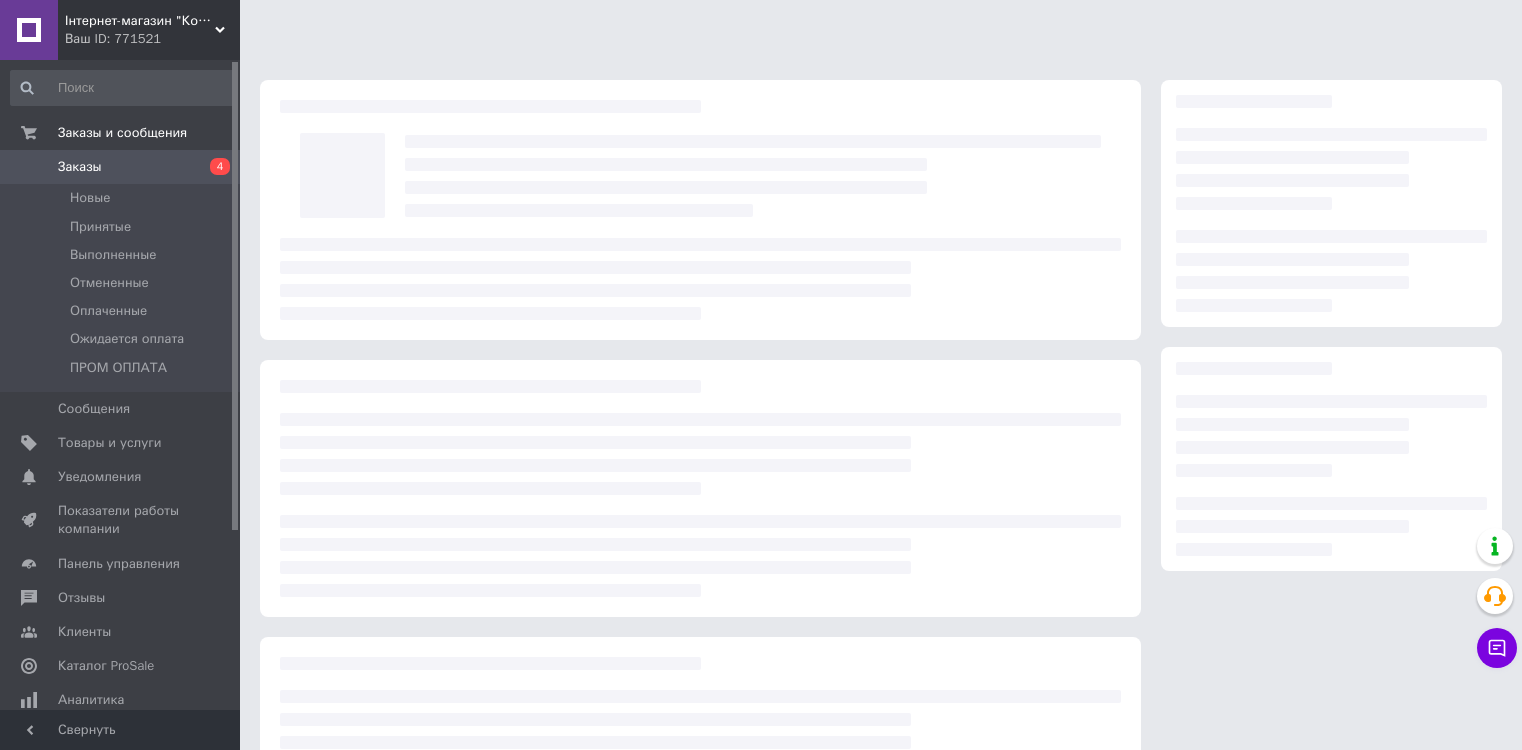 scroll, scrollTop: 0, scrollLeft: 0, axis: both 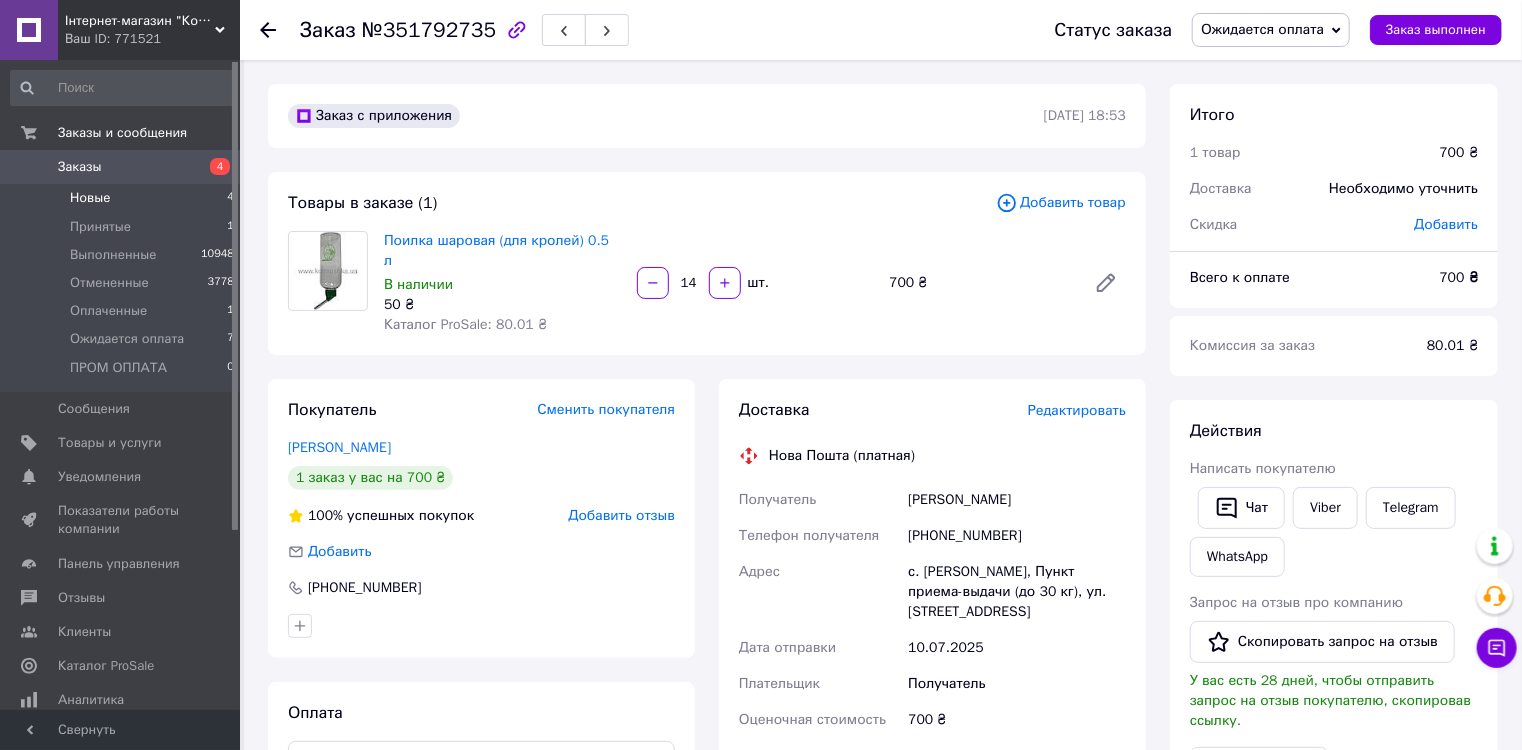 click on "Новые" at bounding box center (90, 198) 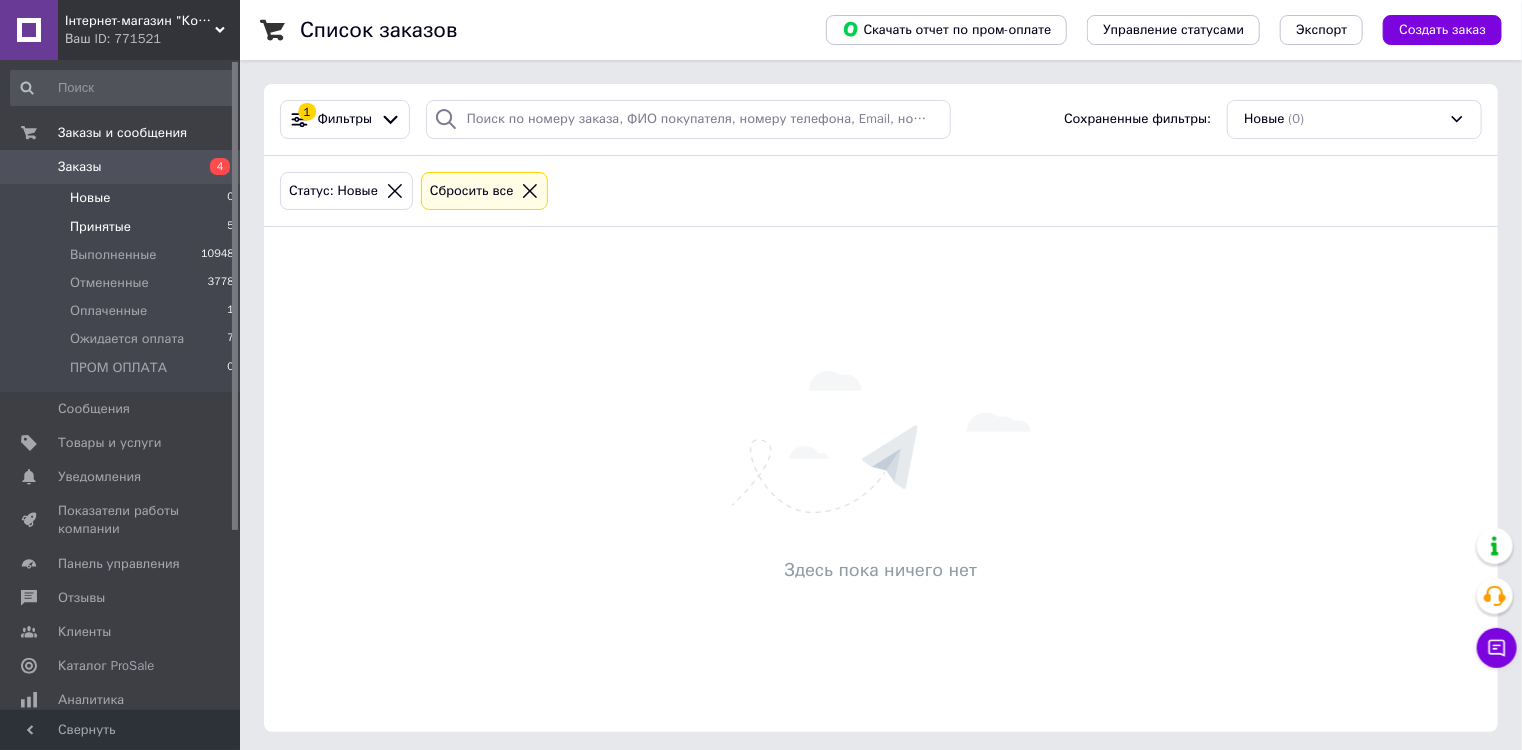 click on "Принятые 5" at bounding box center (123, 227) 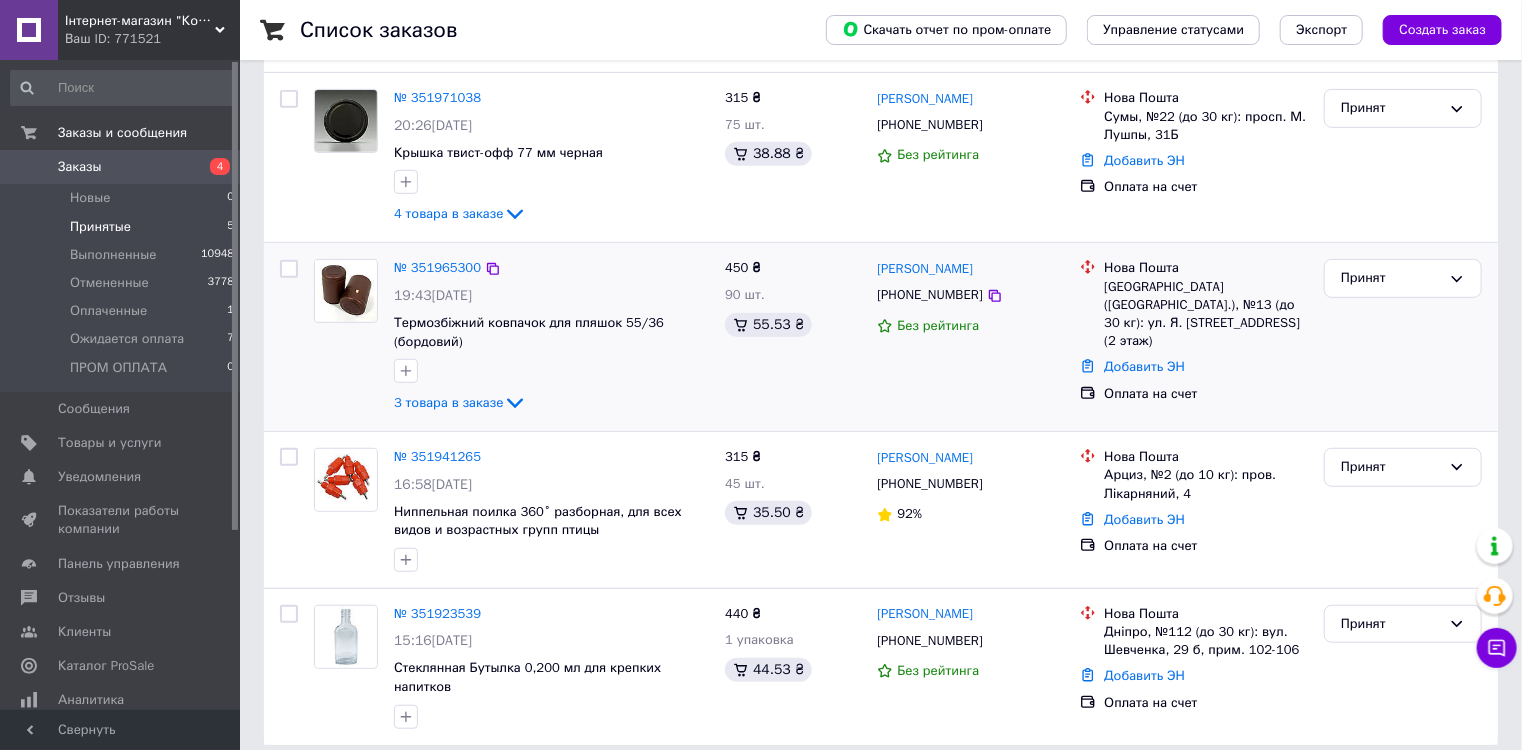 scroll, scrollTop: 384, scrollLeft: 0, axis: vertical 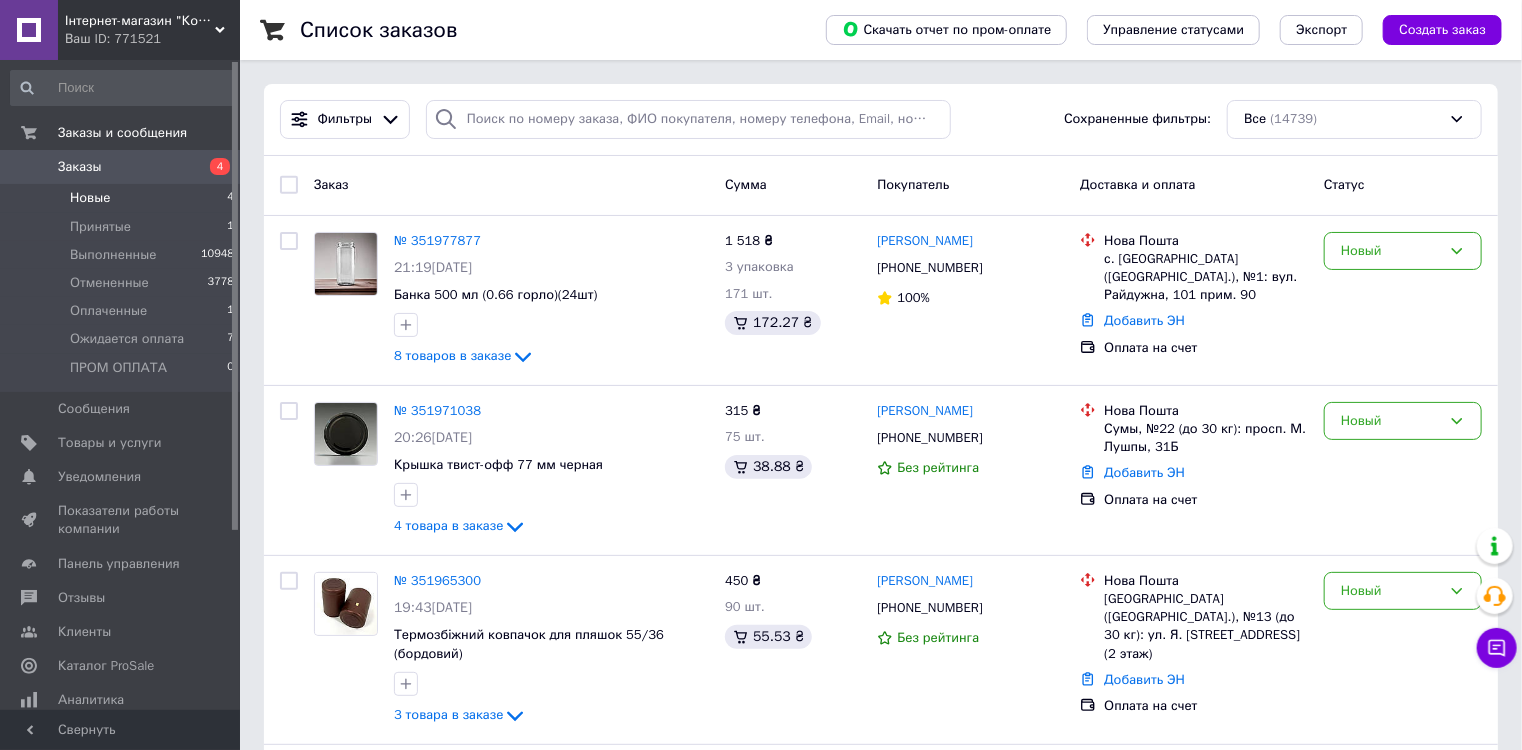 click on "Новые 4" at bounding box center (123, 198) 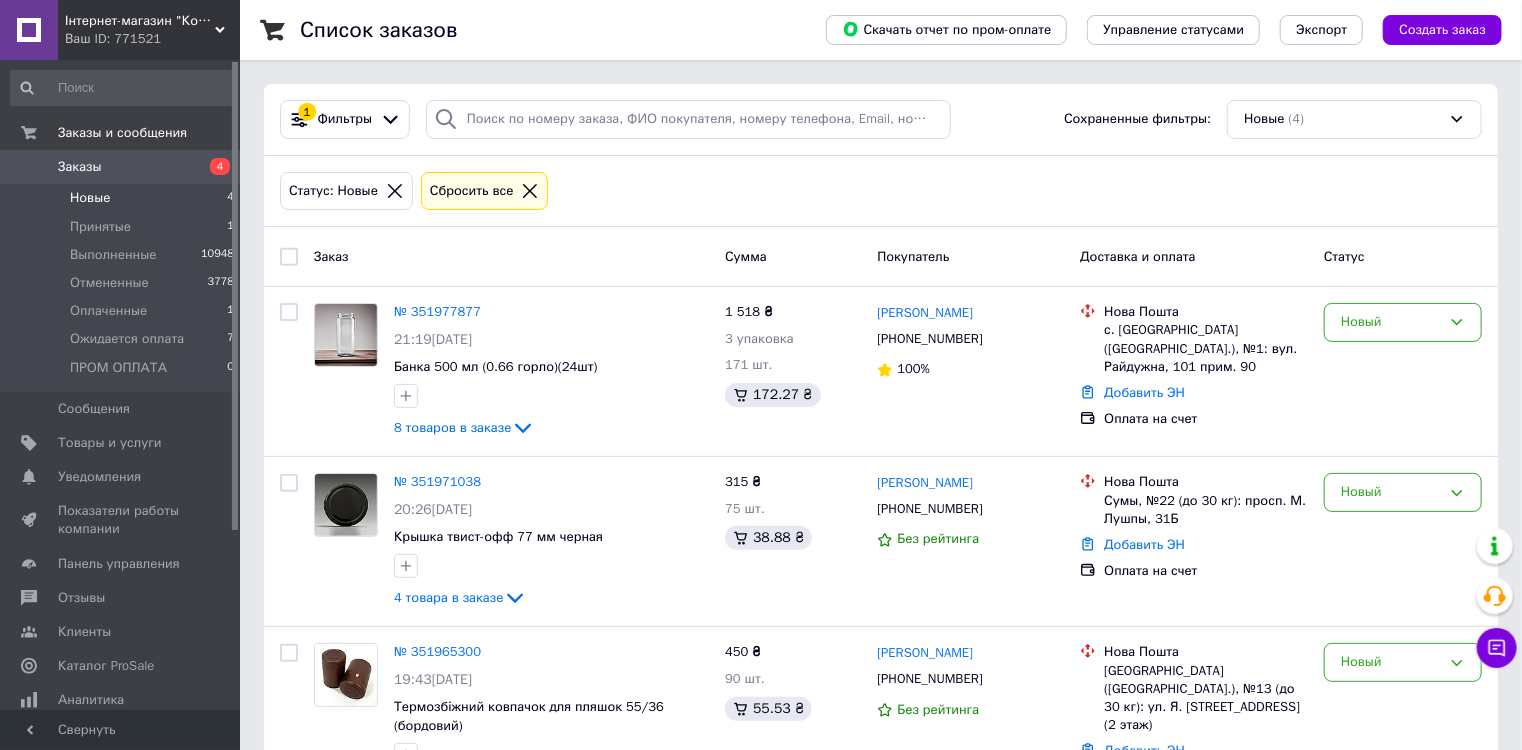 click at bounding box center (289, 256) 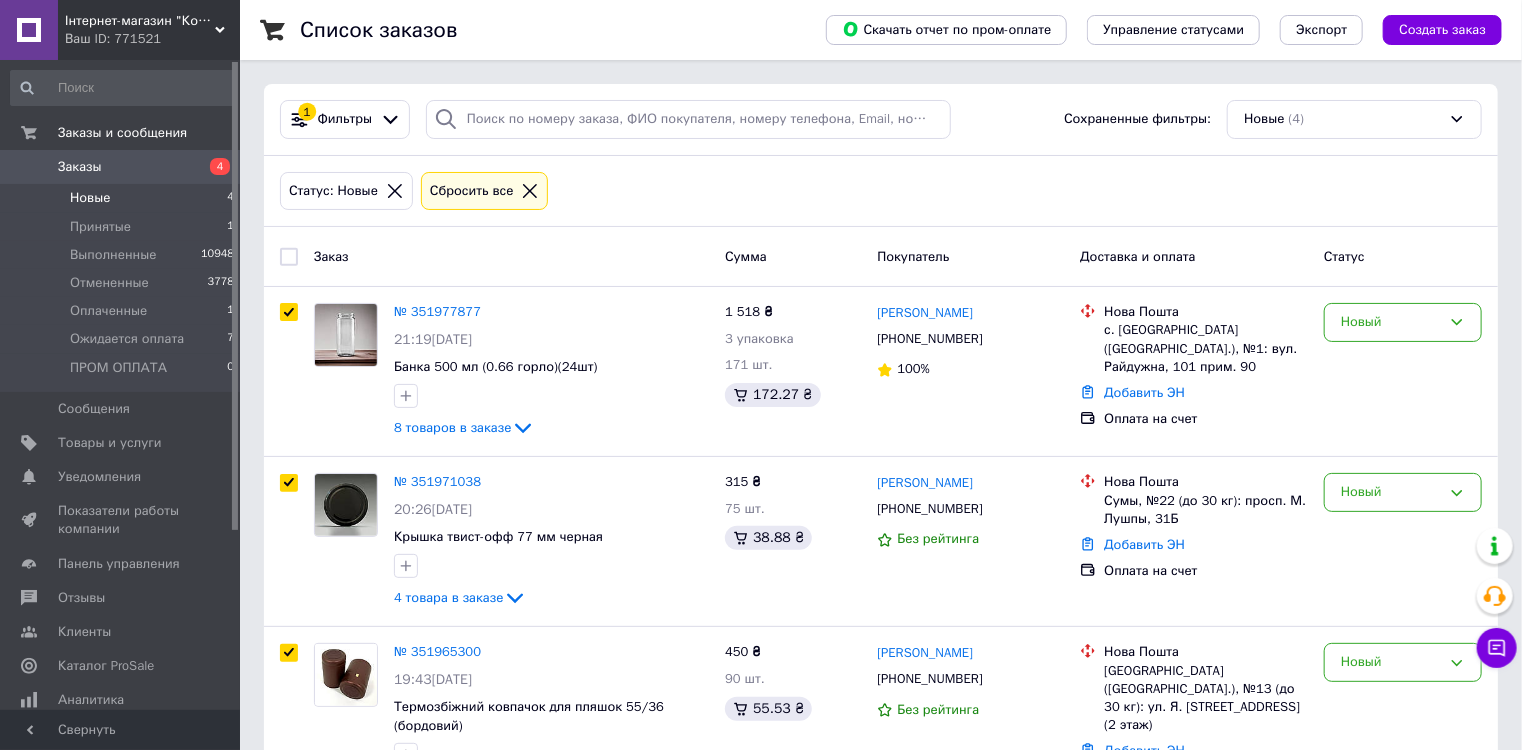 checkbox on "true" 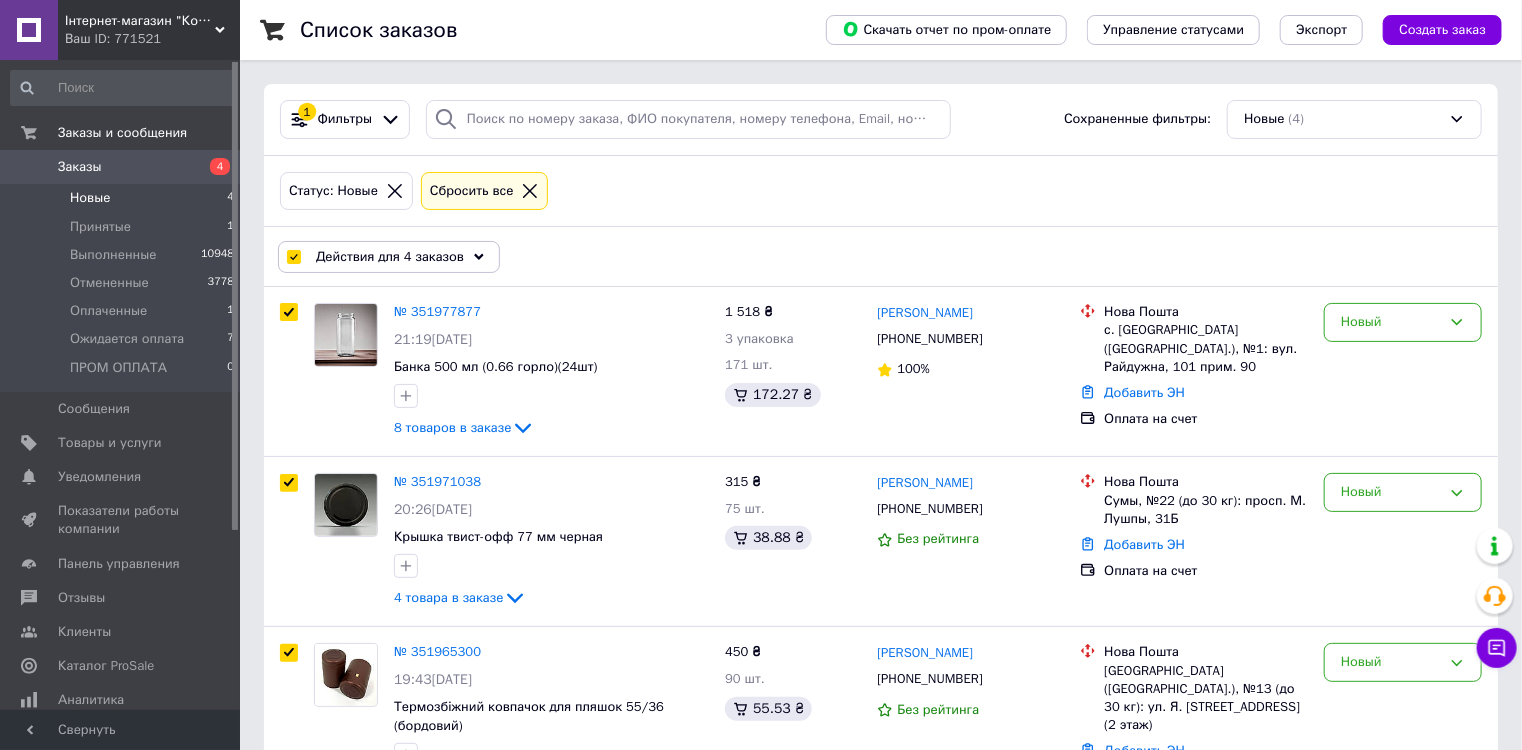 click 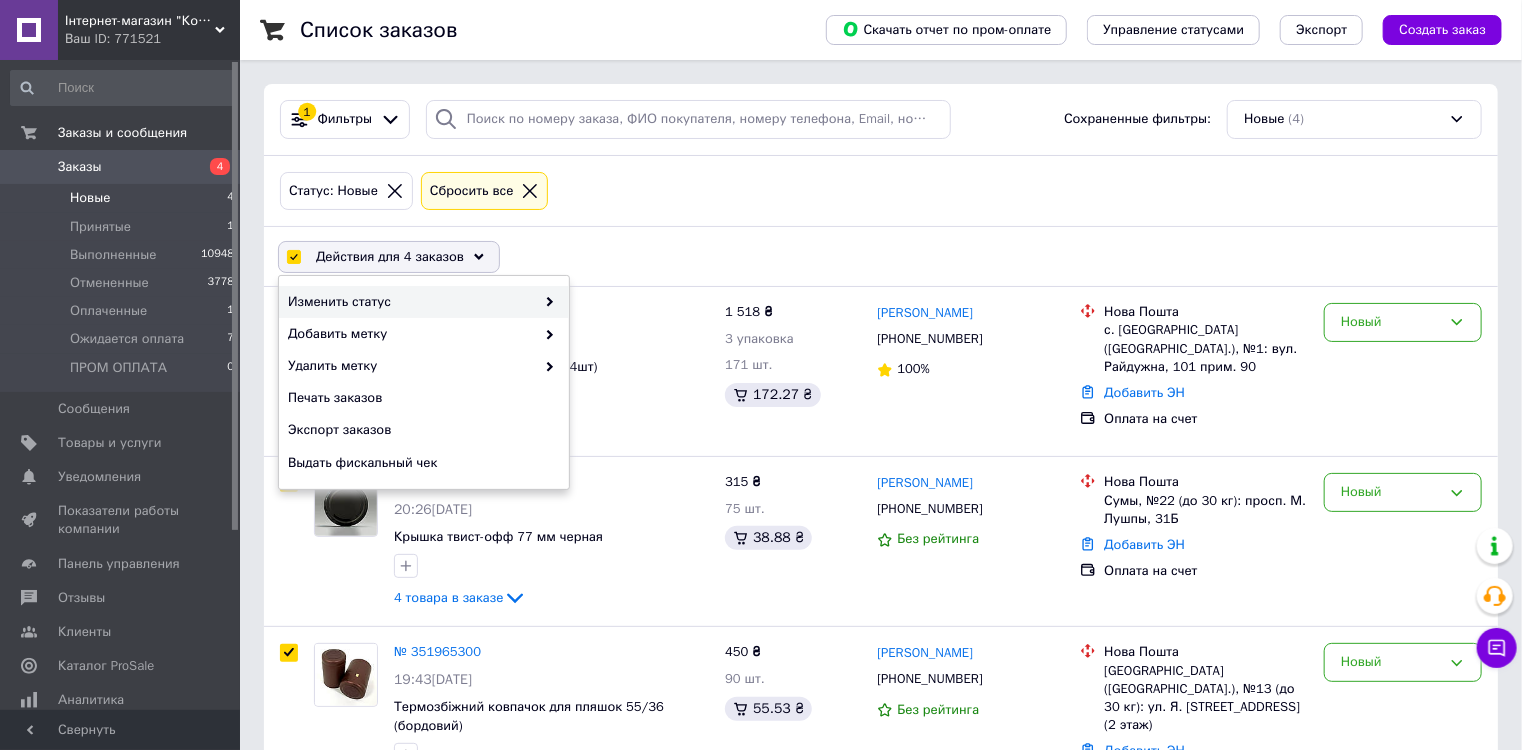 click 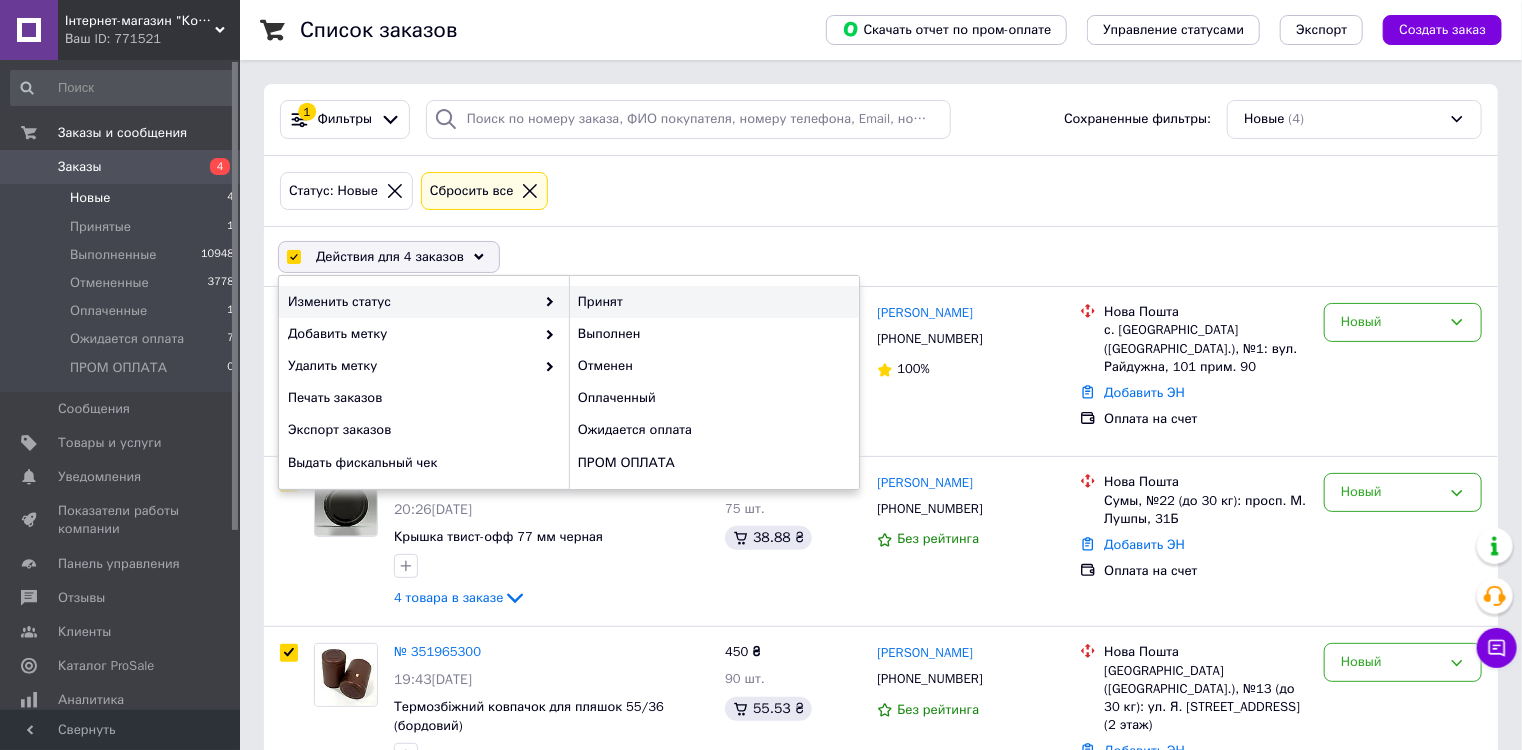 click on "Принят" at bounding box center [714, 302] 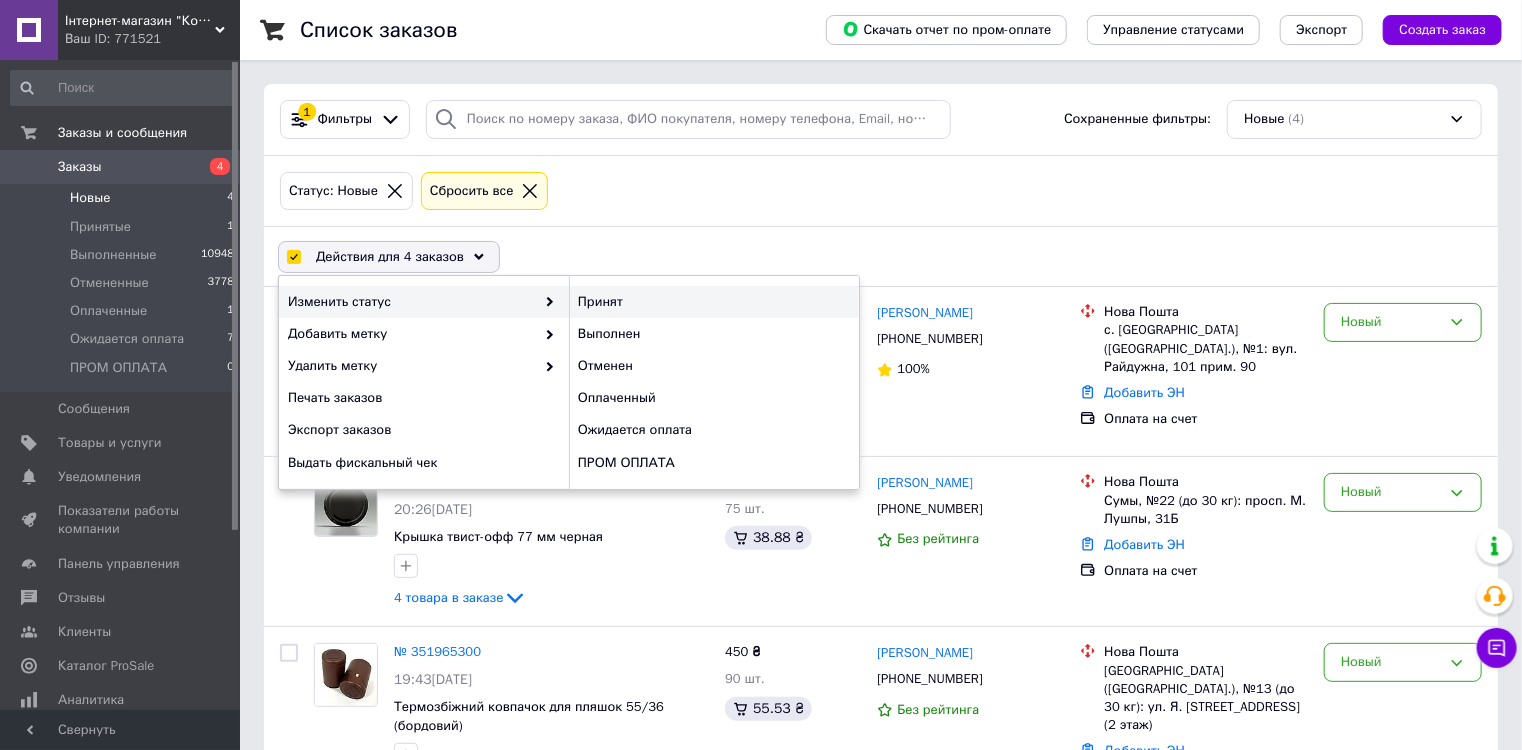 checkbox on "false" 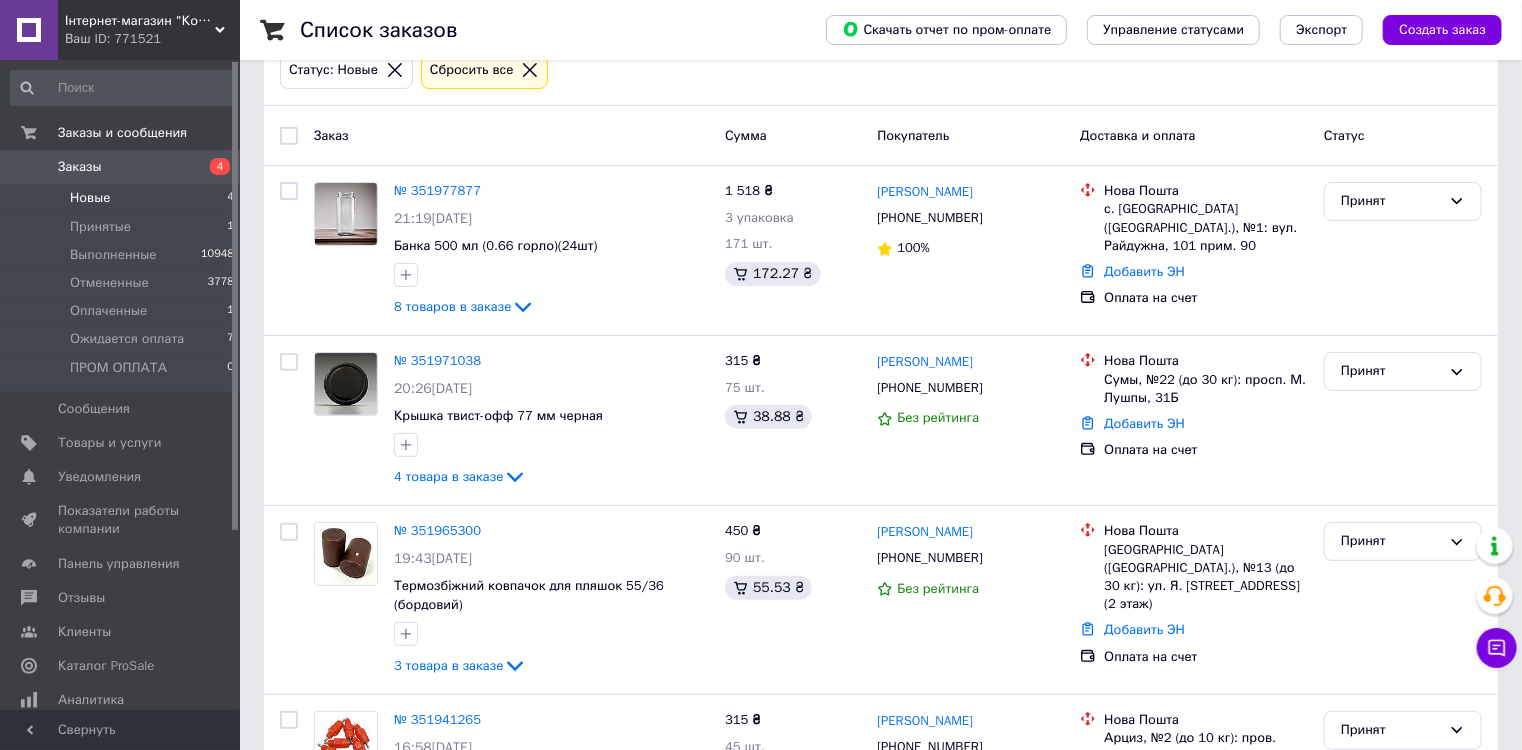 scroll, scrollTop: 0, scrollLeft: 0, axis: both 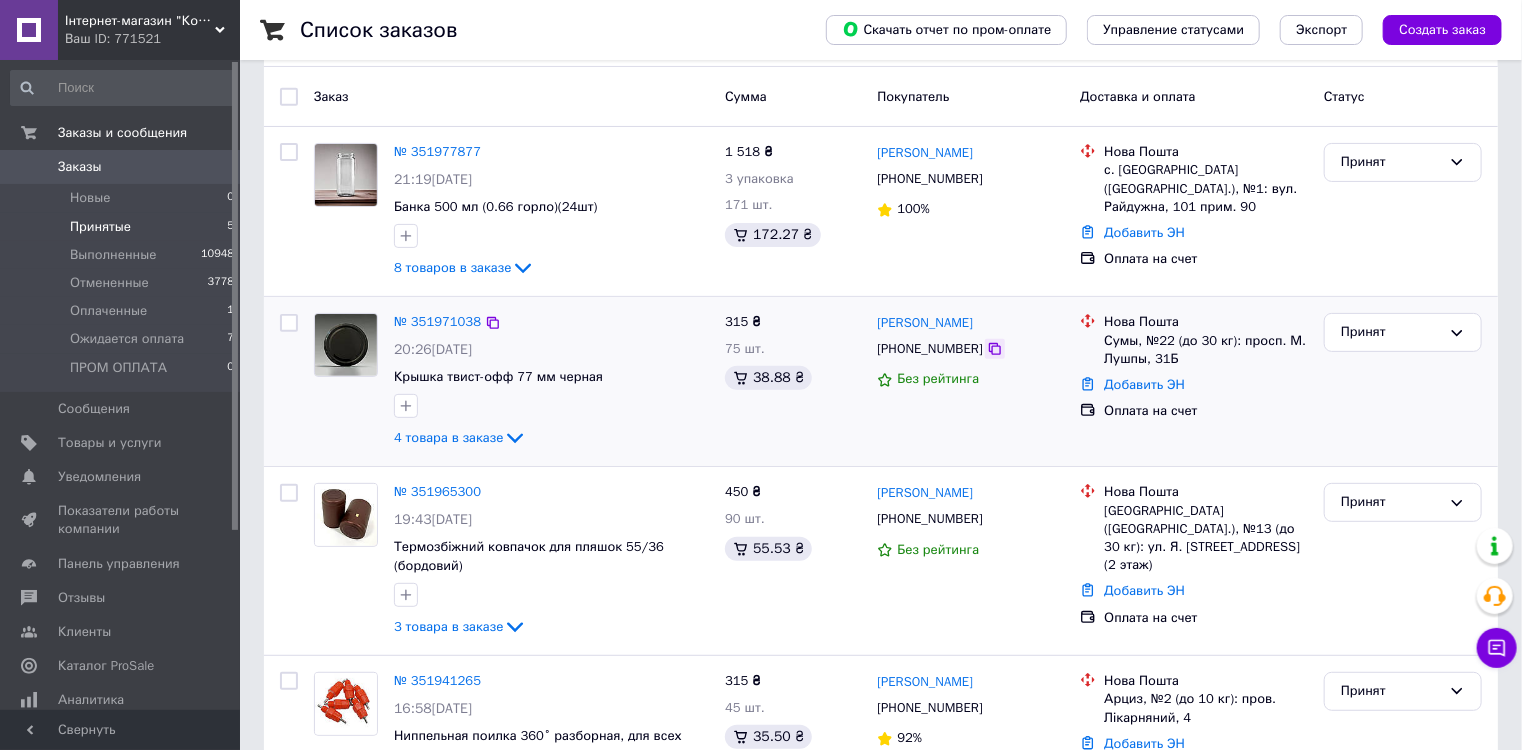 click 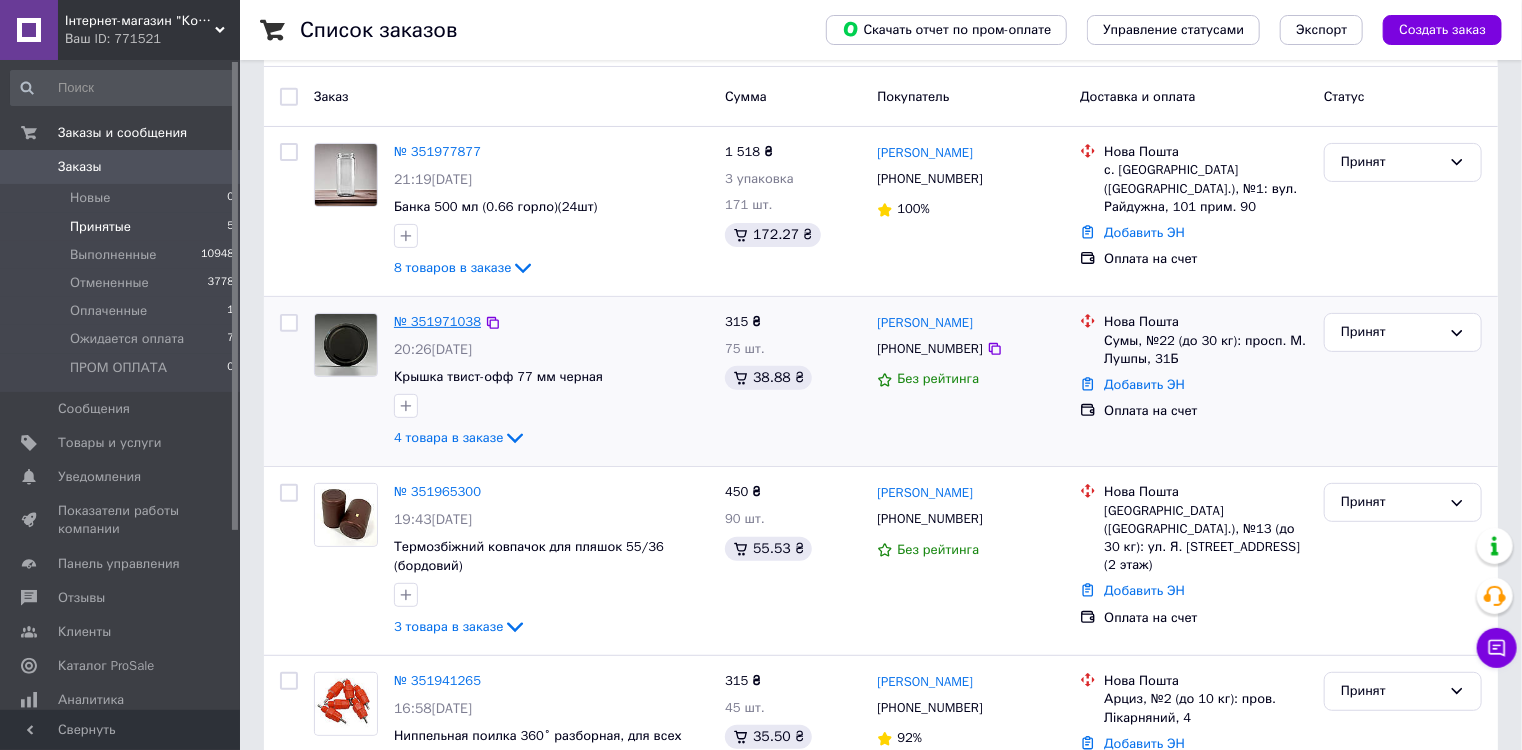 click on "№ 351971038" at bounding box center (437, 321) 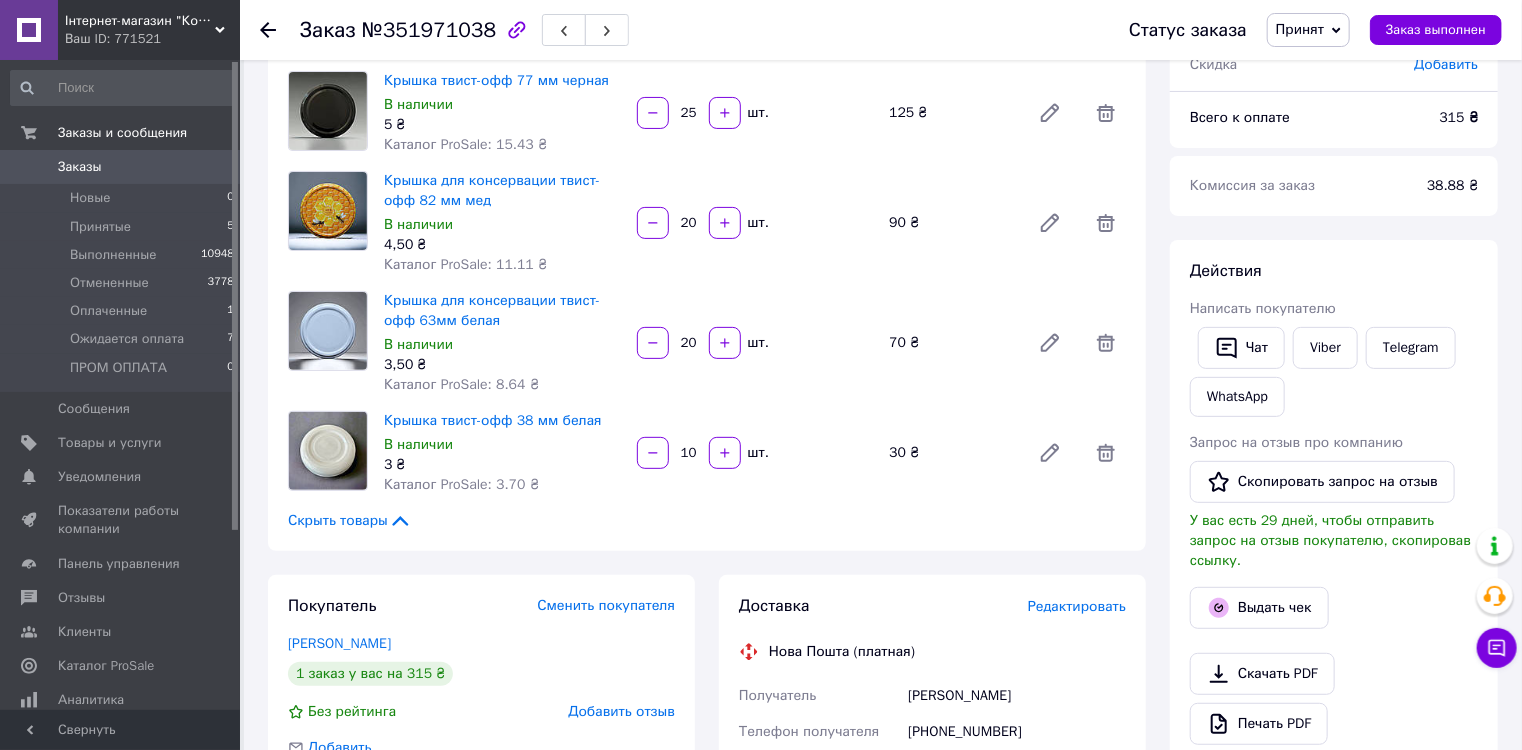 scroll, scrollTop: 160, scrollLeft: 0, axis: vertical 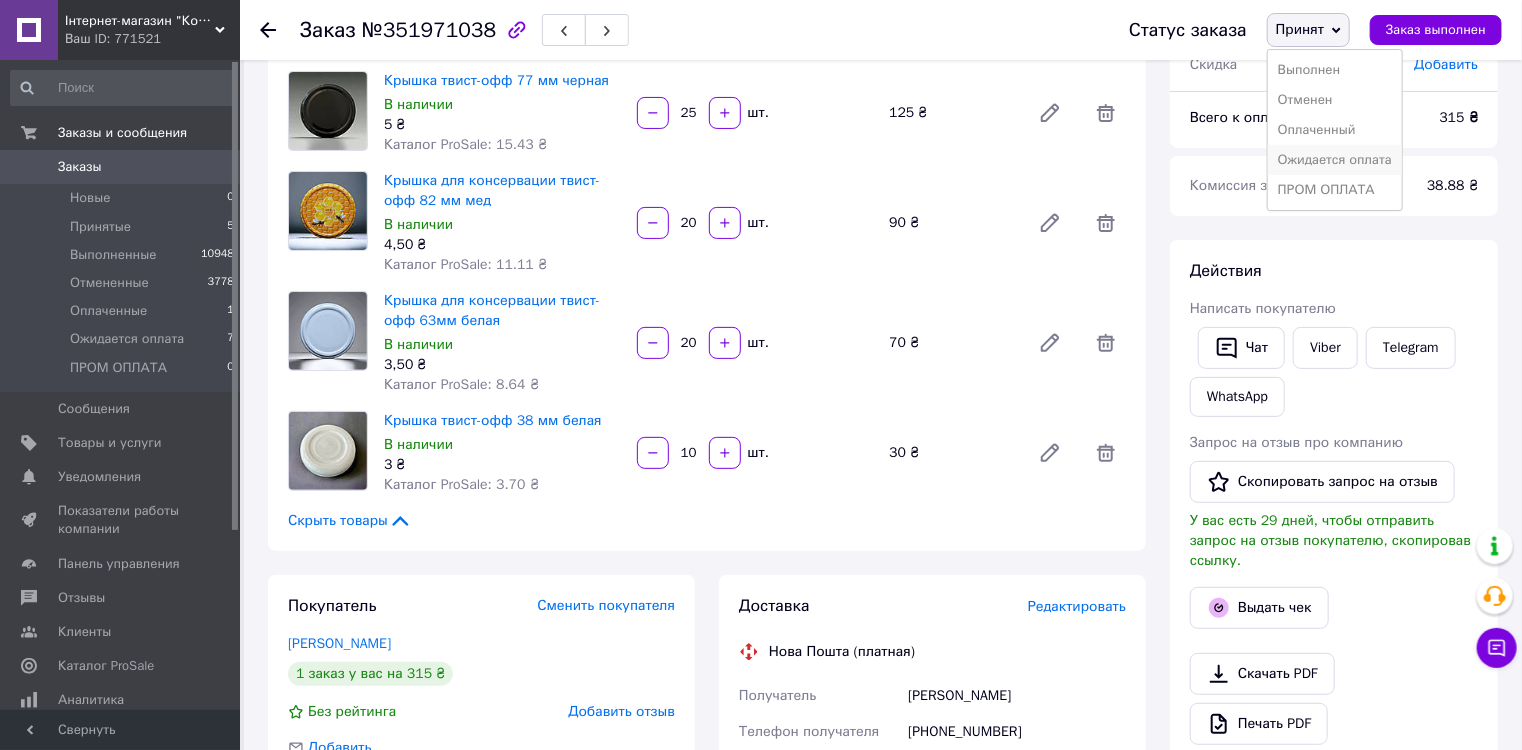 click on "Ожидается оплата" at bounding box center (1335, 160) 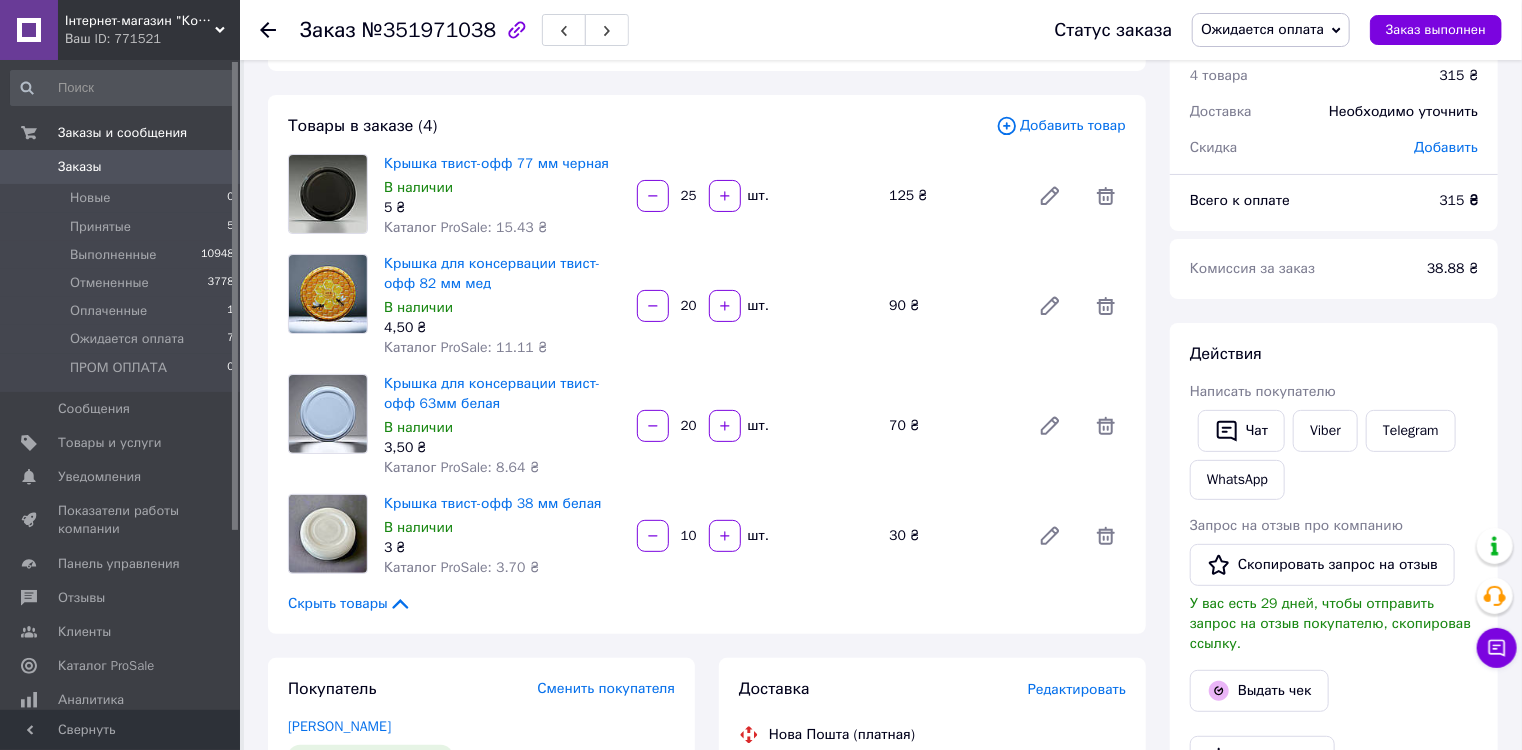scroll, scrollTop: 480, scrollLeft: 0, axis: vertical 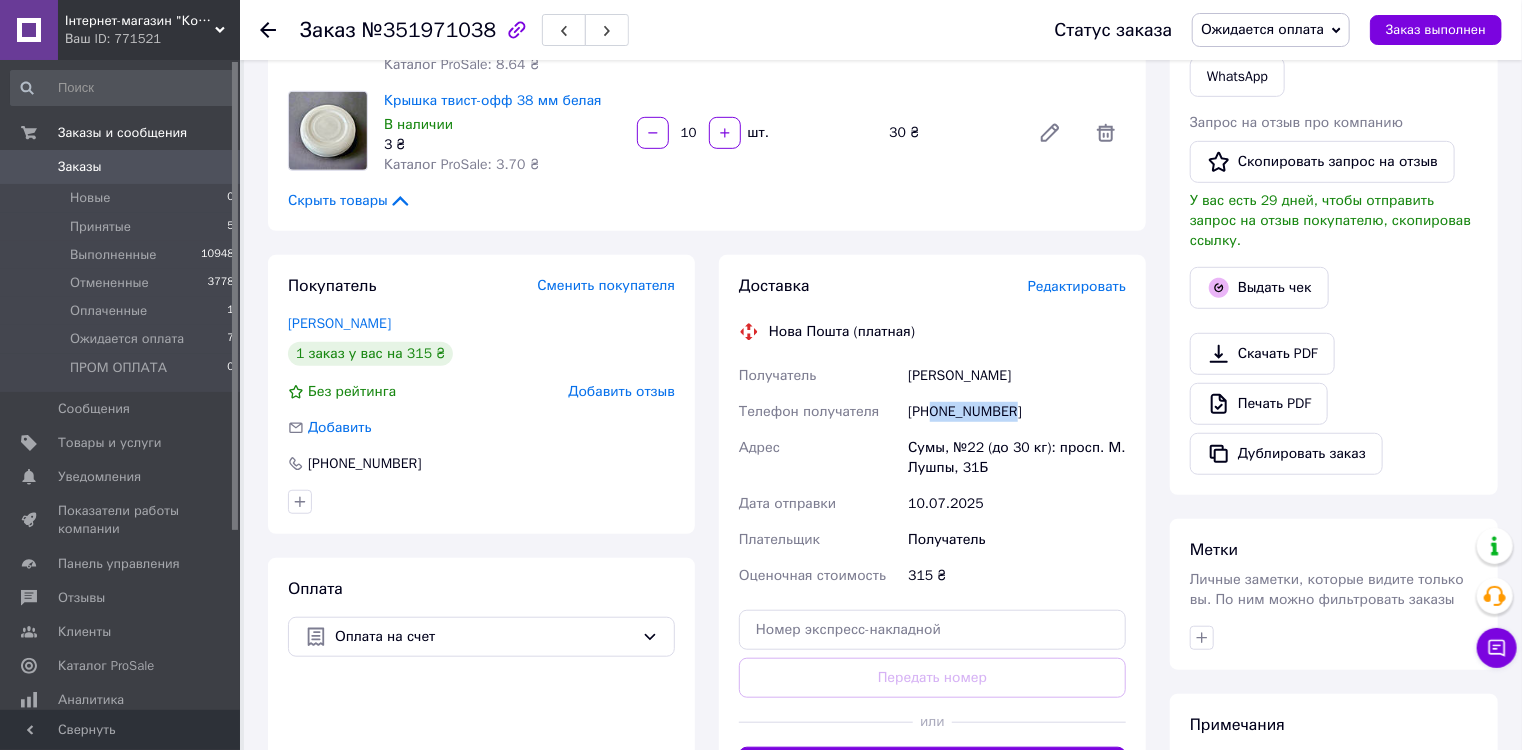 drag, startPoint x: 1026, startPoint y: 409, endPoint x: 930, endPoint y: 421, distance: 96.74709 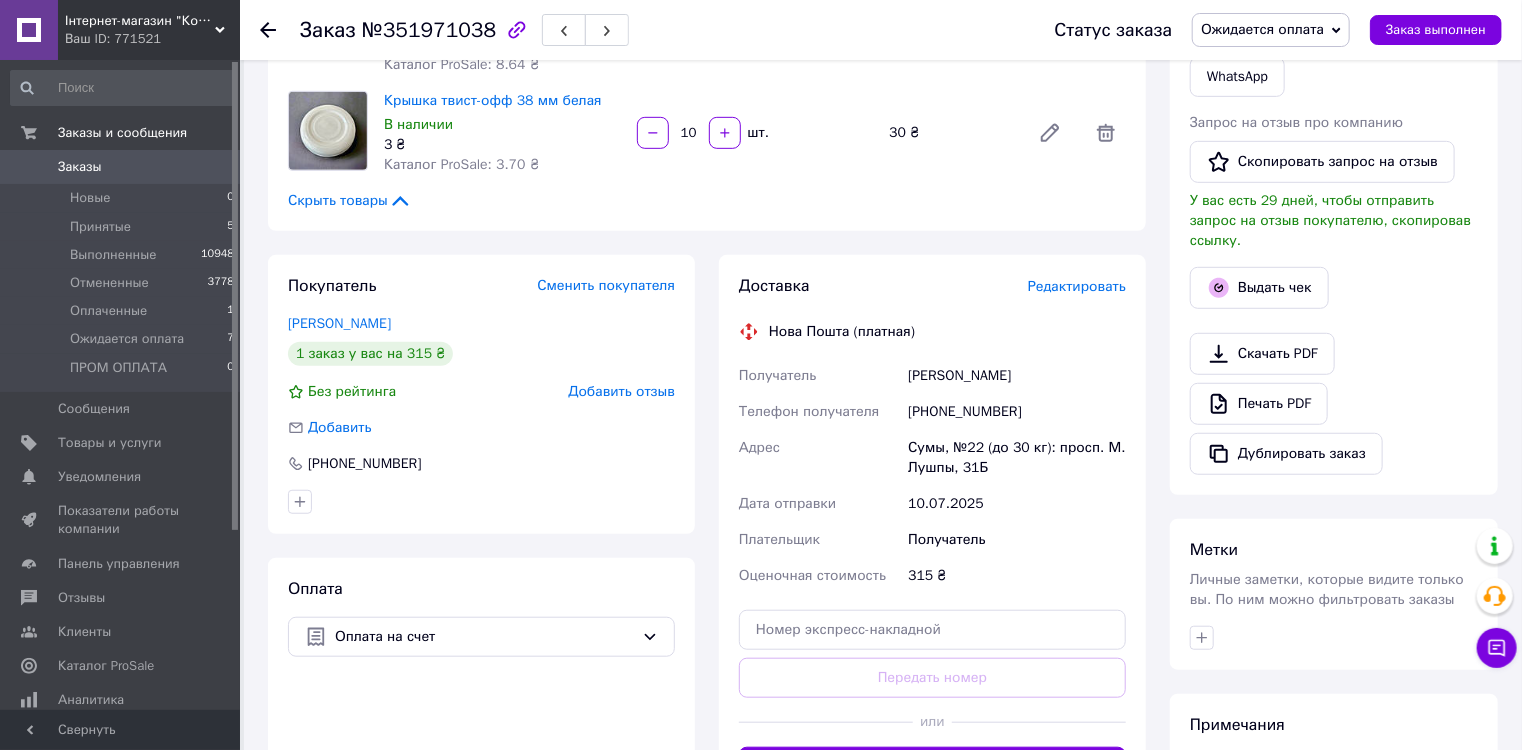 click on "№351971038" at bounding box center (429, 30) 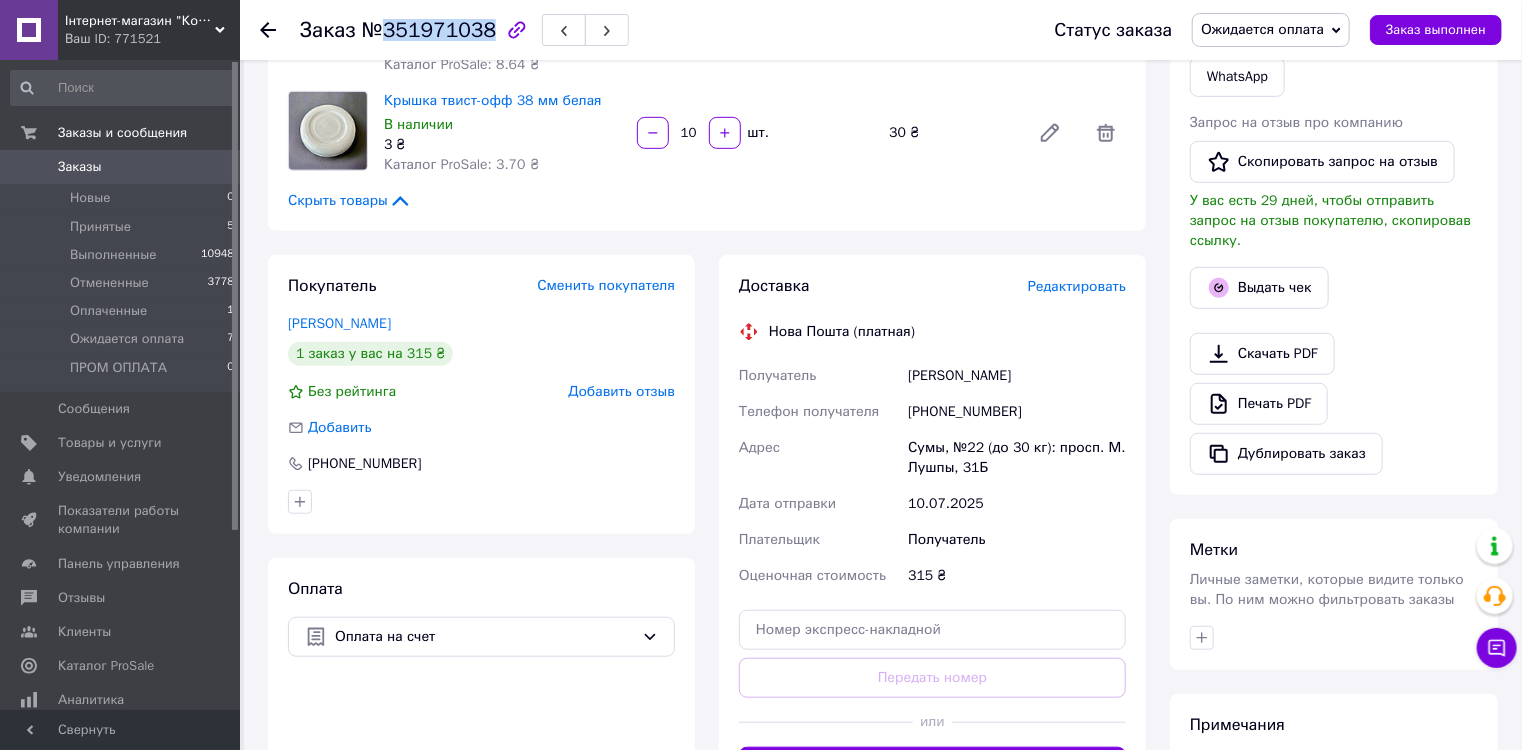 click on "№351971038" at bounding box center [429, 30] 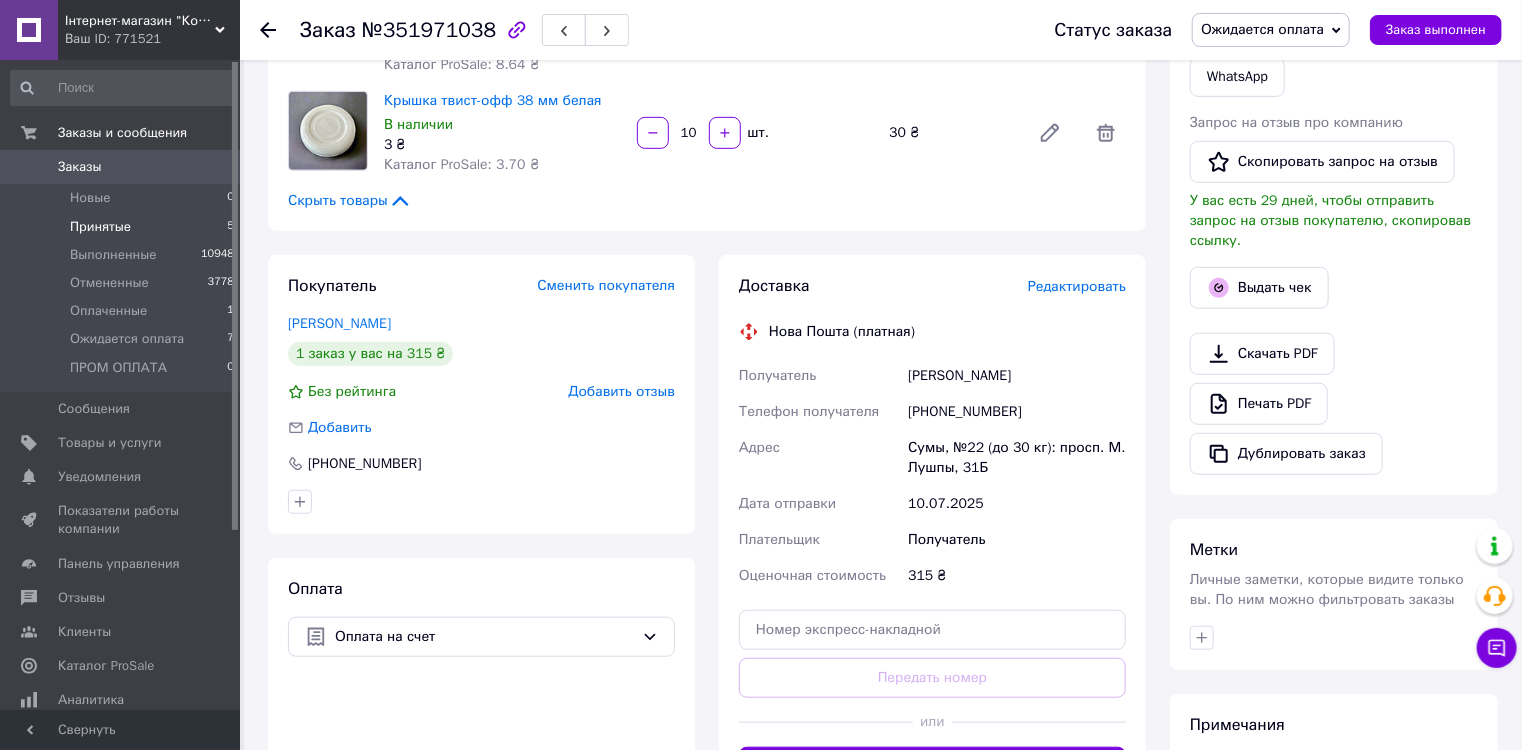 click on "Принятые 5" at bounding box center [123, 227] 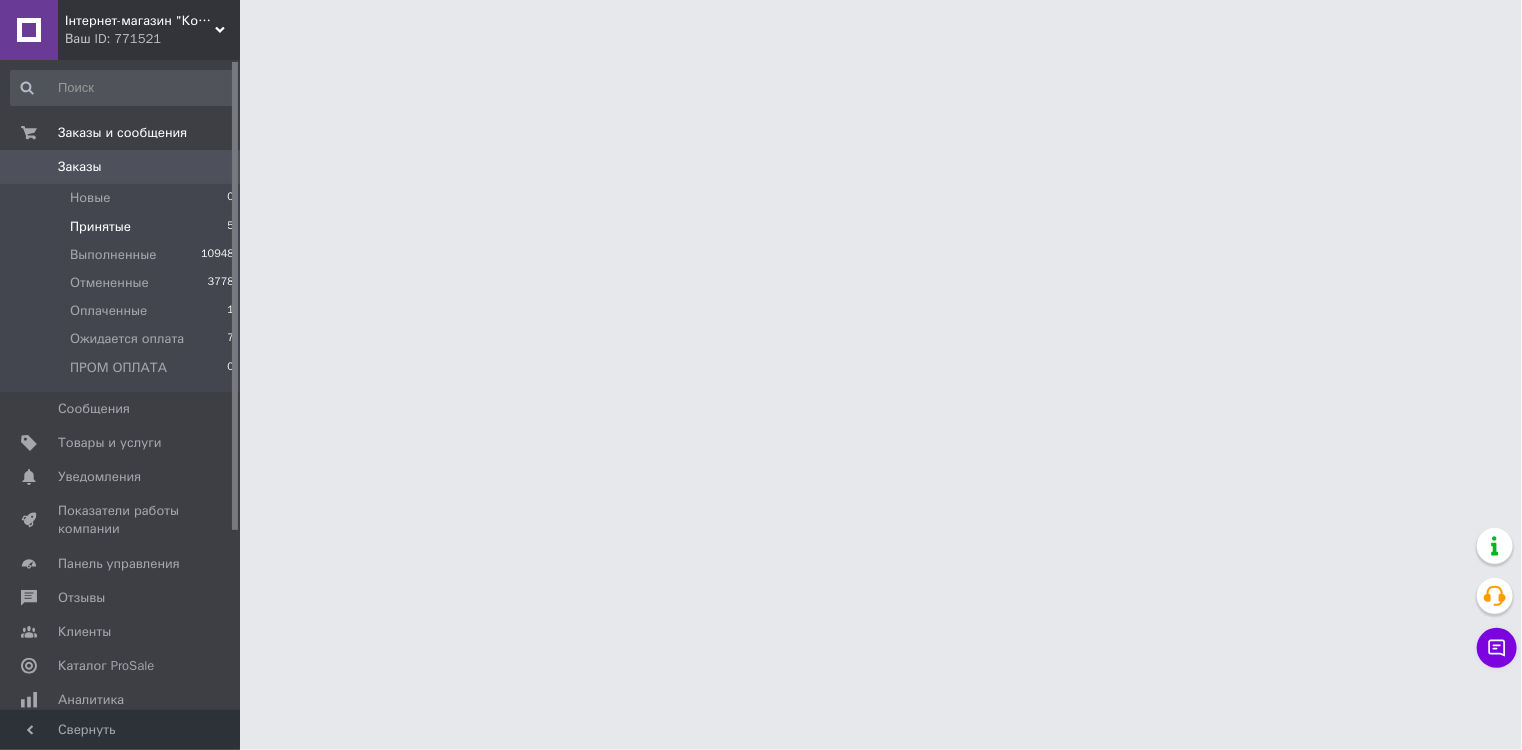 scroll, scrollTop: 0, scrollLeft: 0, axis: both 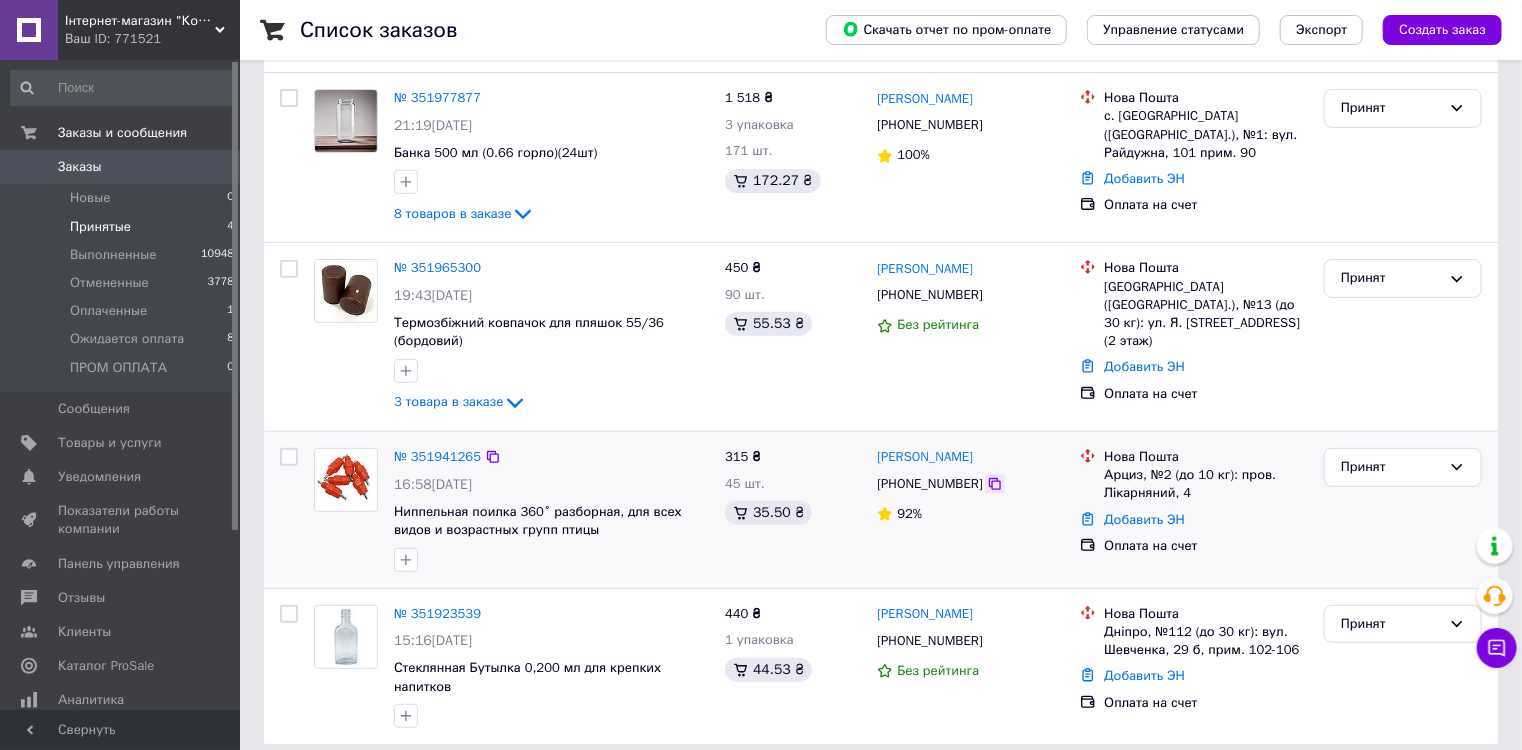 click 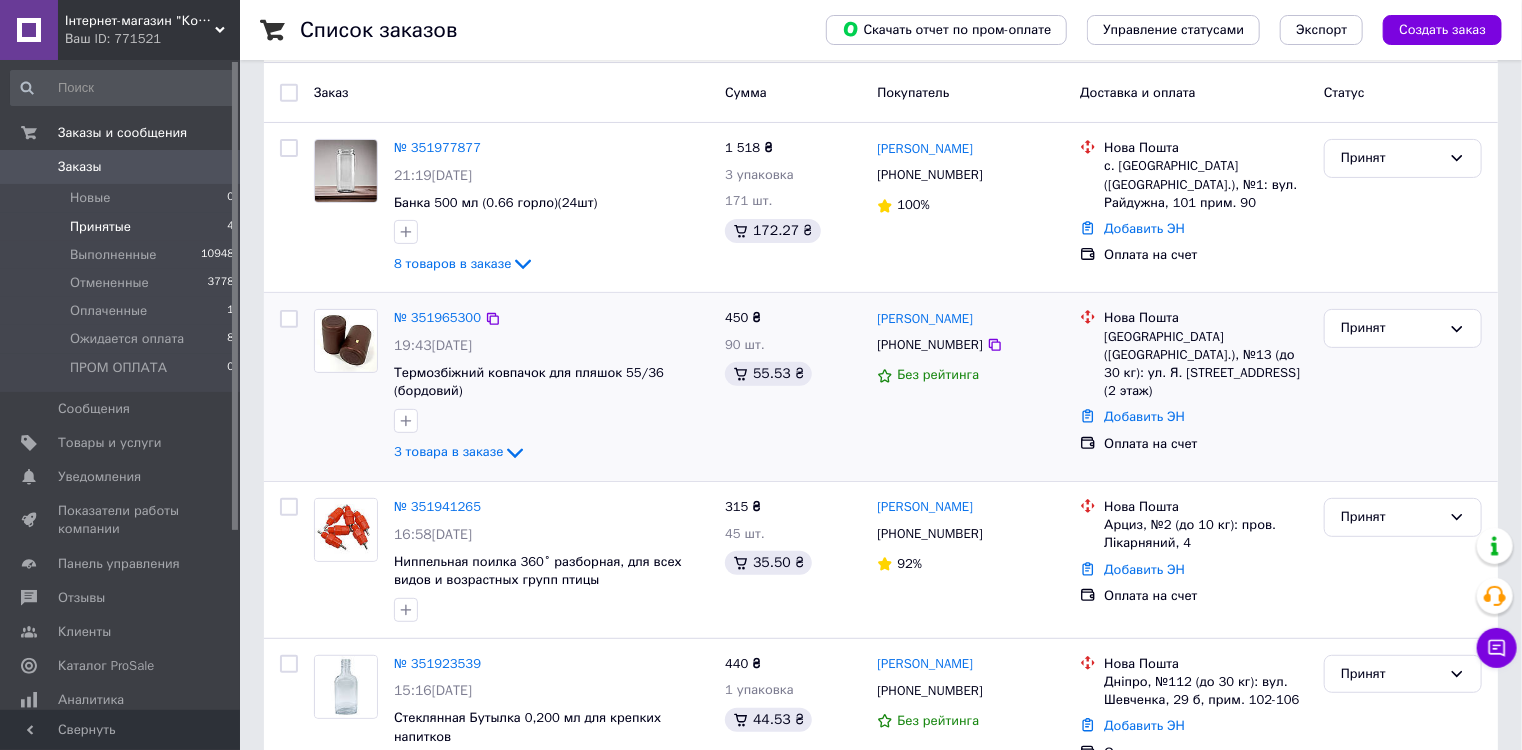 scroll, scrollTop: 134, scrollLeft: 0, axis: vertical 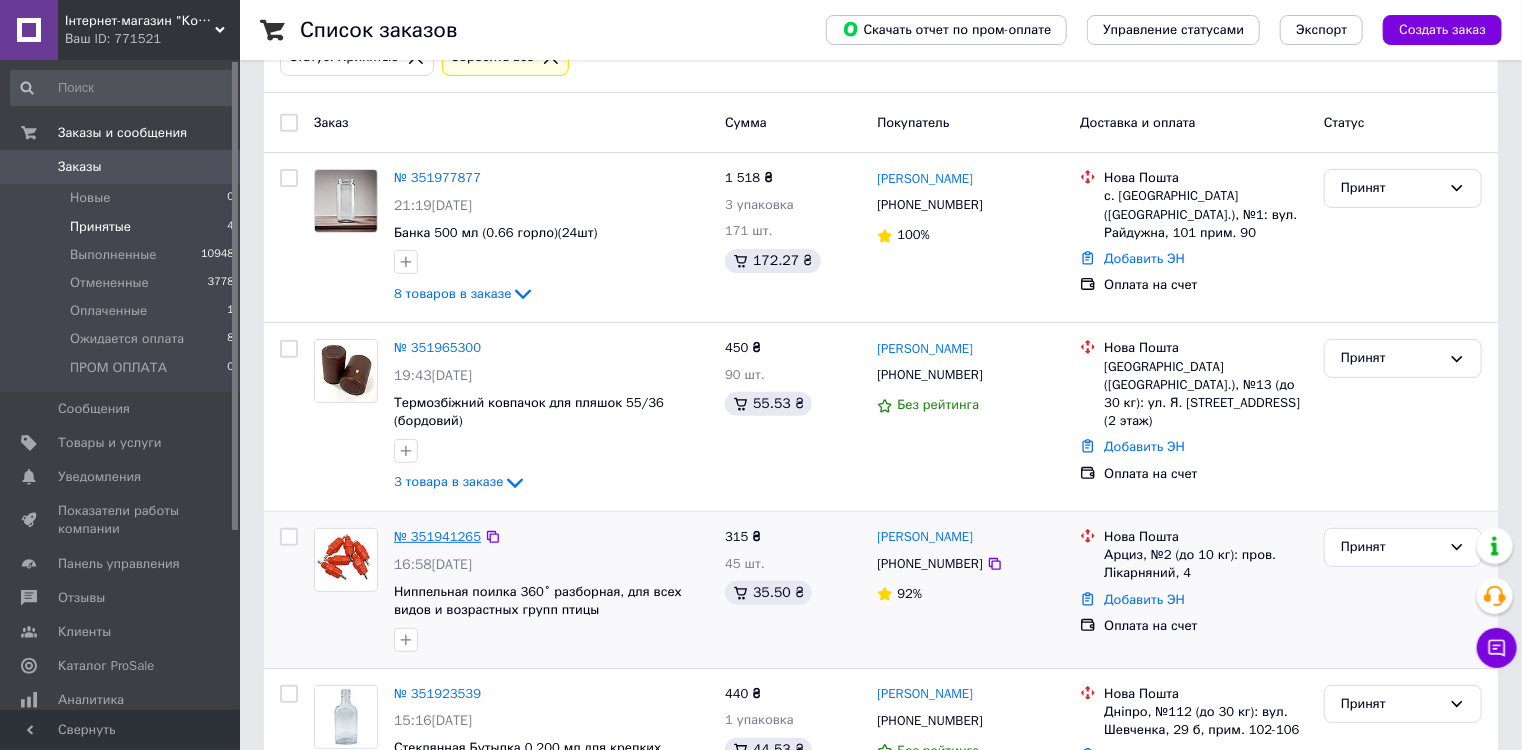 click on "№ 351941265" at bounding box center (437, 536) 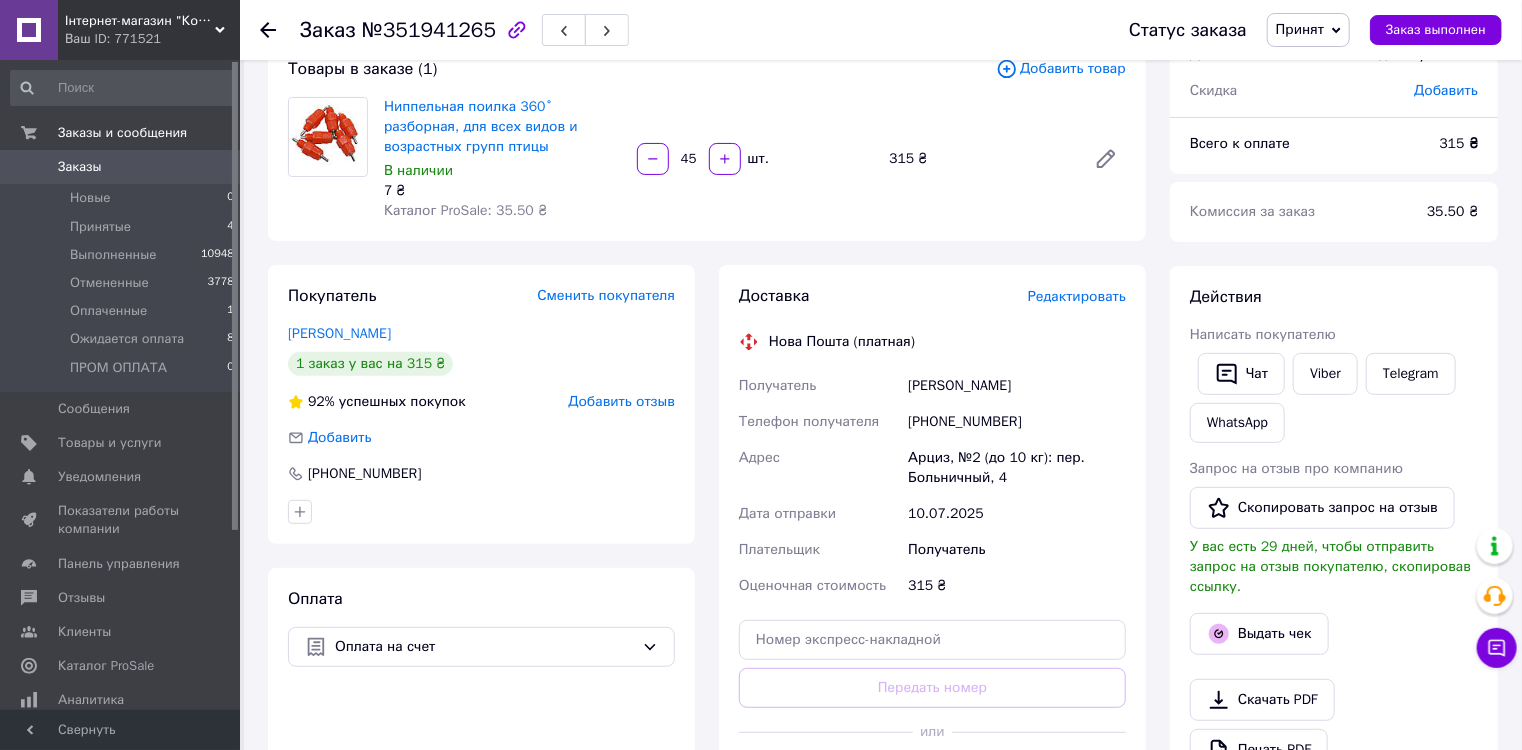 click on "Принят" at bounding box center (1308, 30) 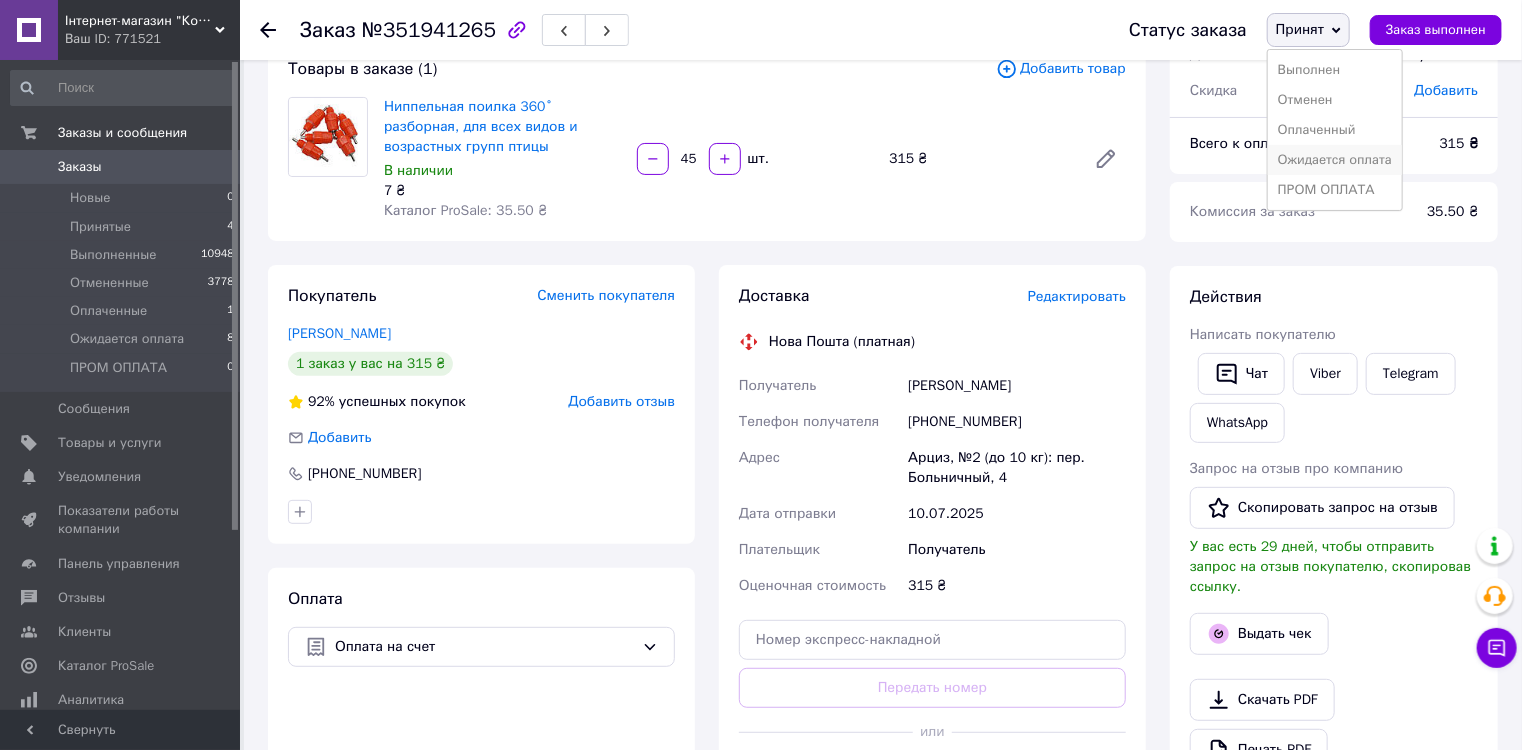 click on "Ожидается оплата" at bounding box center (1335, 160) 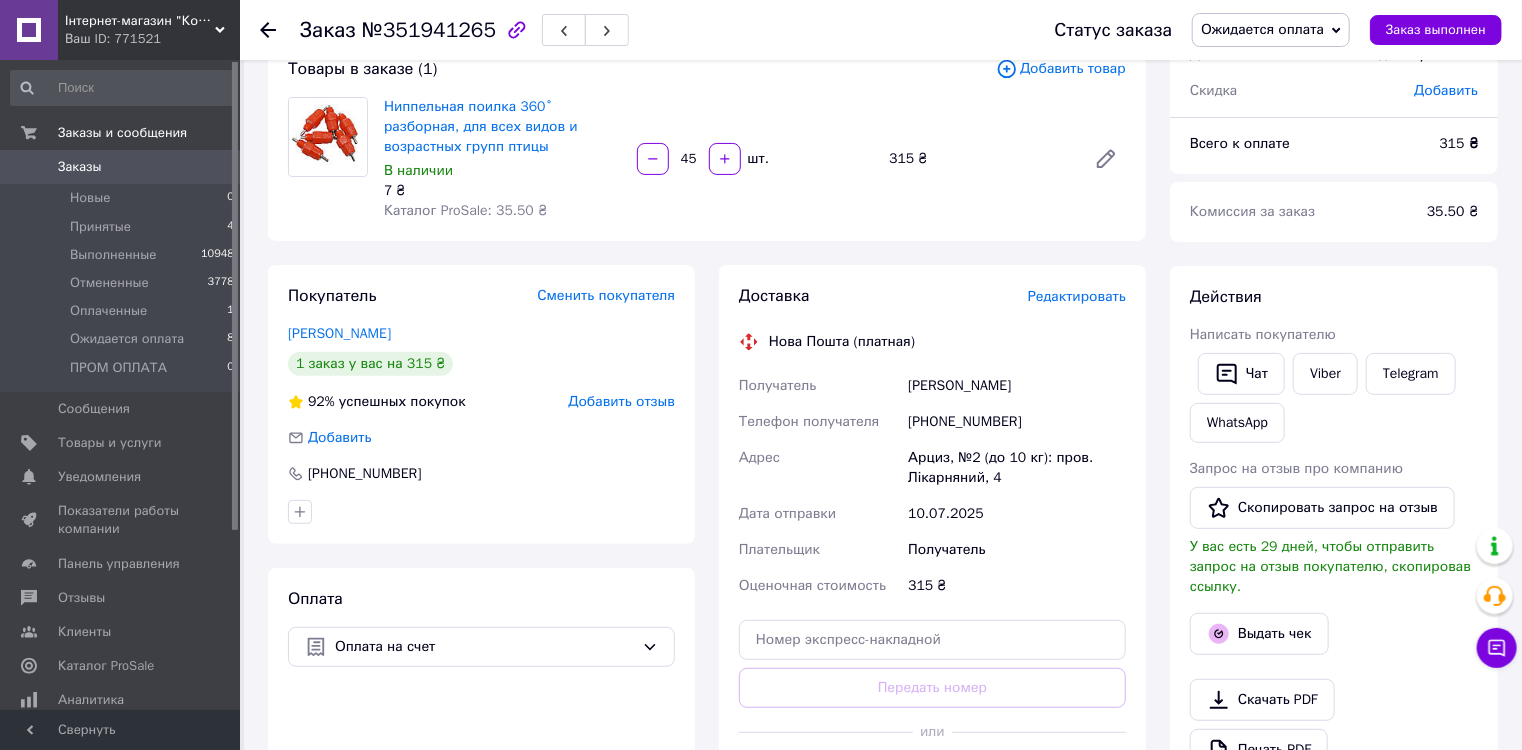 click on "[PHONE_NUMBER]" at bounding box center (1017, 422) 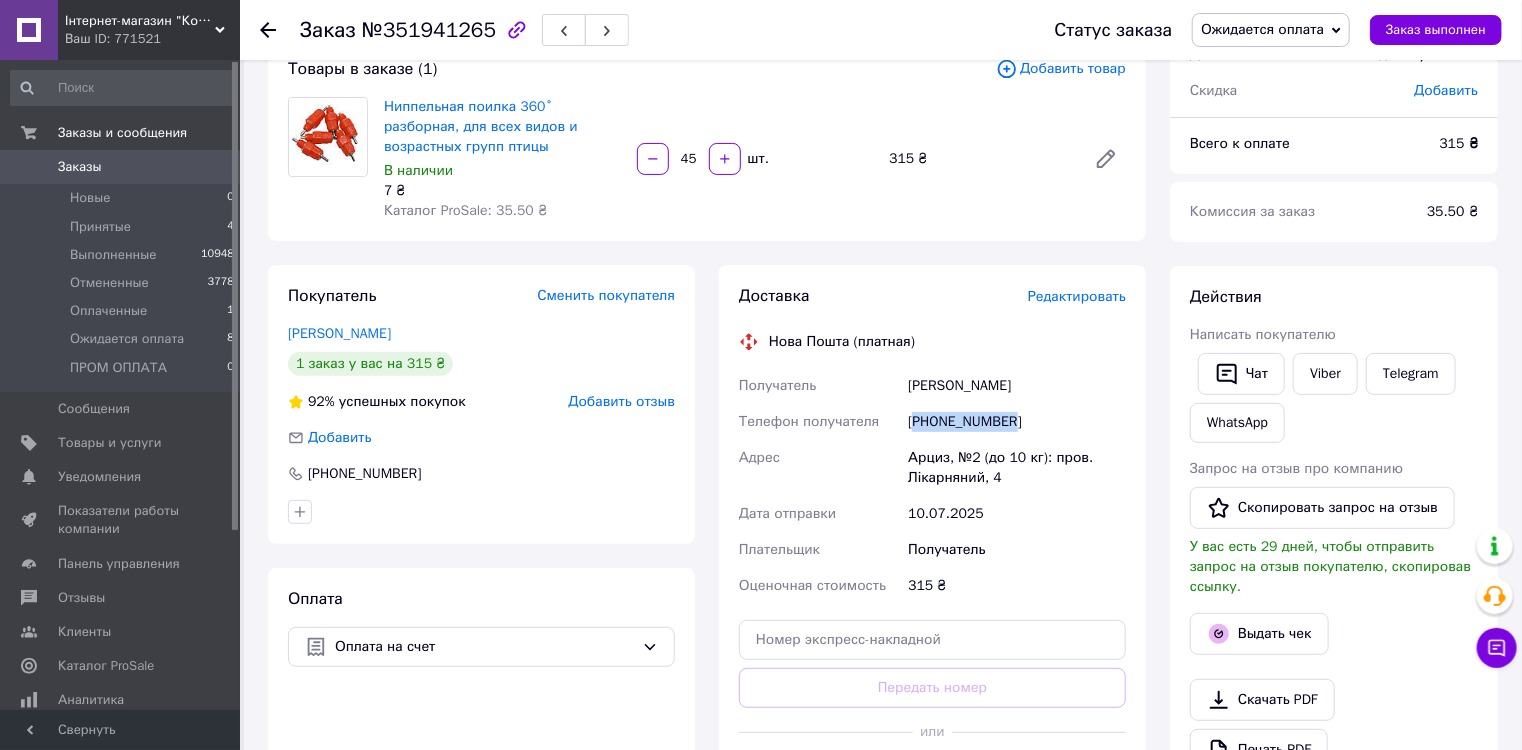 click on "[PHONE_NUMBER]" at bounding box center (1017, 422) 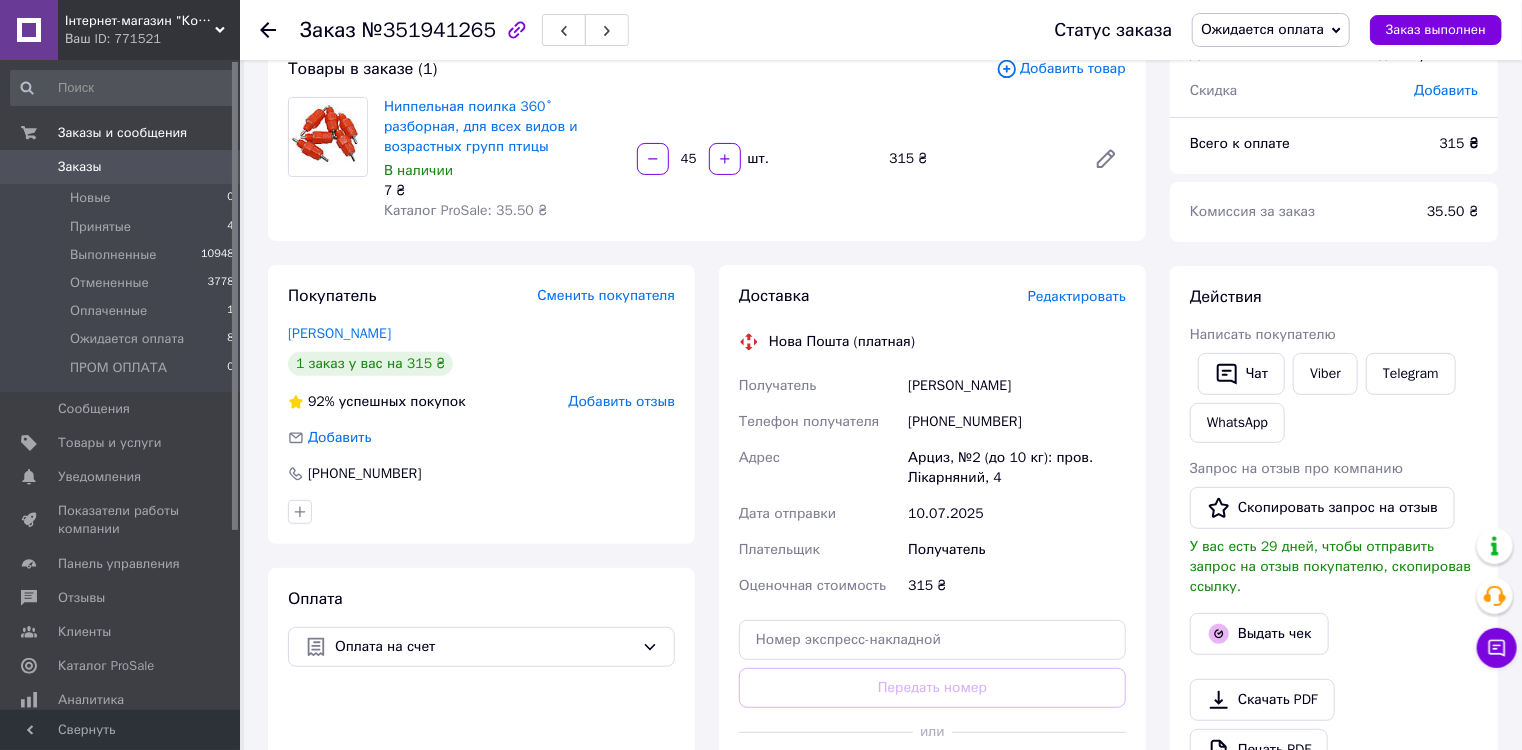 click on "№351941265" at bounding box center (429, 30) 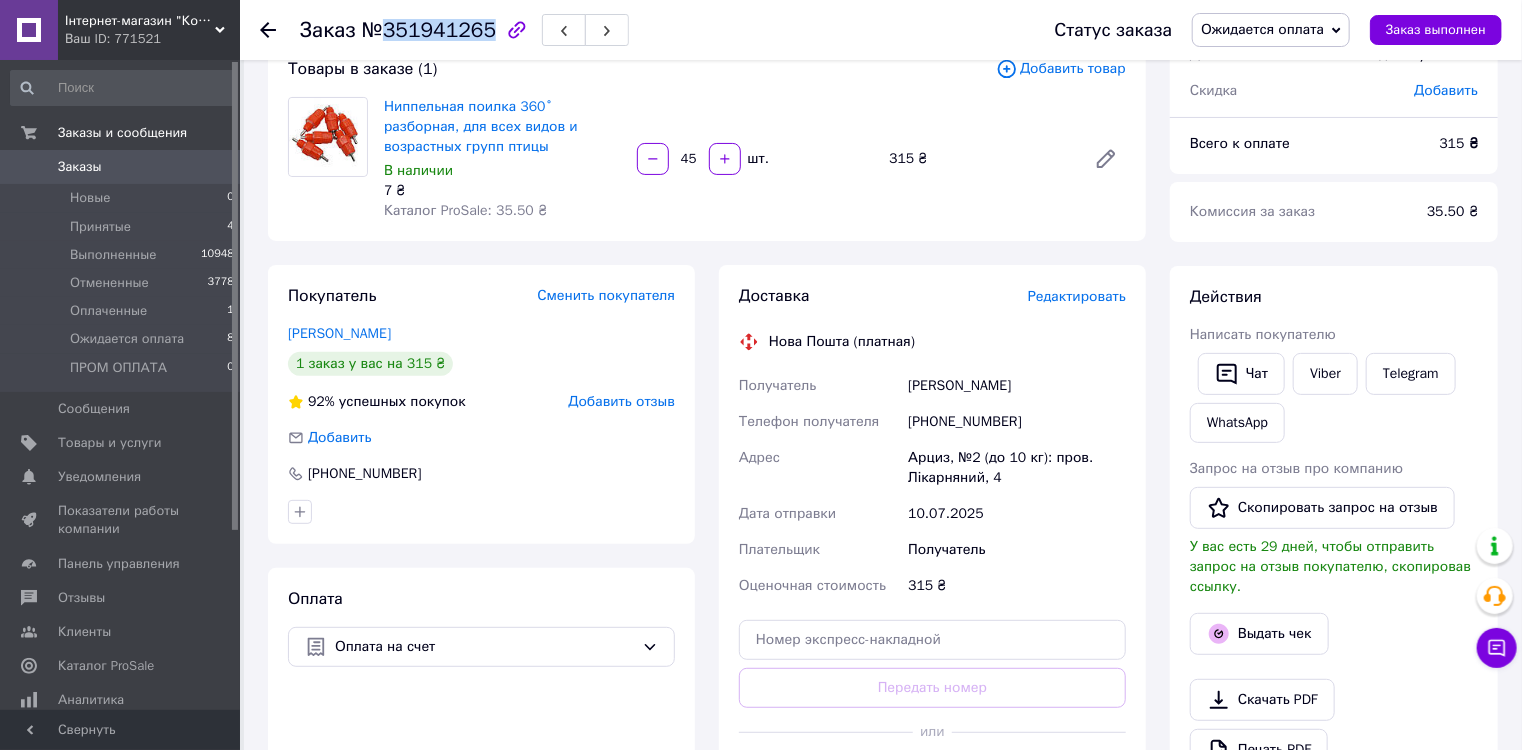click on "№351941265" at bounding box center [429, 30] 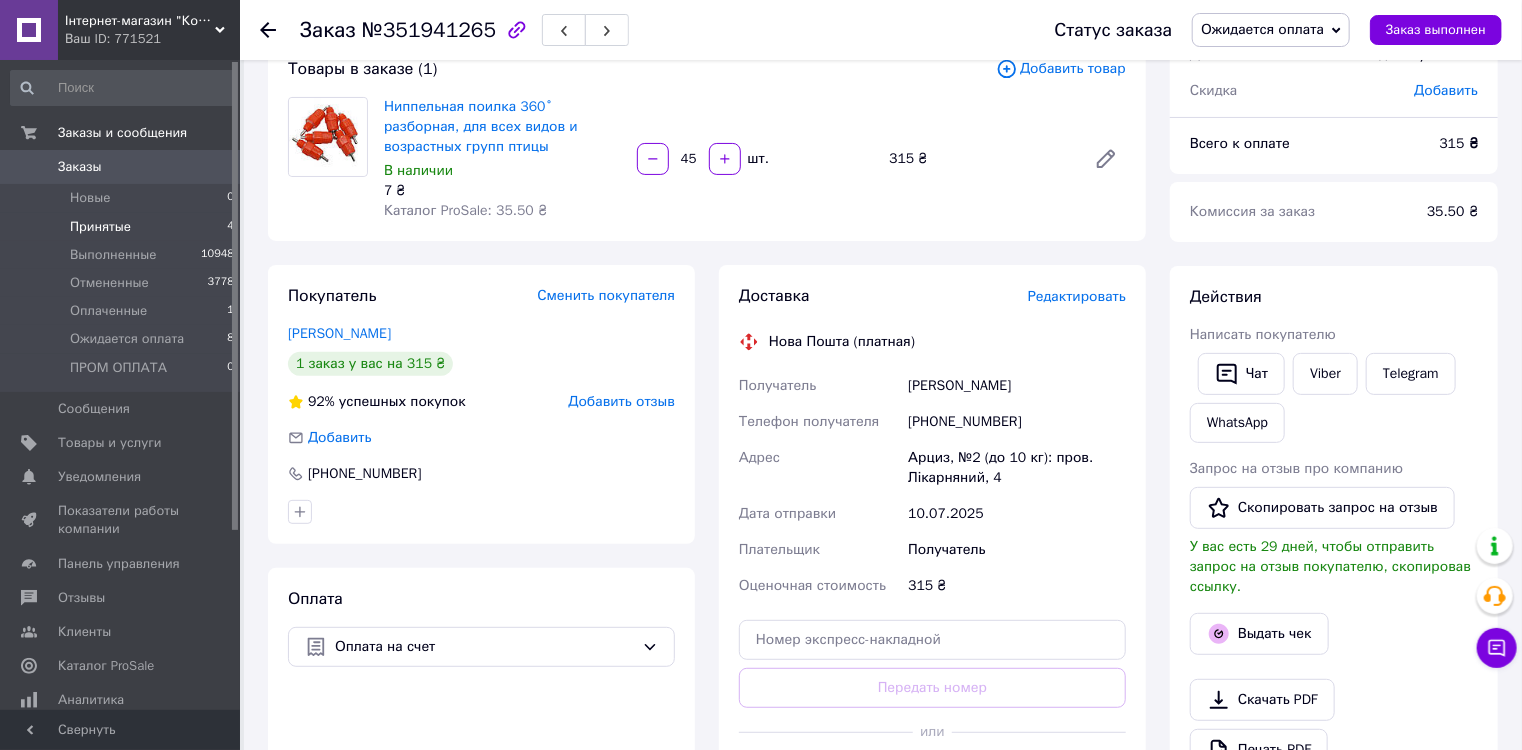 click on "Принятые" at bounding box center (100, 227) 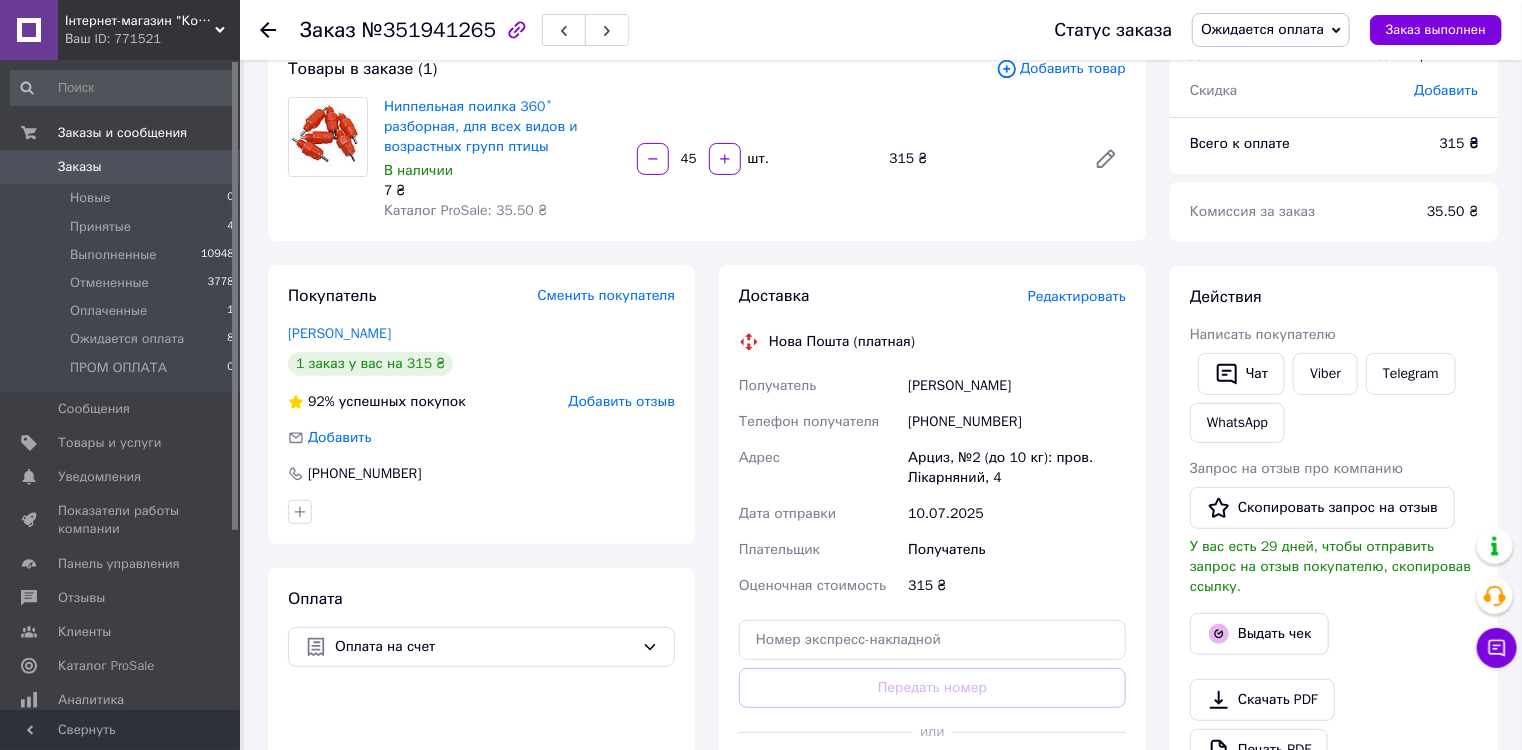 scroll, scrollTop: 0, scrollLeft: 0, axis: both 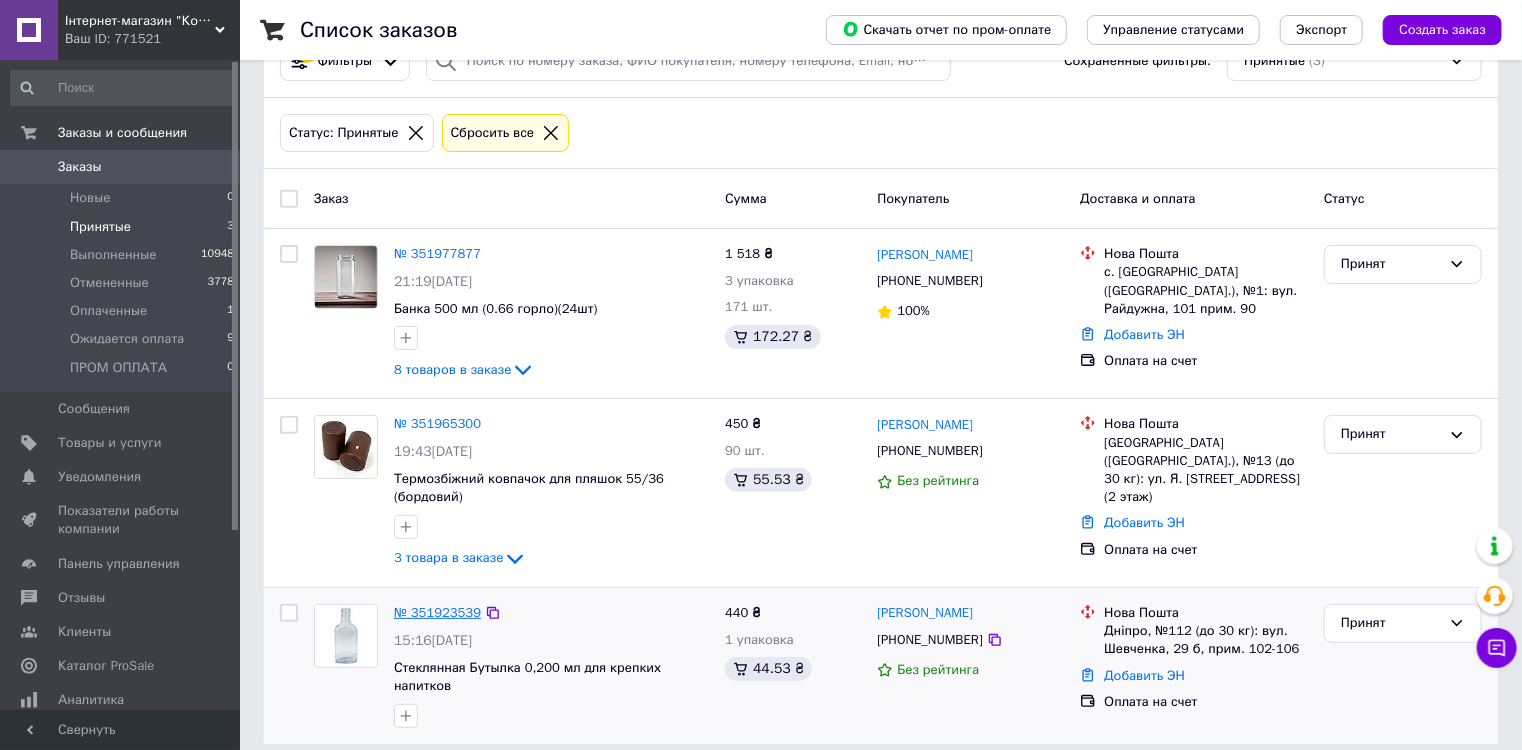 click on "№ 351923539" at bounding box center [437, 612] 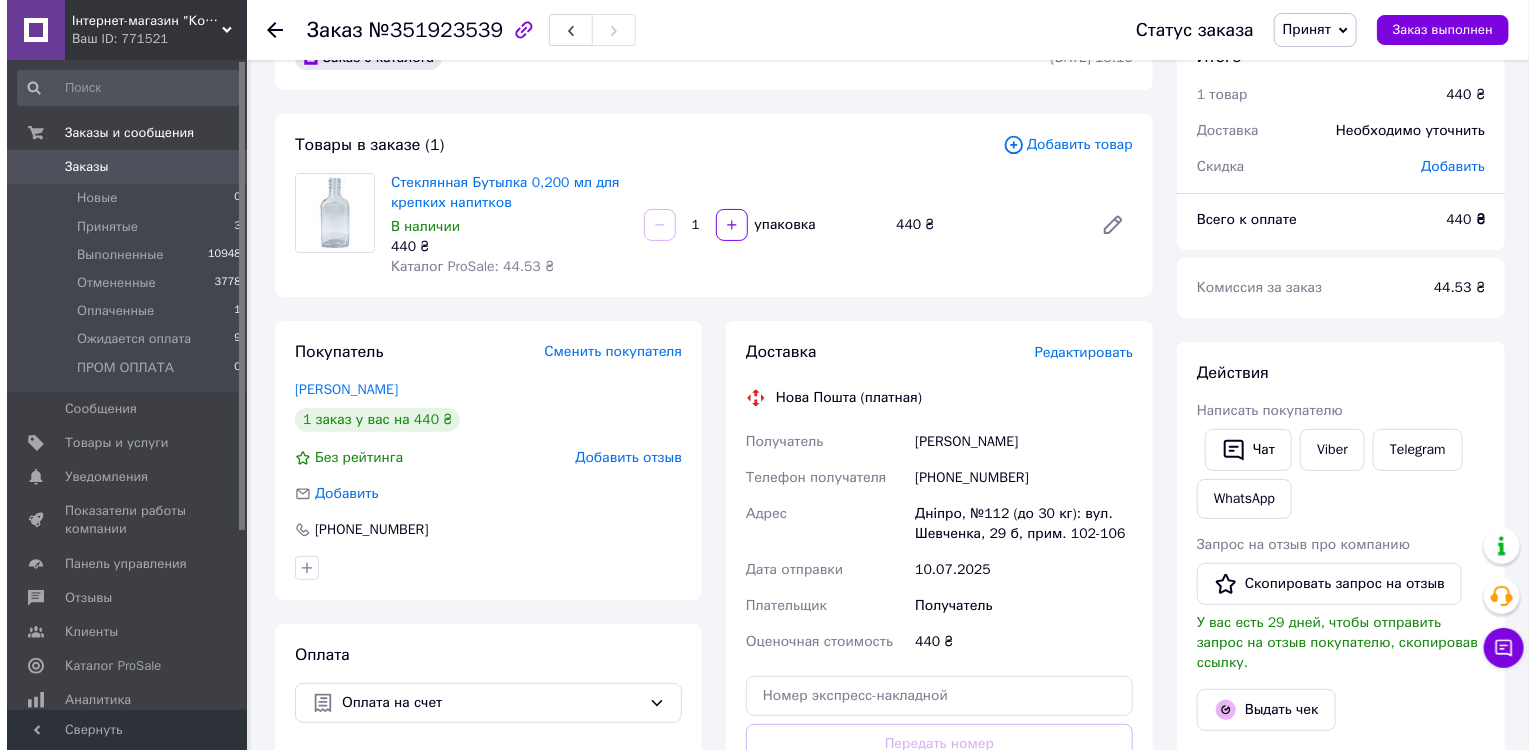 scroll, scrollTop: 218, scrollLeft: 0, axis: vertical 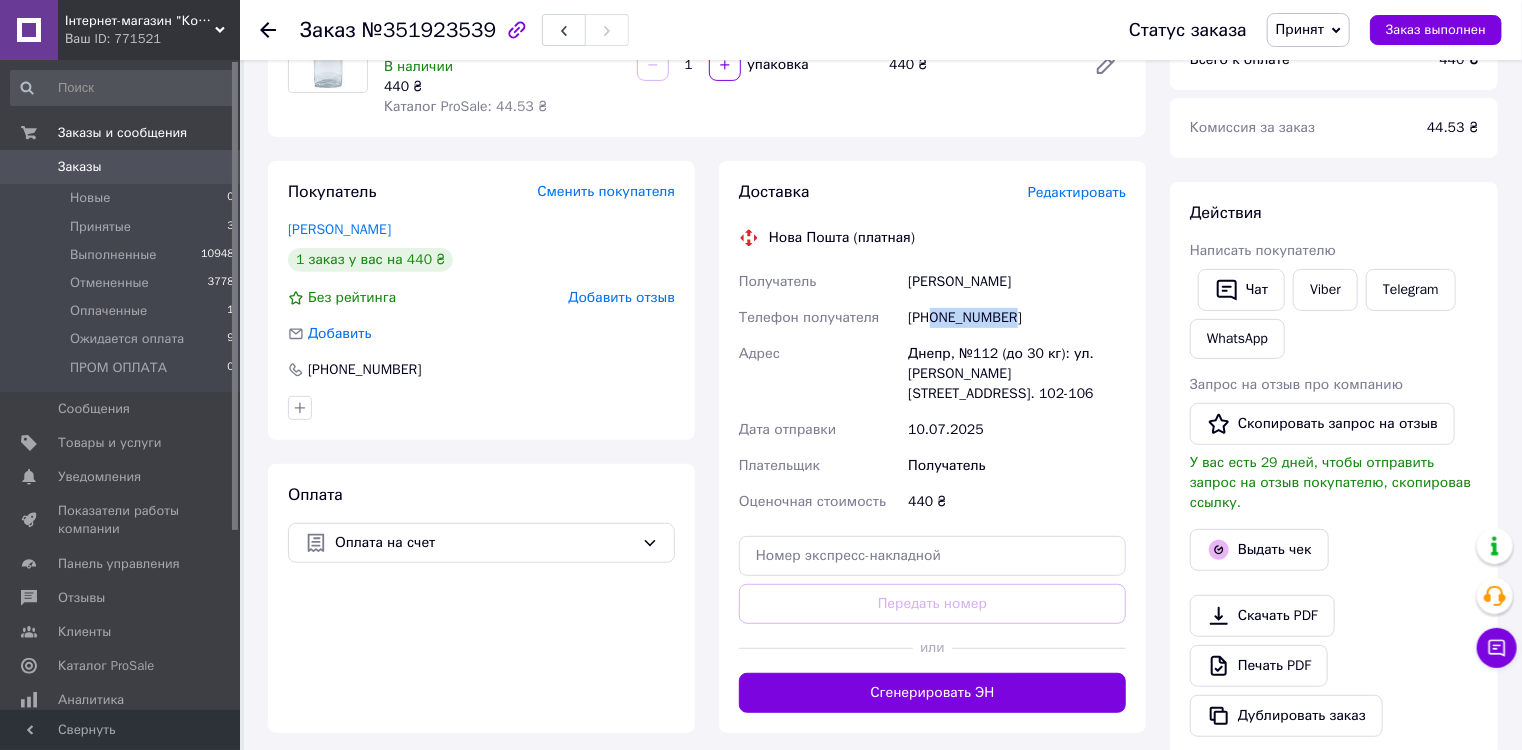 drag, startPoint x: 1015, startPoint y: 318, endPoint x: 936, endPoint y: 324, distance: 79.22752 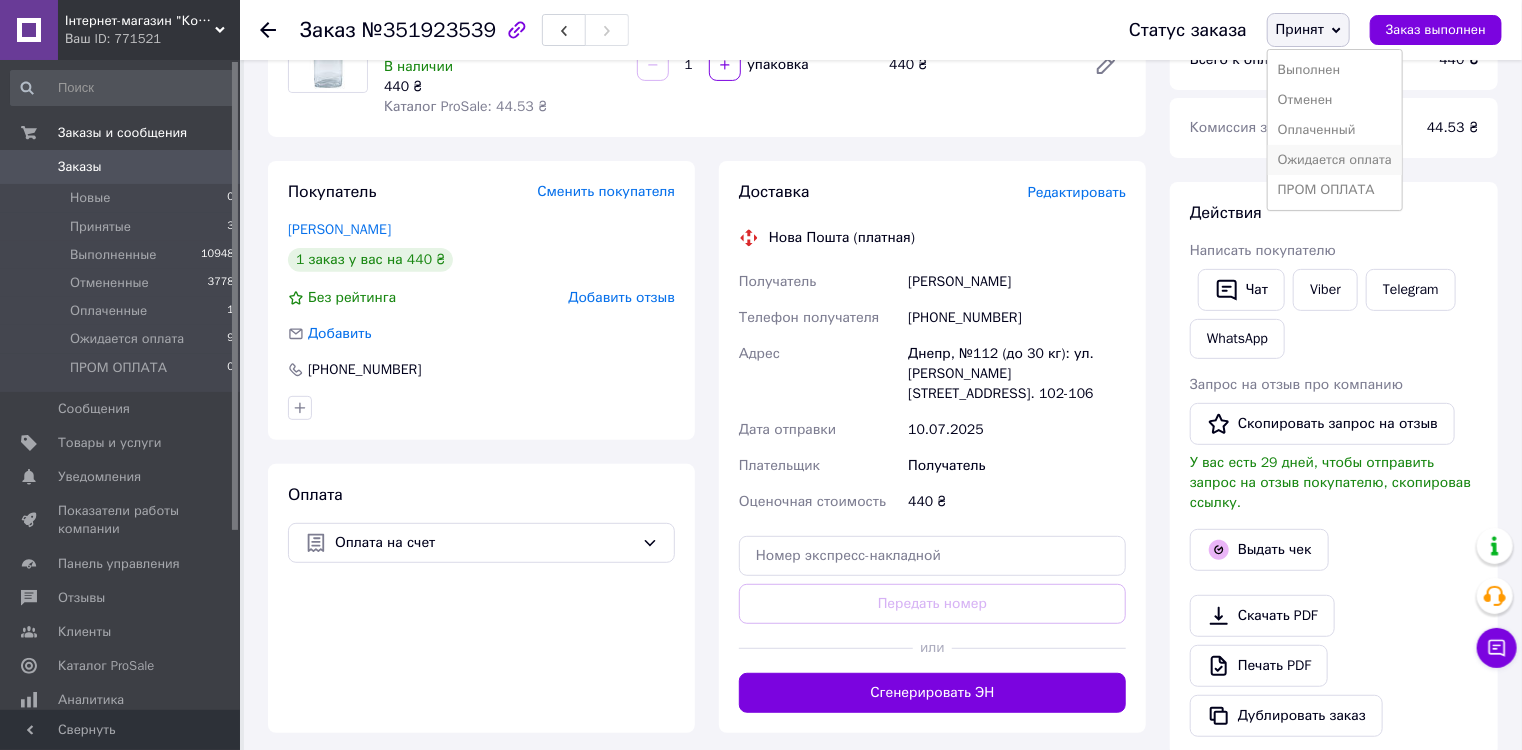 click on "Ожидается оплата" at bounding box center (1335, 160) 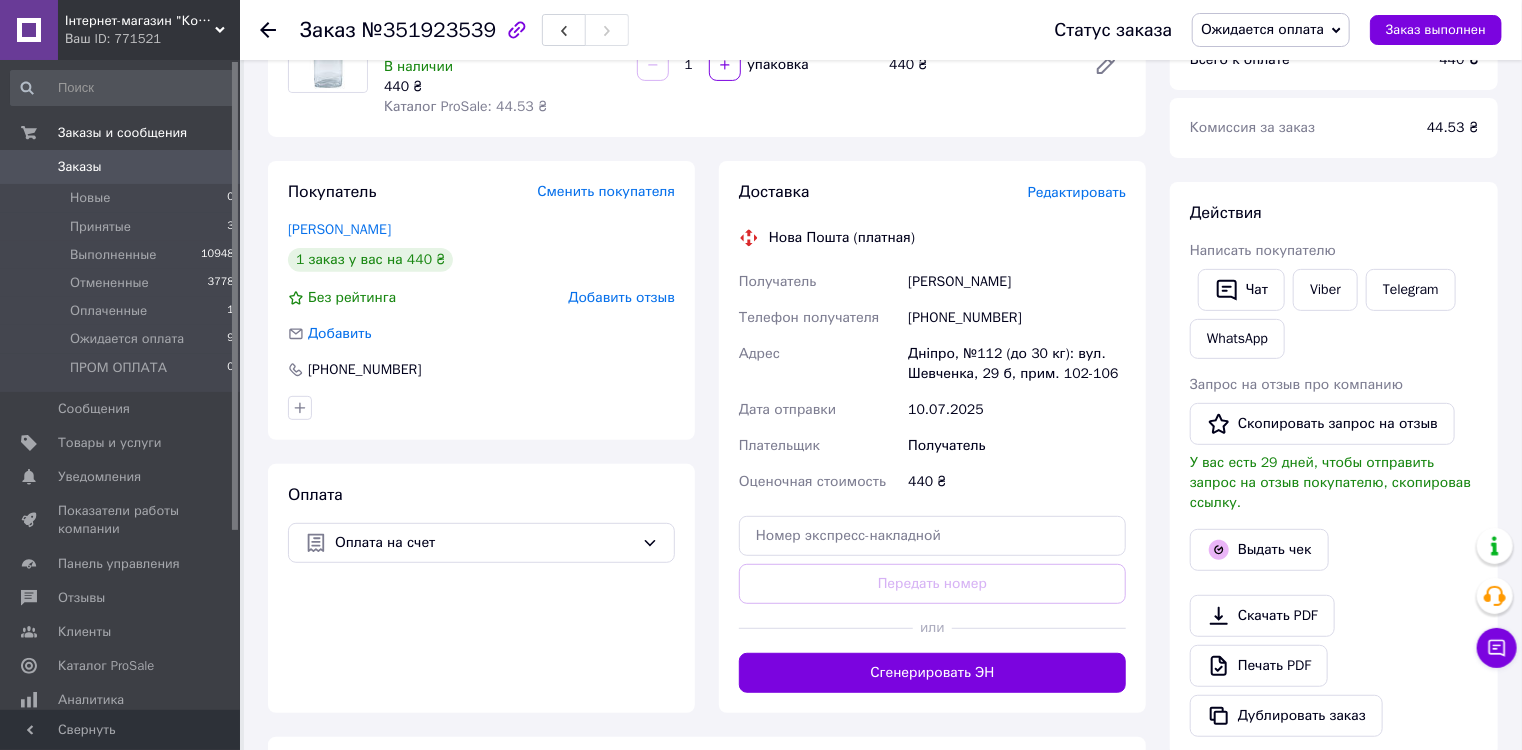 click on "Ожидается оплата" at bounding box center (1262, 29) 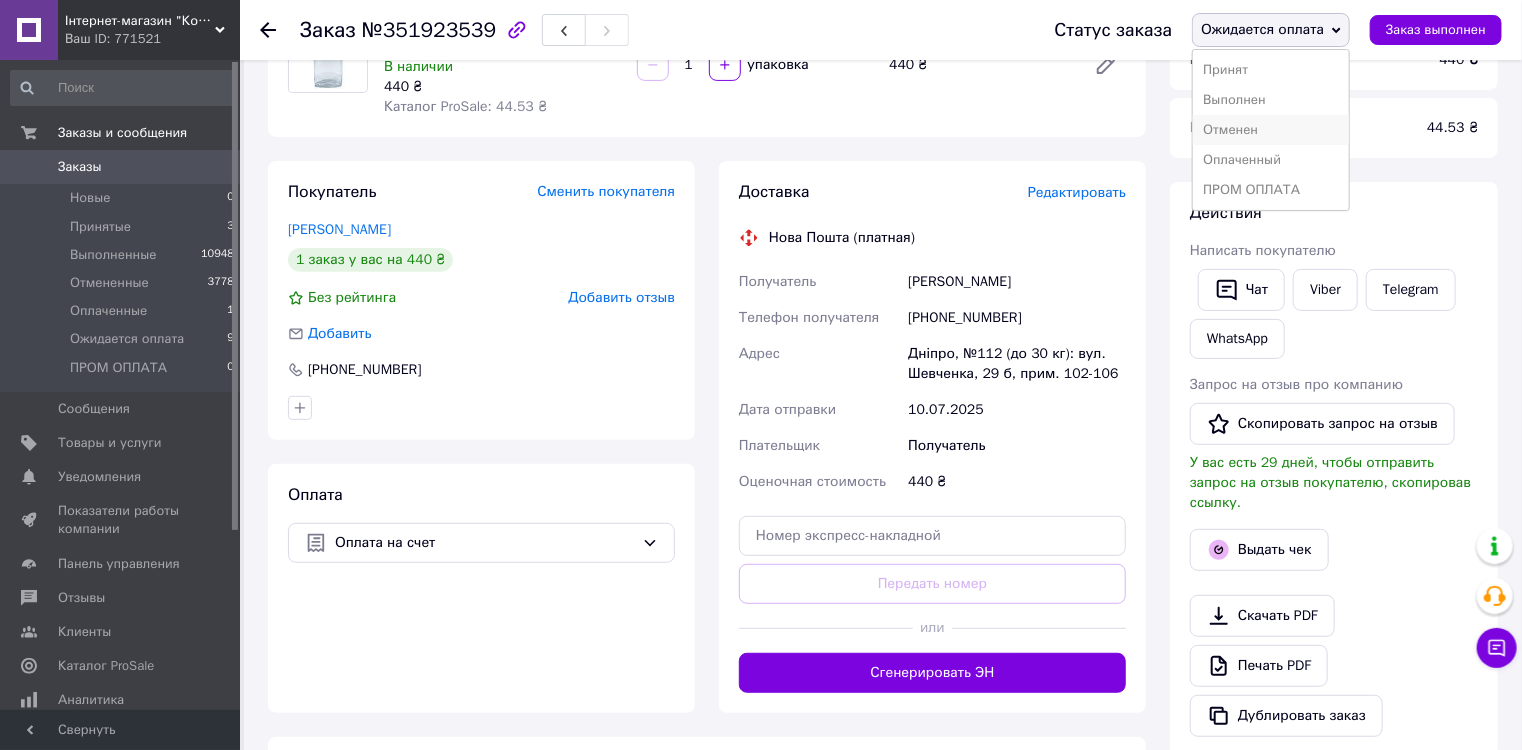click on "Отменен" at bounding box center (1271, 130) 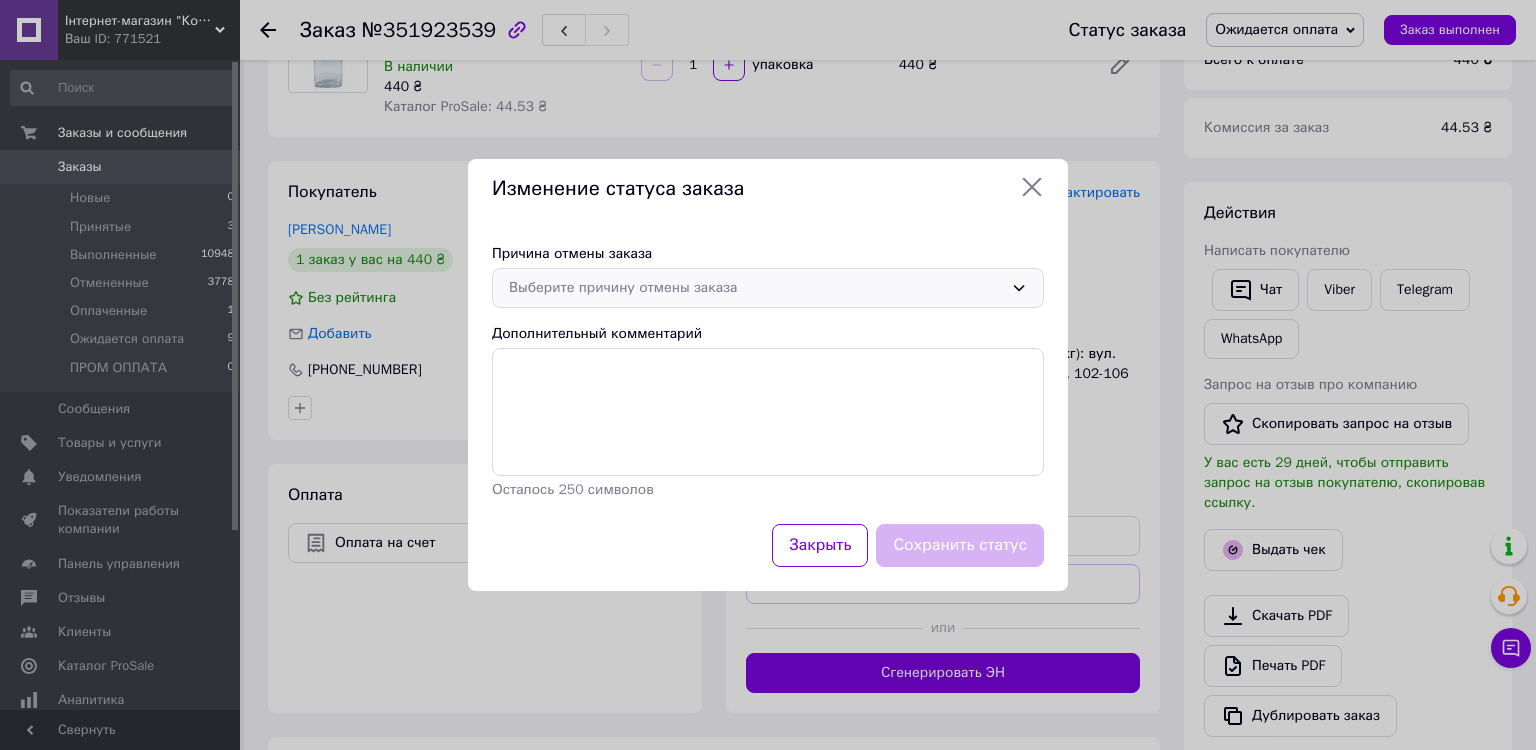 click on "Выберите причину отмены заказа" at bounding box center (768, 288) 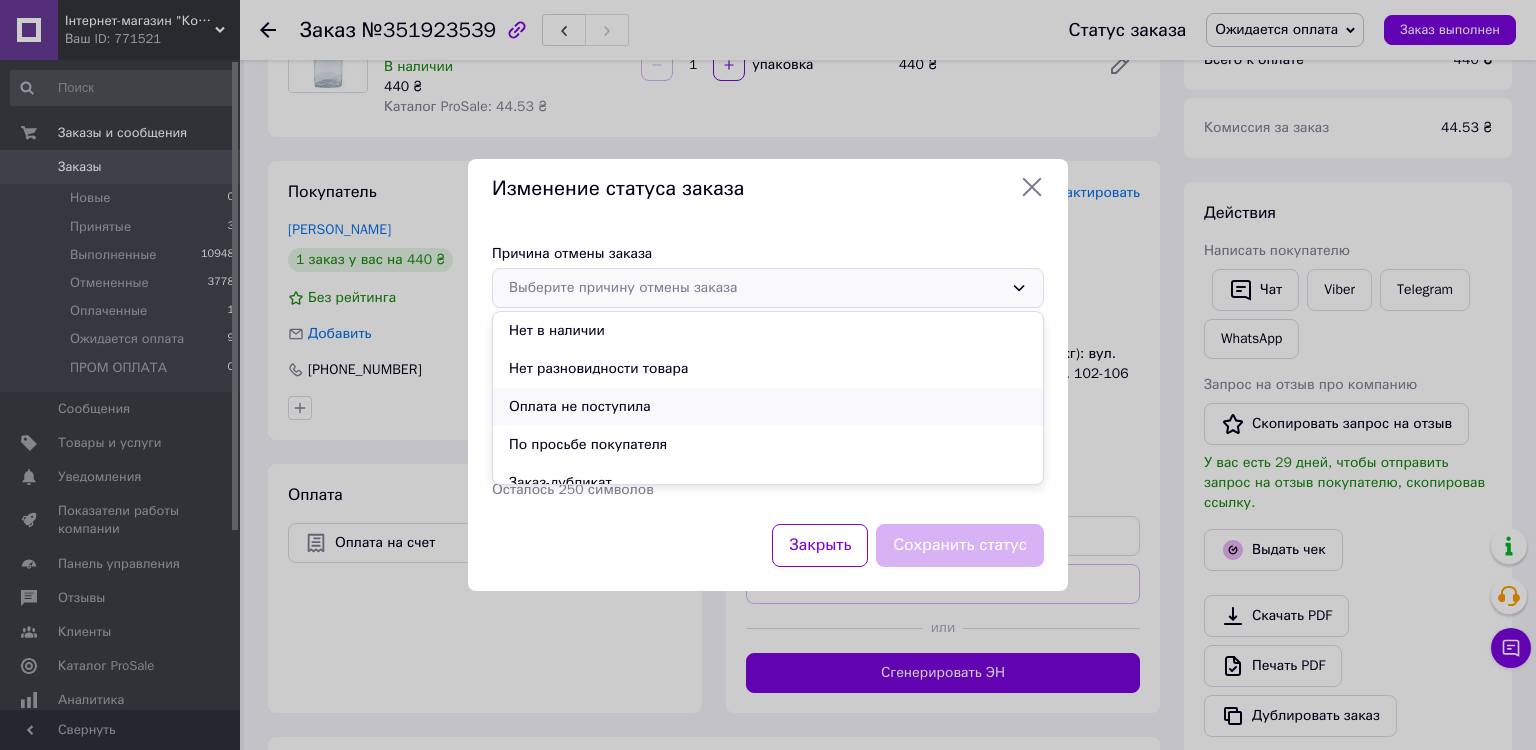 click on "Оплата не поступила" at bounding box center (768, 407) 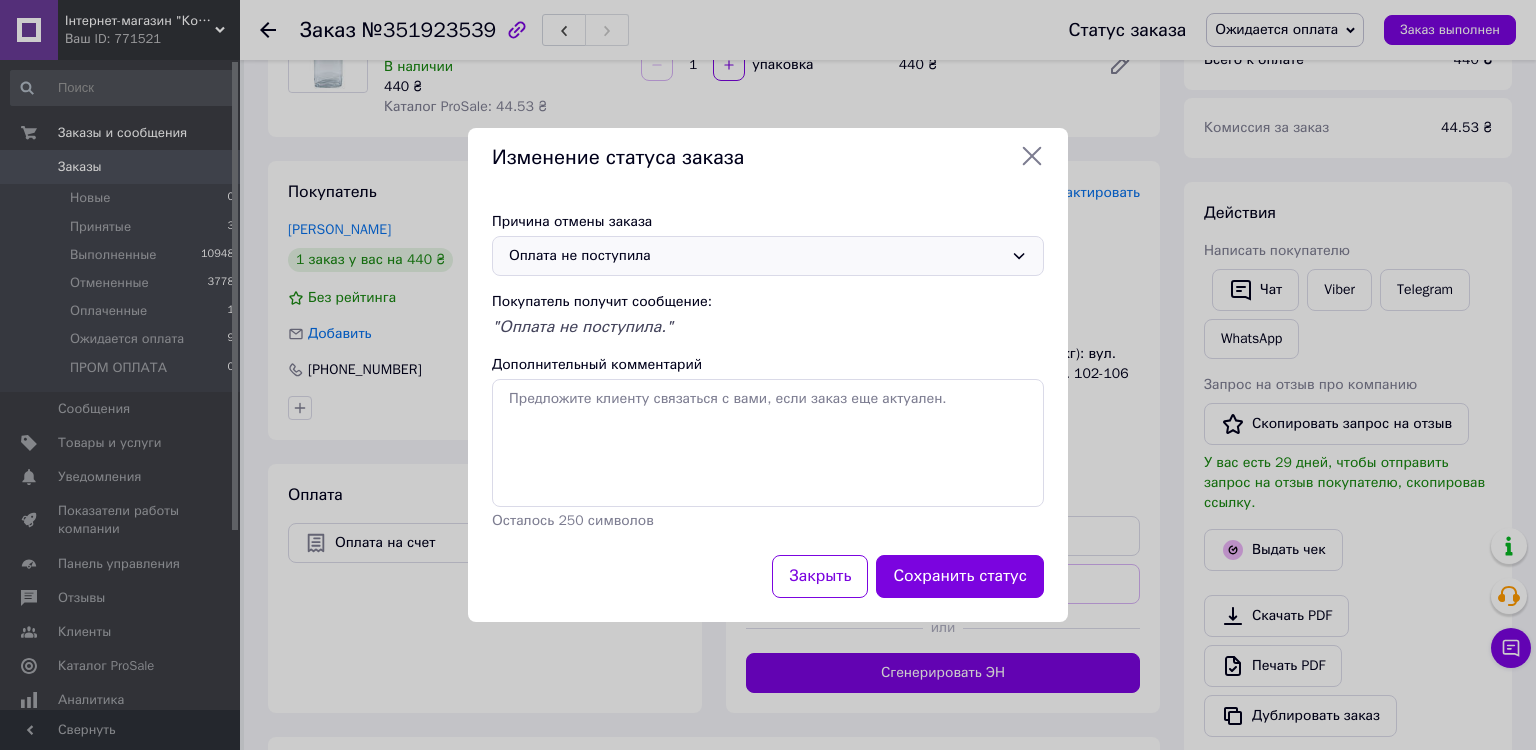 click on "Оплата не поступила" at bounding box center (768, 256) 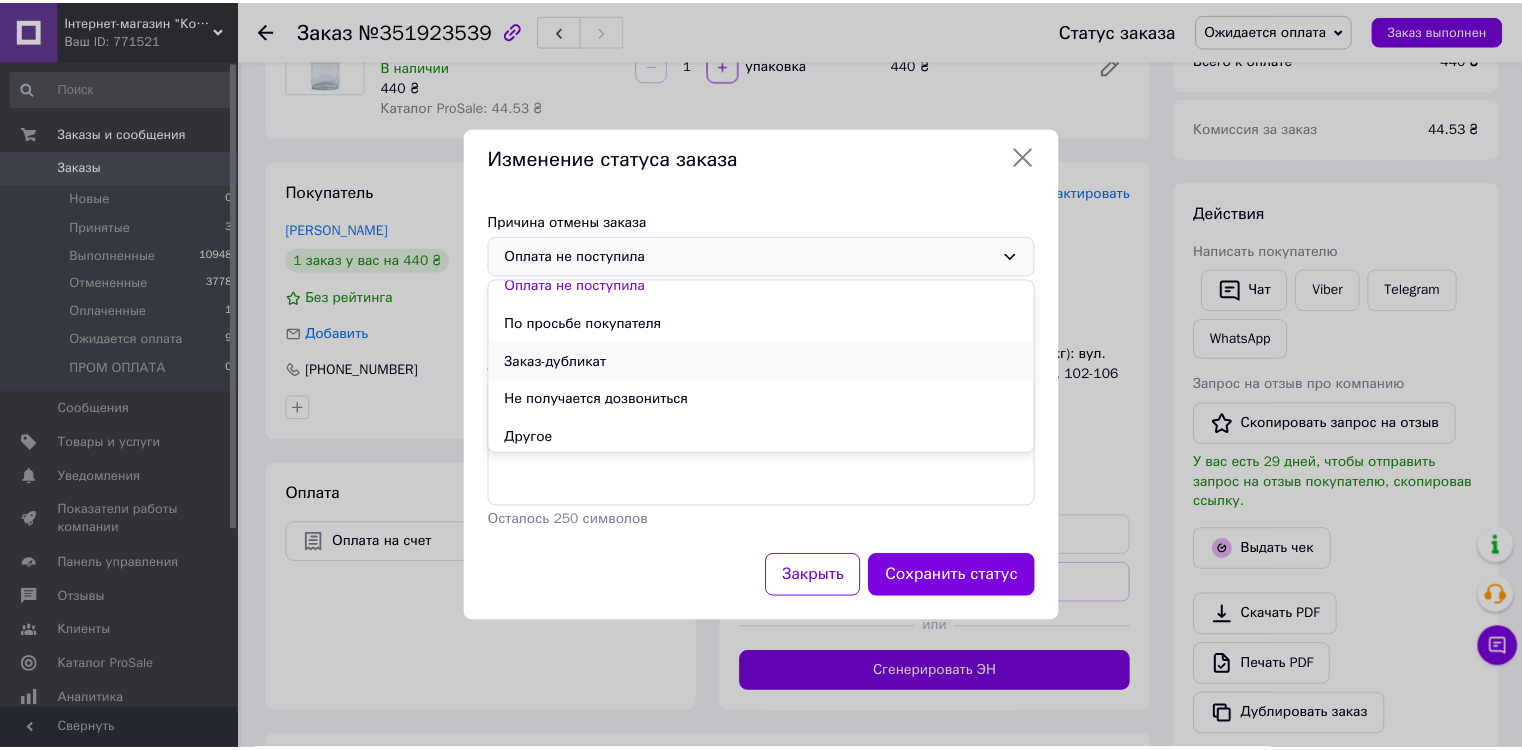 scroll, scrollTop: 93, scrollLeft: 0, axis: vertical 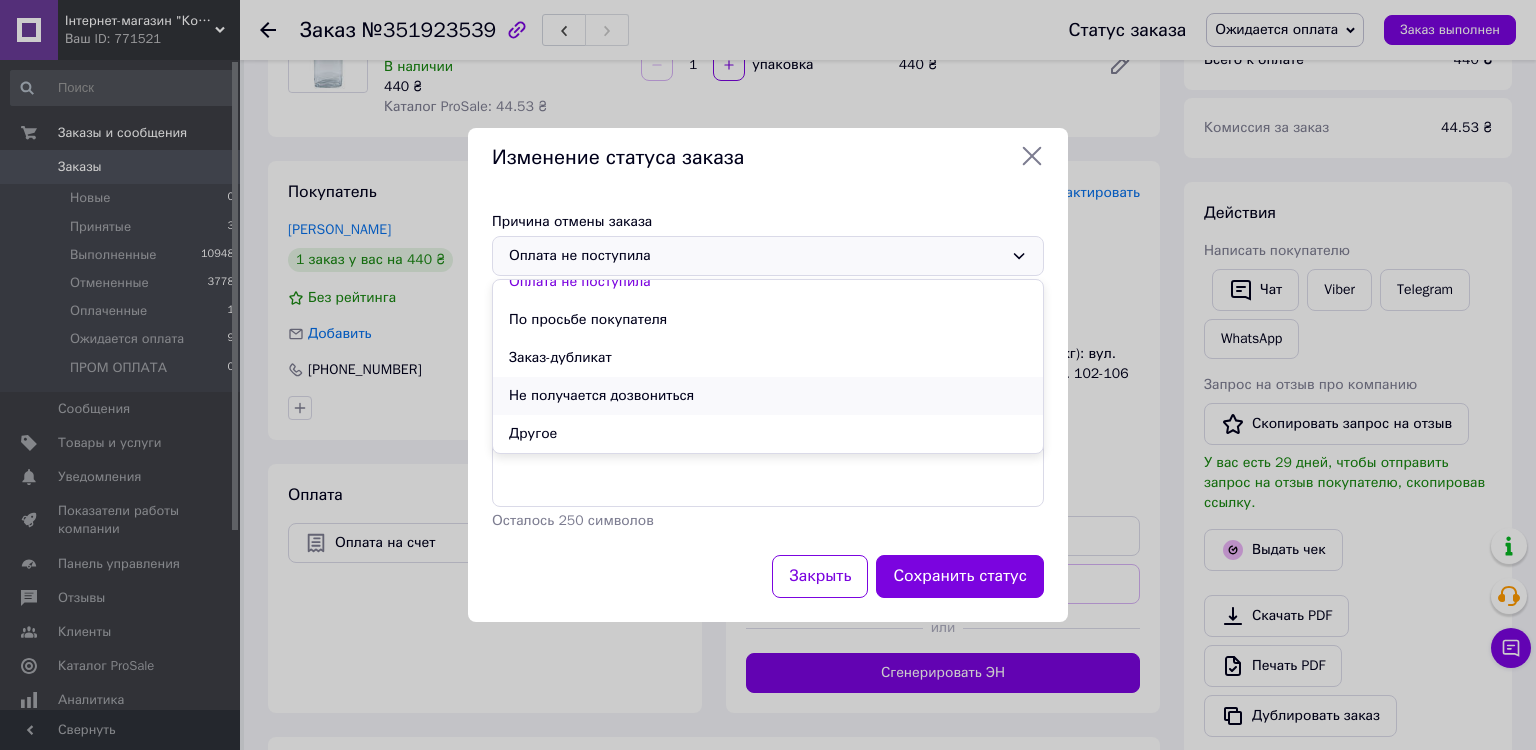 click on "Не получается дозвониться" at bounding box center [768, 396] 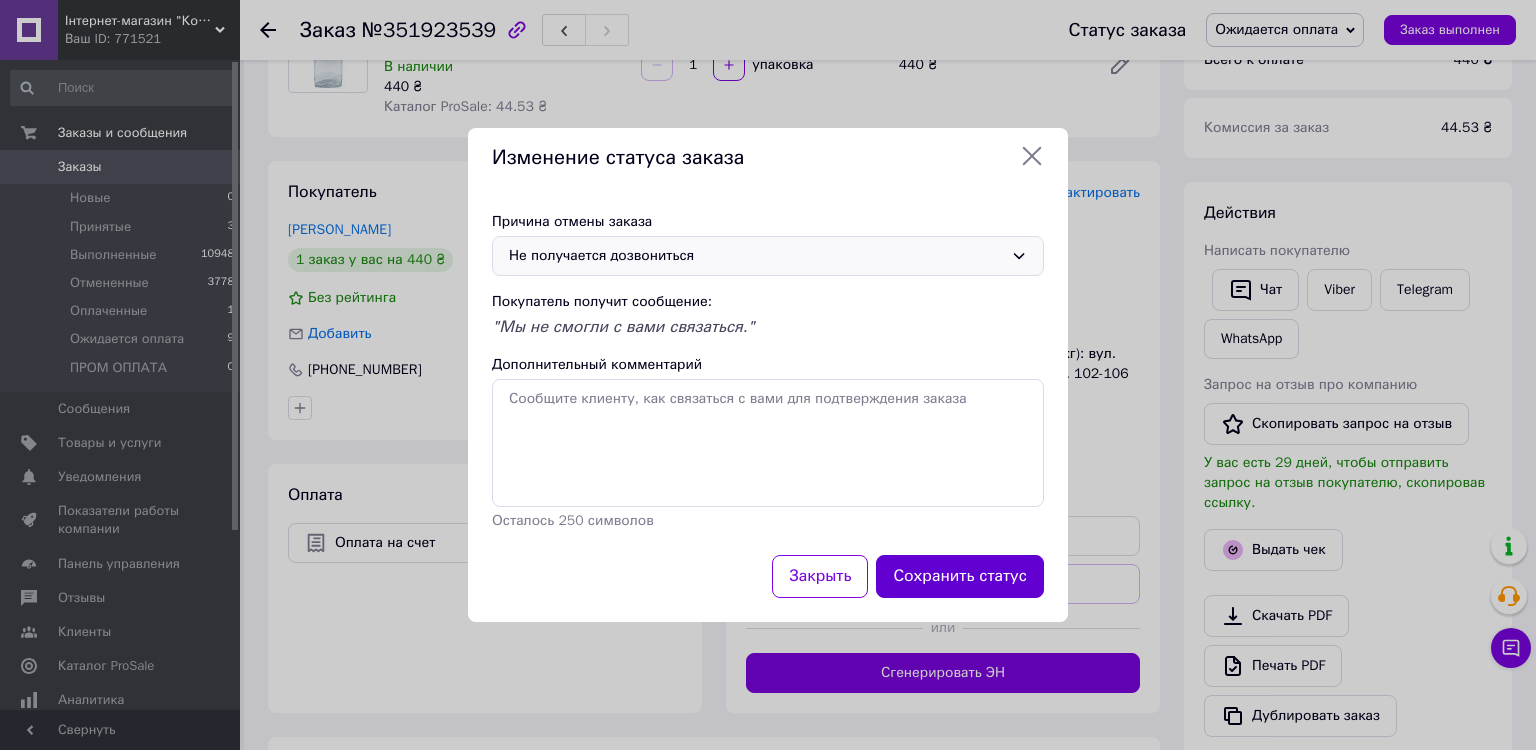 click on "Сохранить статус" at bounding box center [960, 576] 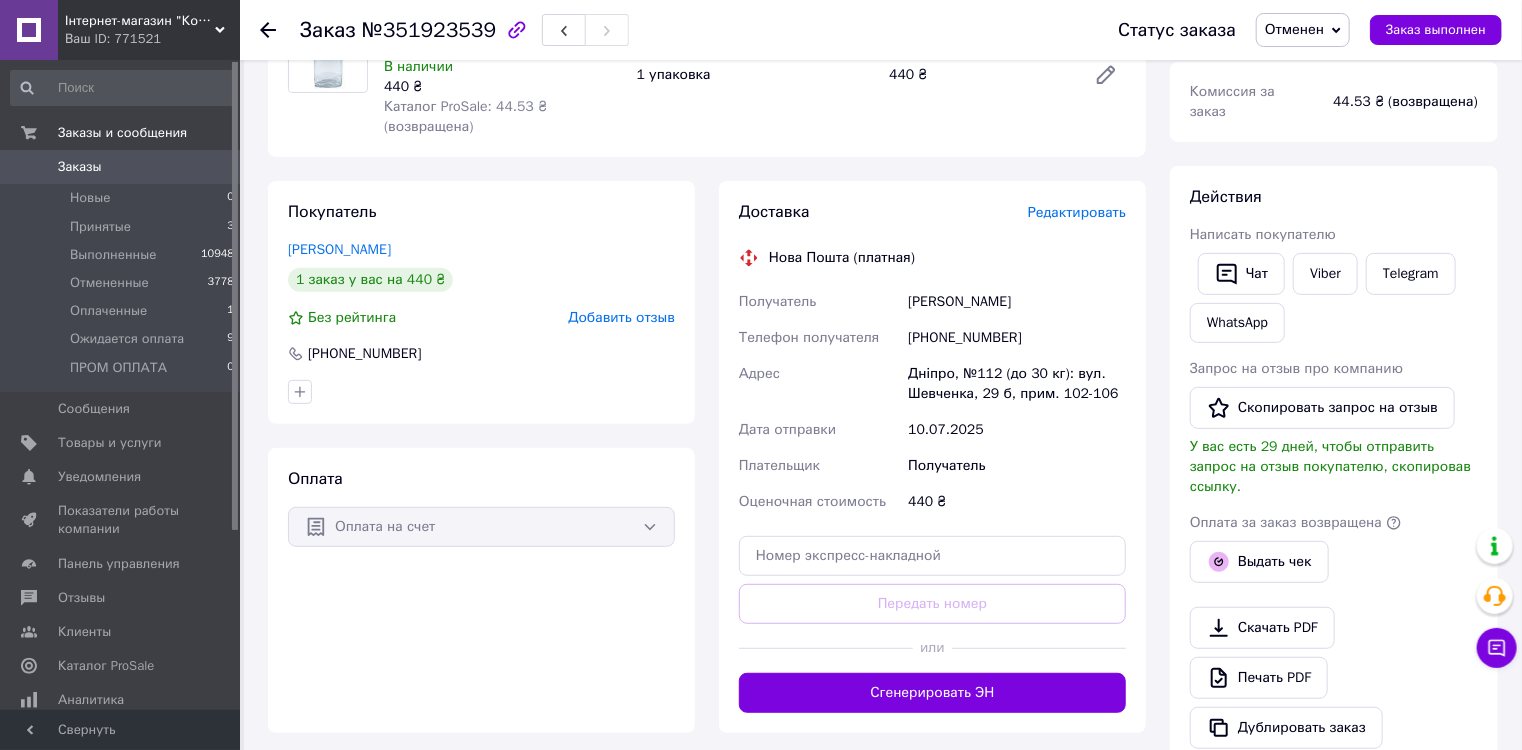 scroll, scrollTop: 0, scrollLeft: 0, axis: both 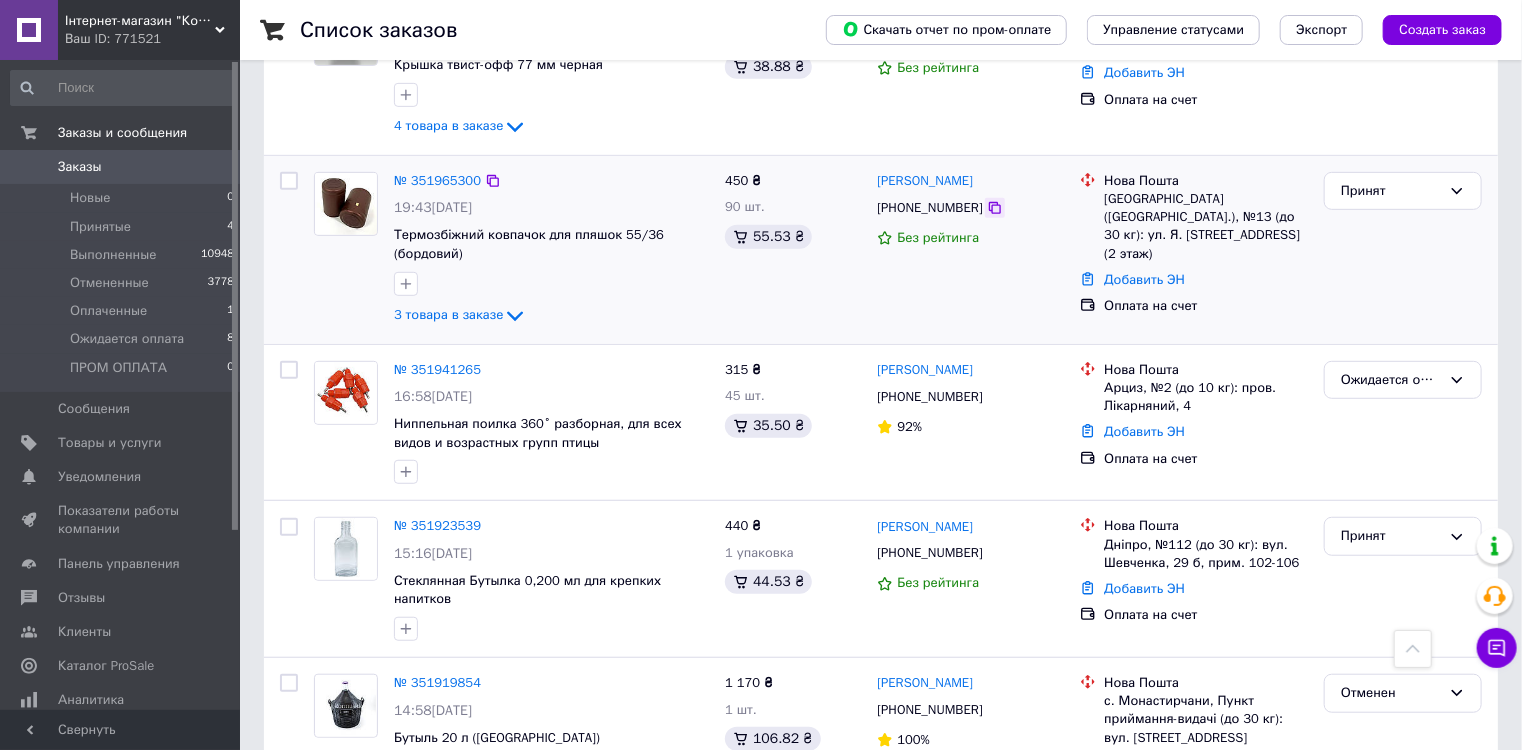 click 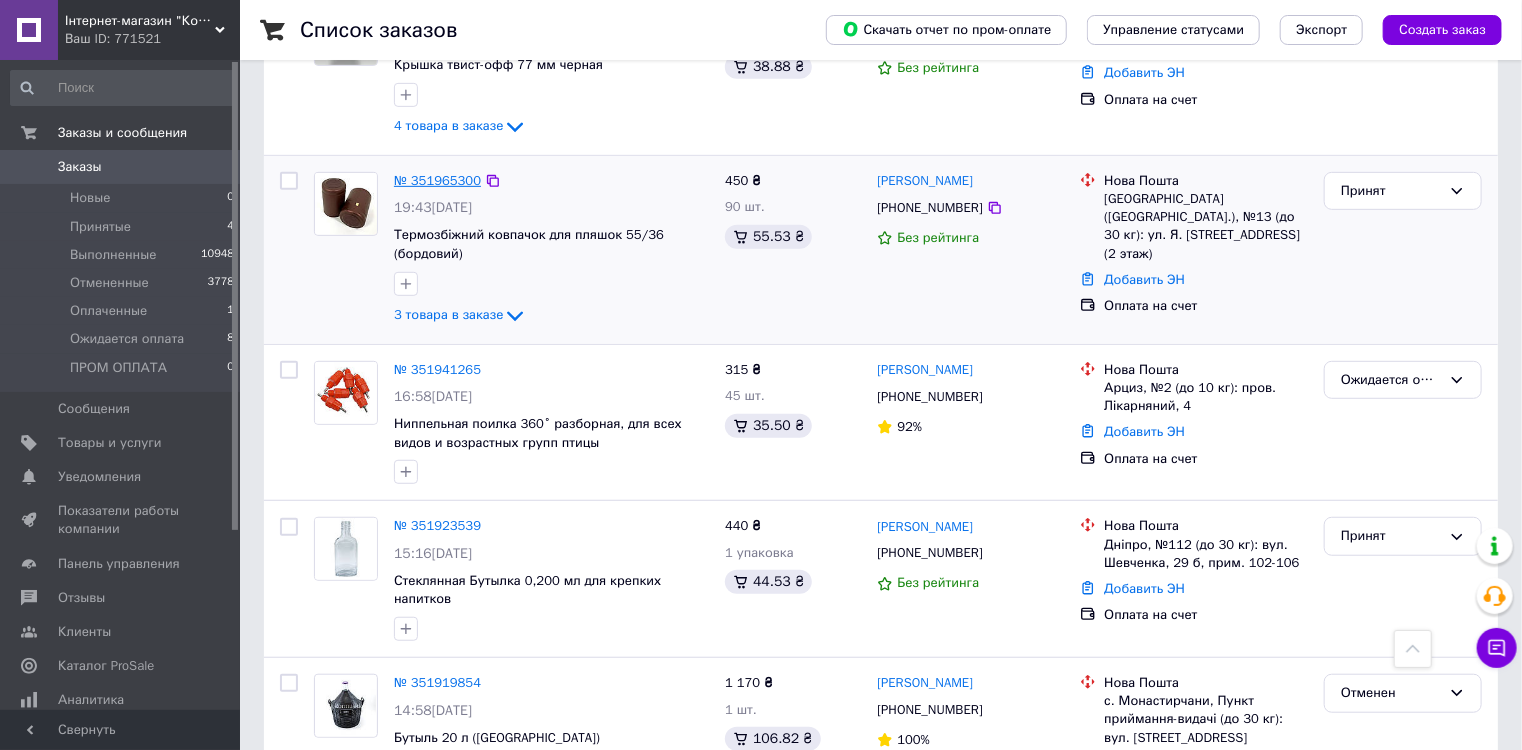 click on "№ 351965300" at bounding box center (437, 180) 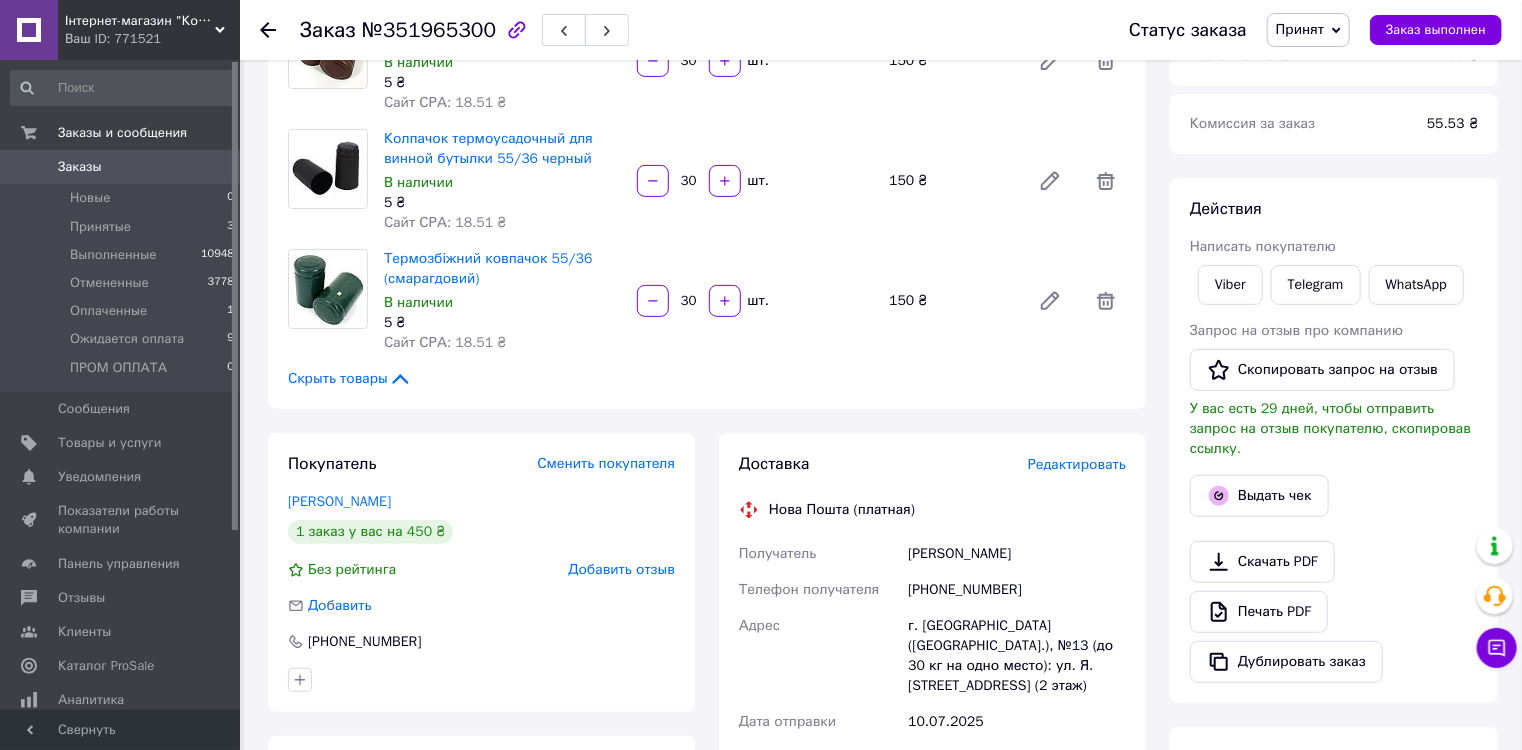scroll, scrollTop: 0, scrollLeft: 0, axis: both 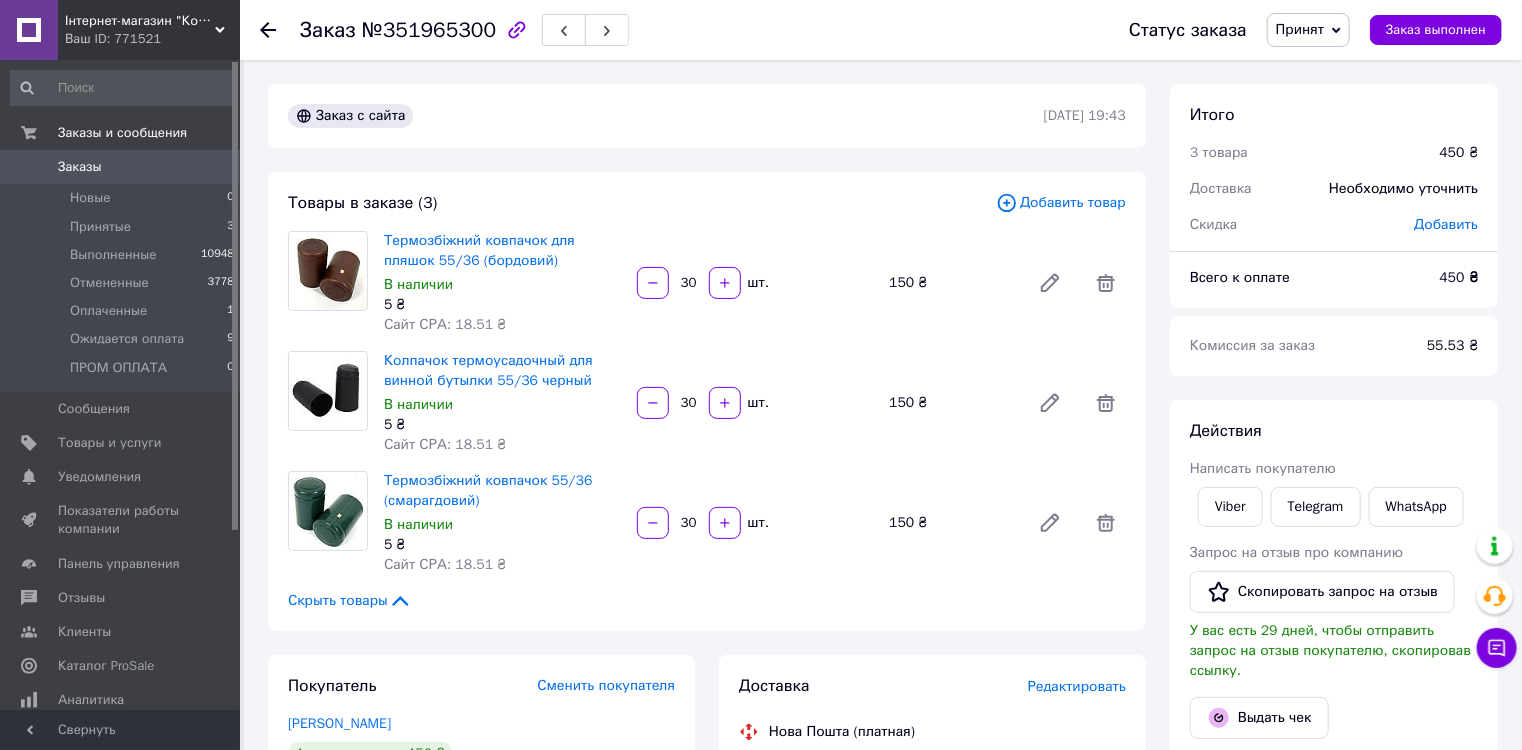 click on "Принят" at bounding box center (1300, 29) 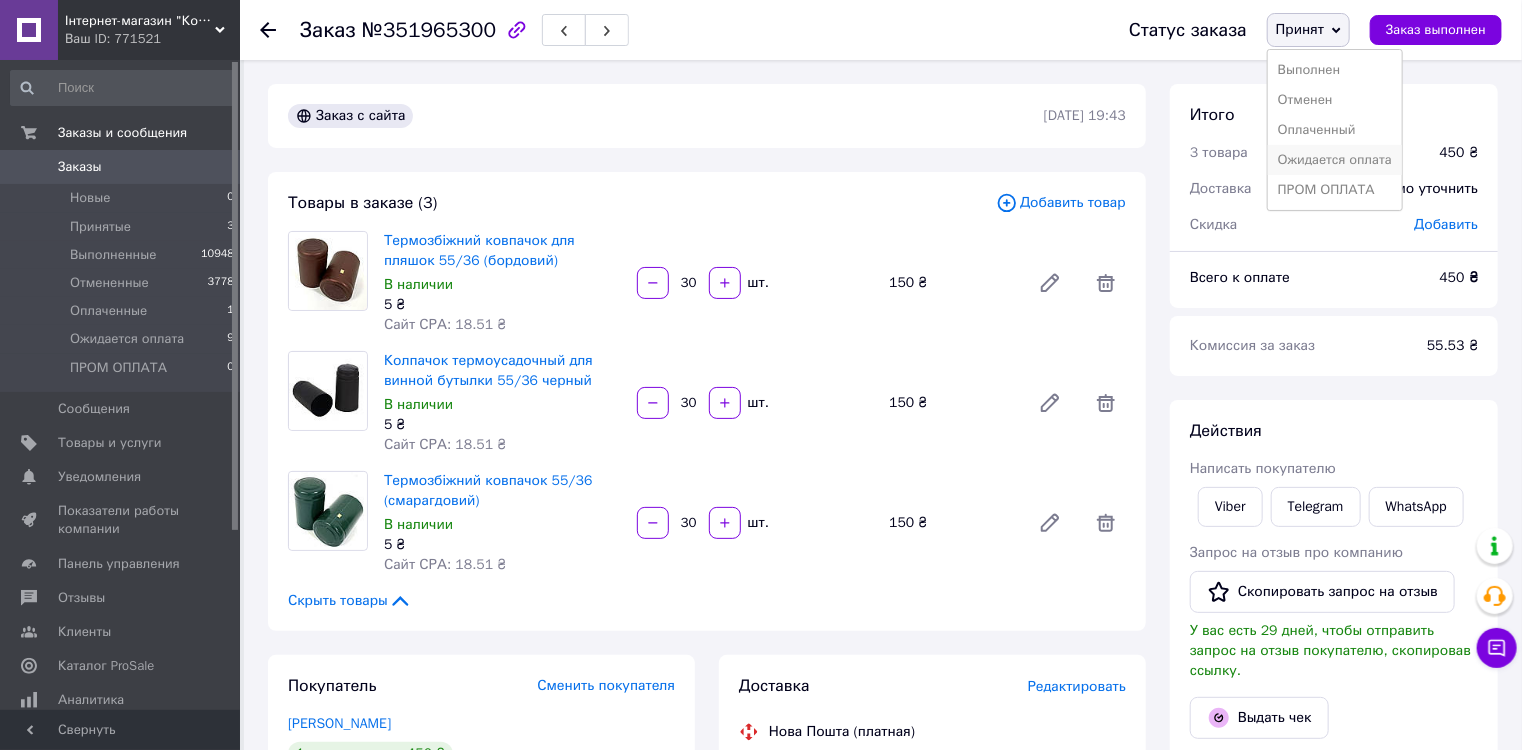 click on "Ожидается оплата" at bounding box center [1335, 160] 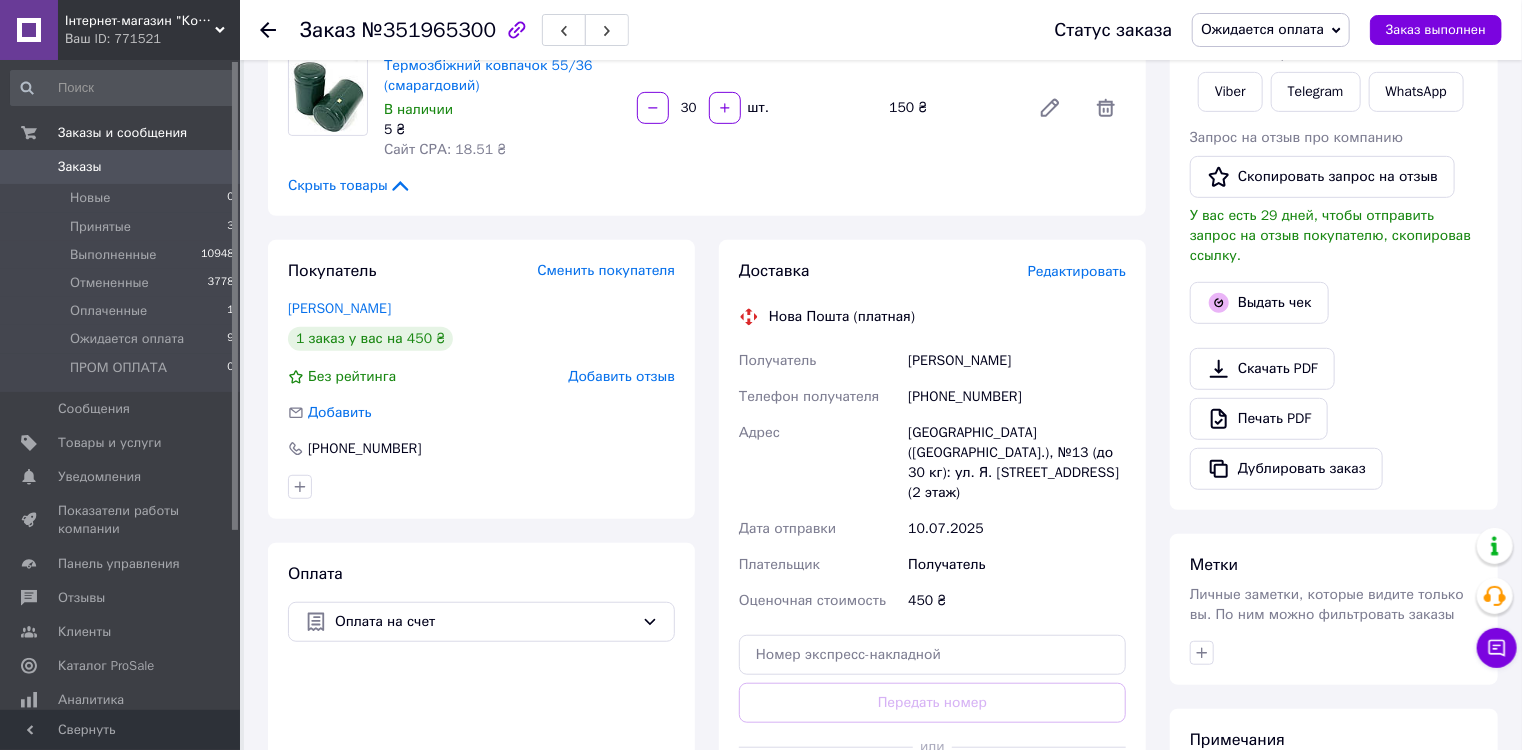 scroll, scrollTop: 480, scrollLeft: 0, axis: vertical 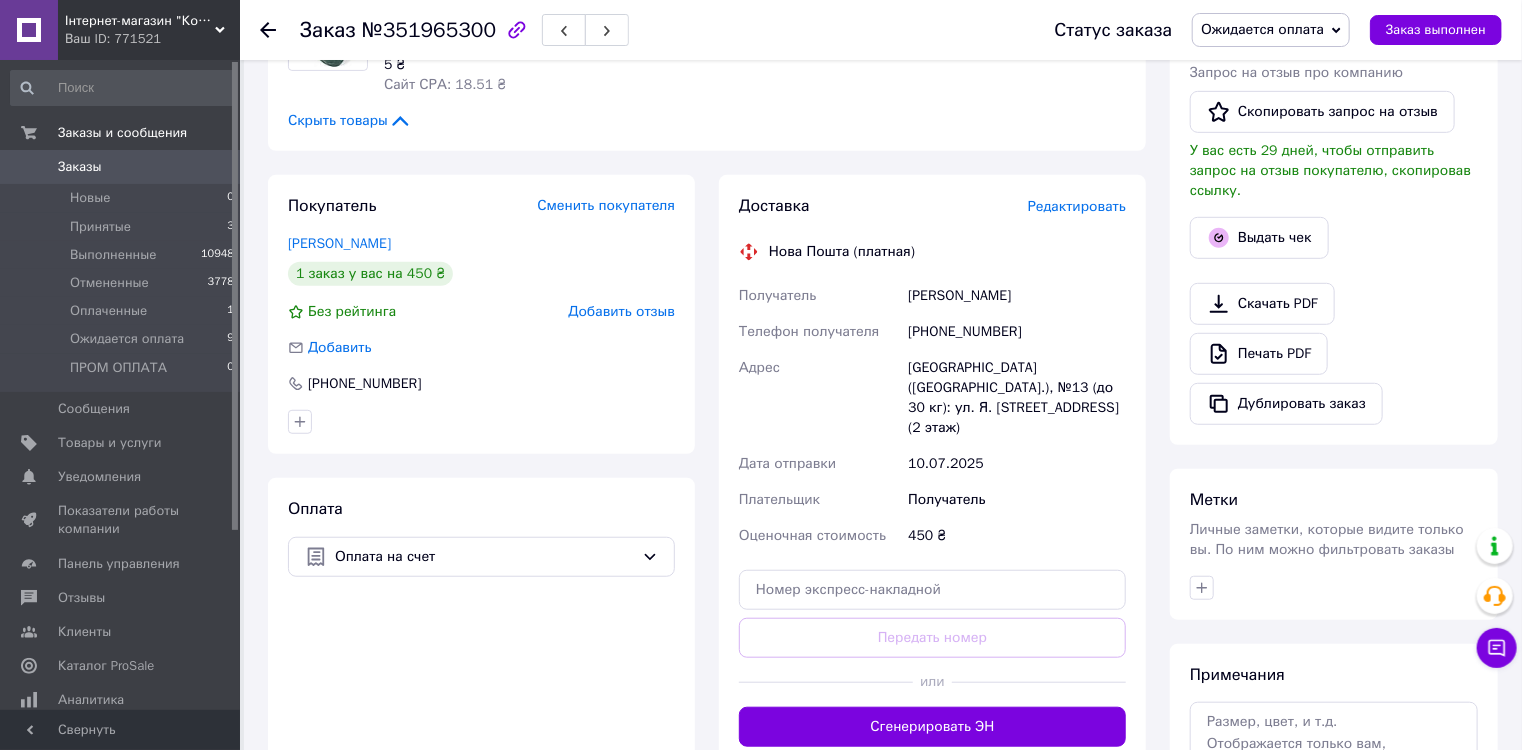 click on "+380986631018" at bounding box center (1017, 332) 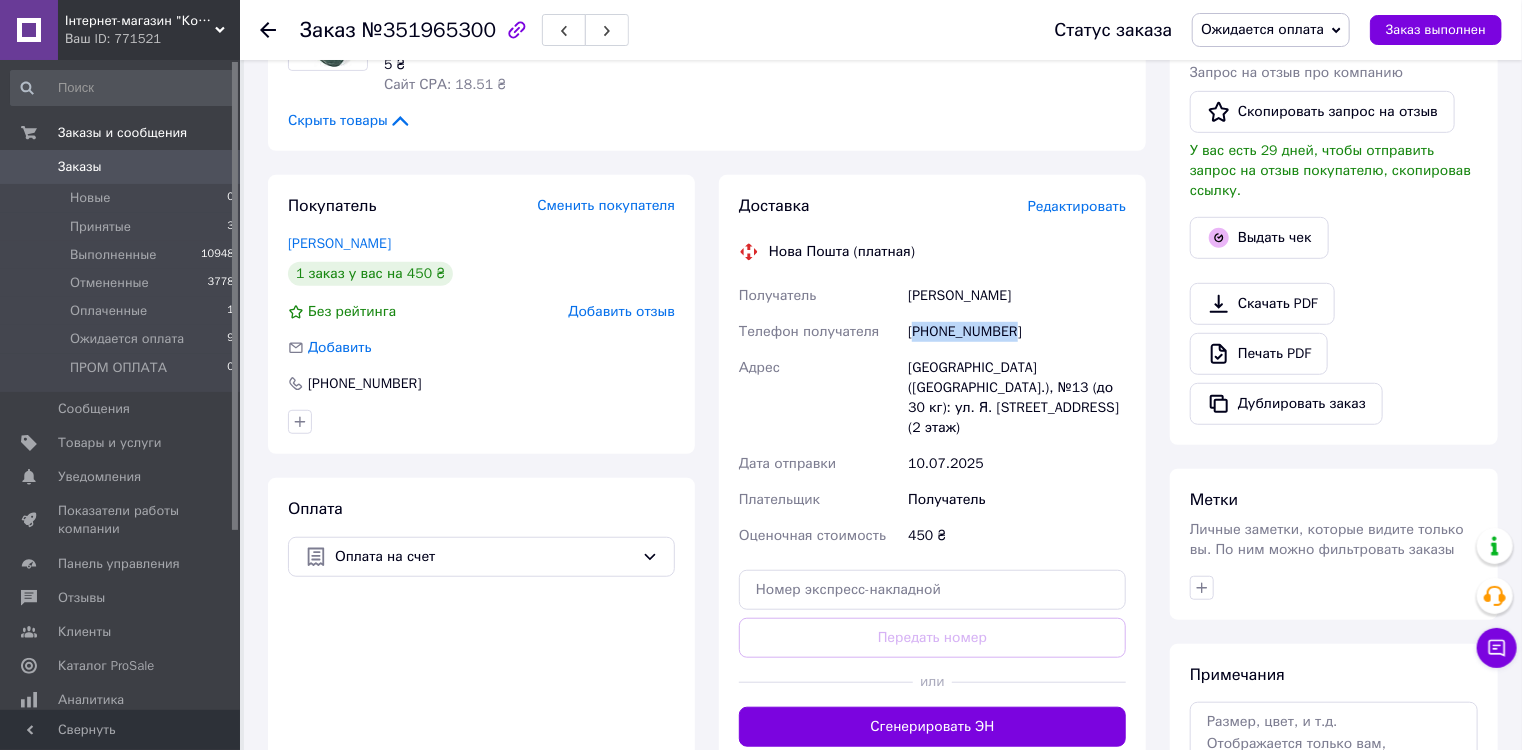 click on "+380986631018" at bounding box center [1017, 332] 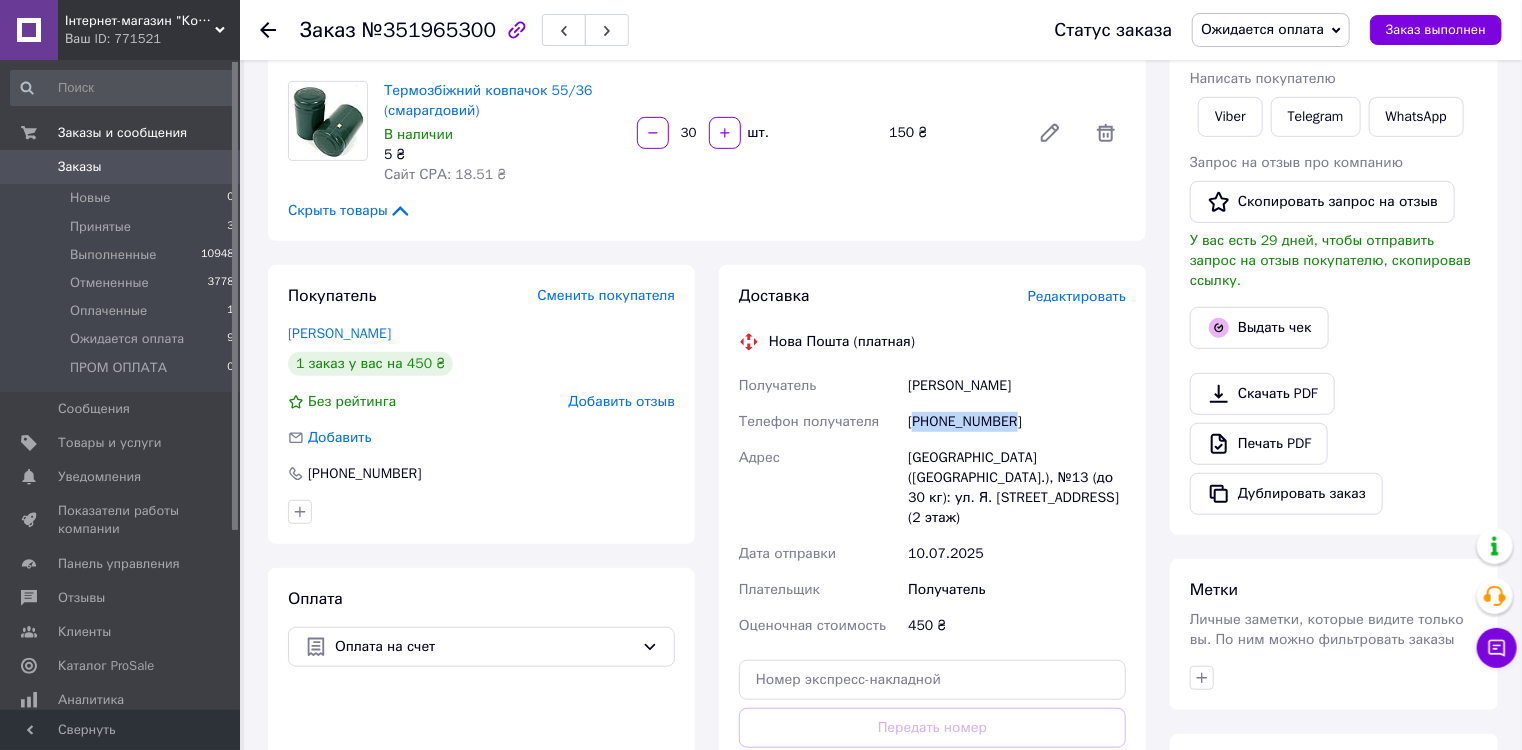 scroll, scrollTop: 160, scrollLeft: 0, axis: vertical 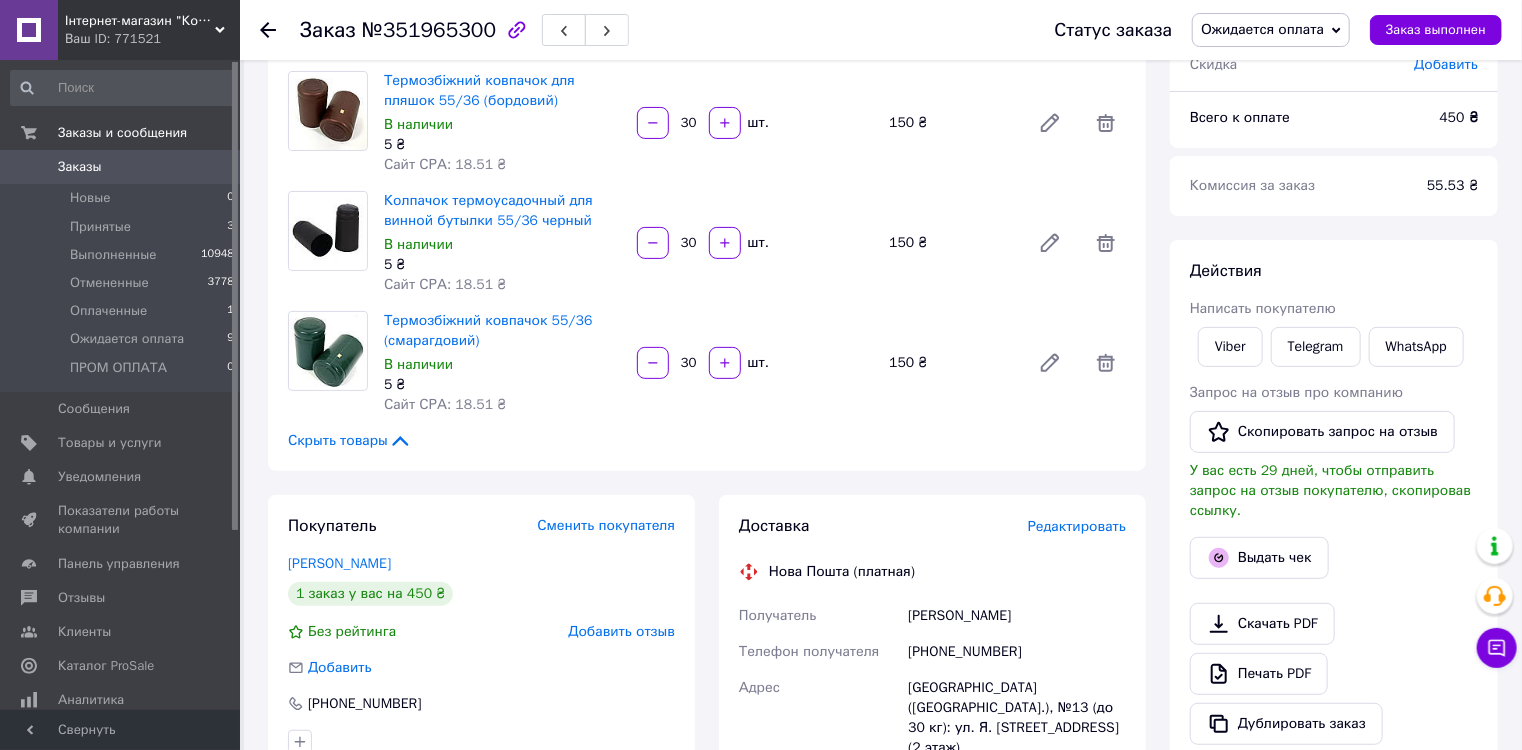 click on "№351965300" at bounding box center (429, 30) 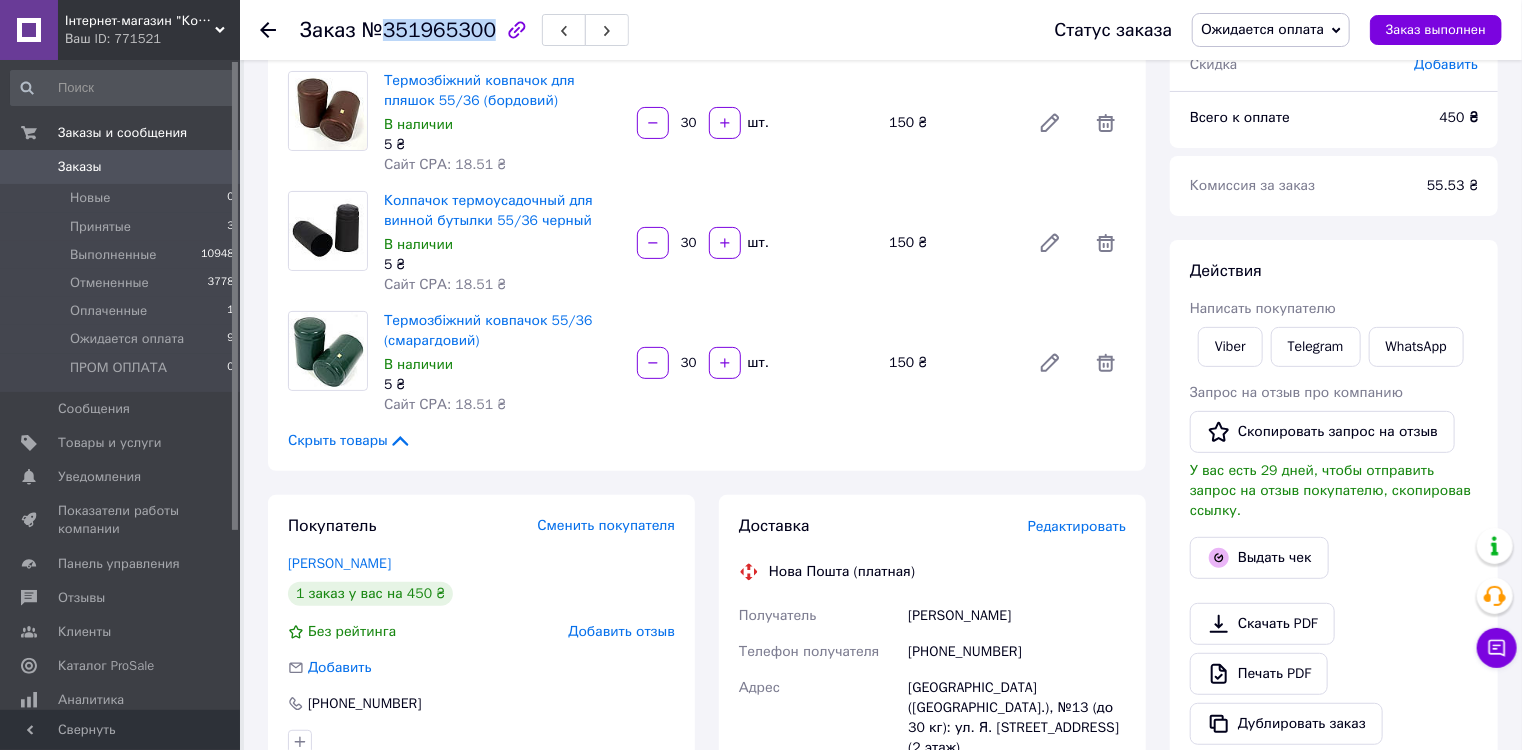 click on "№351965300" at bounding box center [429, 30] 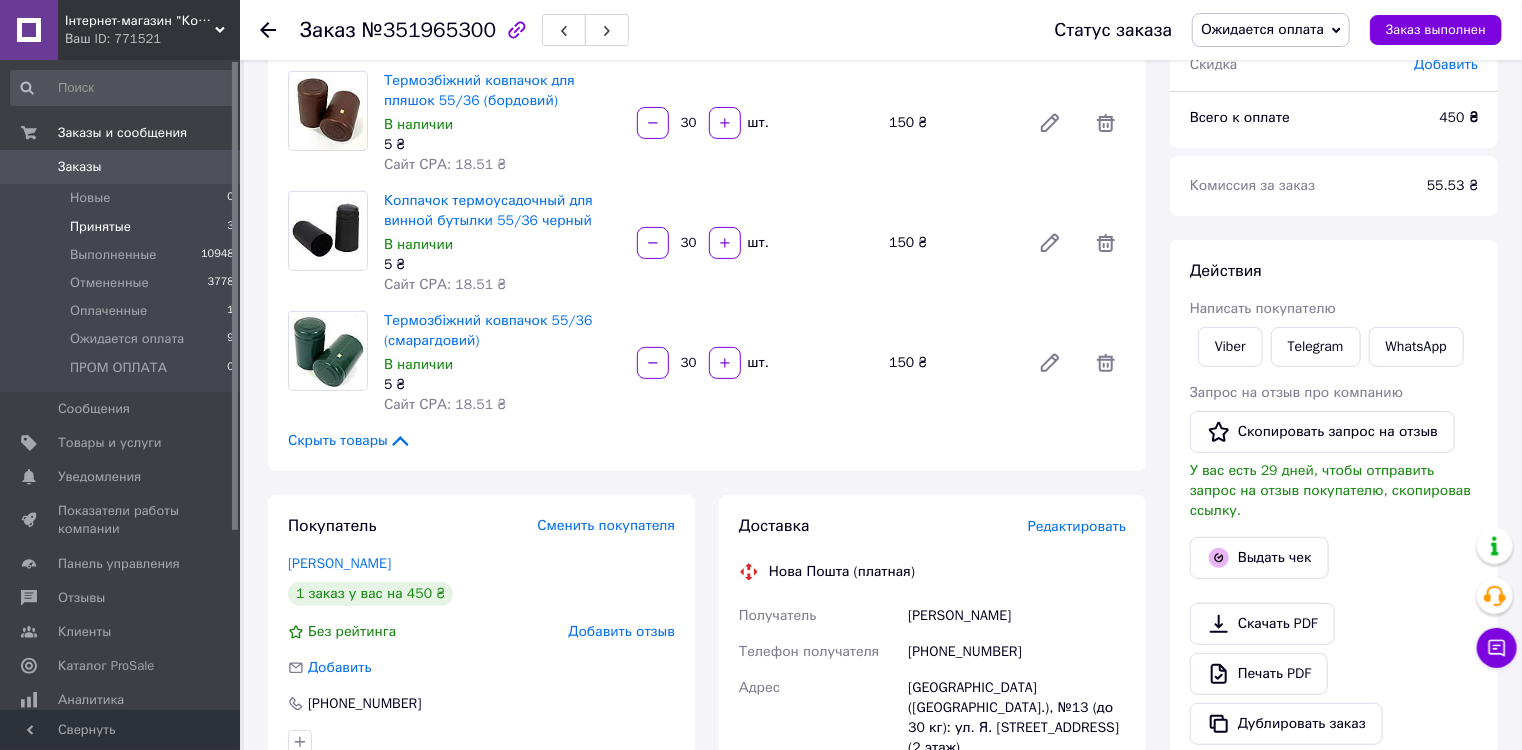 click on "Принятые" at bounding box center (100, 227) 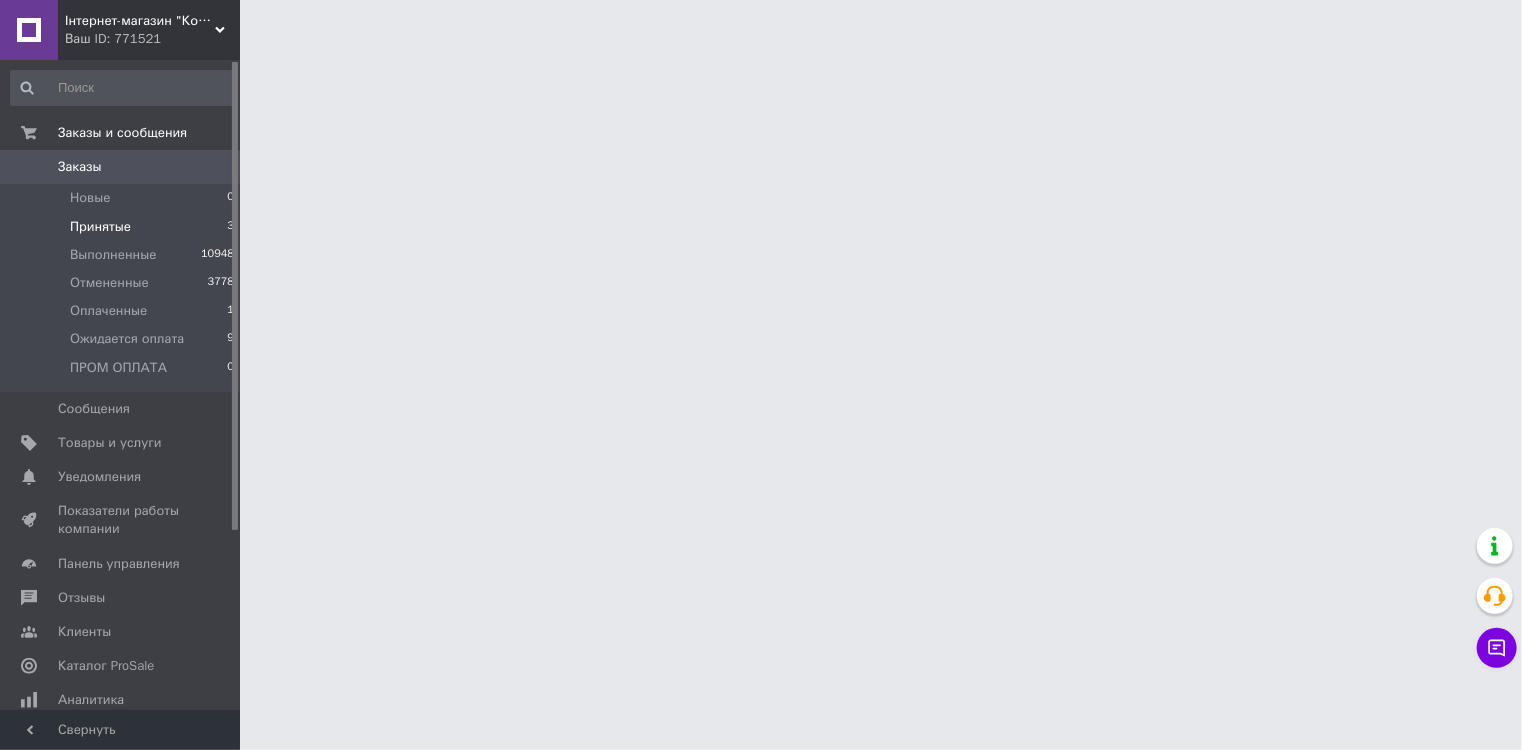 scroll, scrollTop: 0, scrollLeft: 0, axis: both 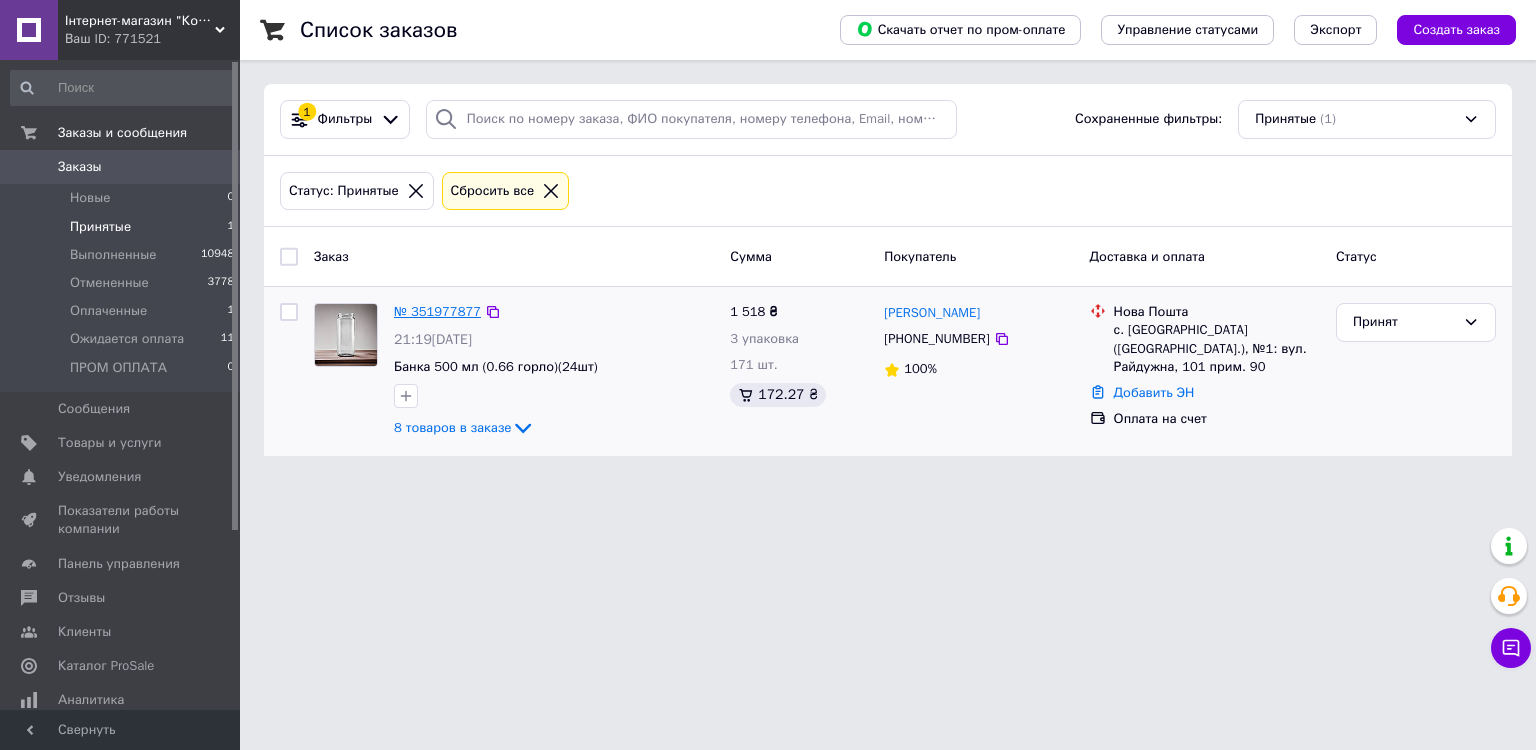 click on "№ 351977877" at bounding box center (437, 311) 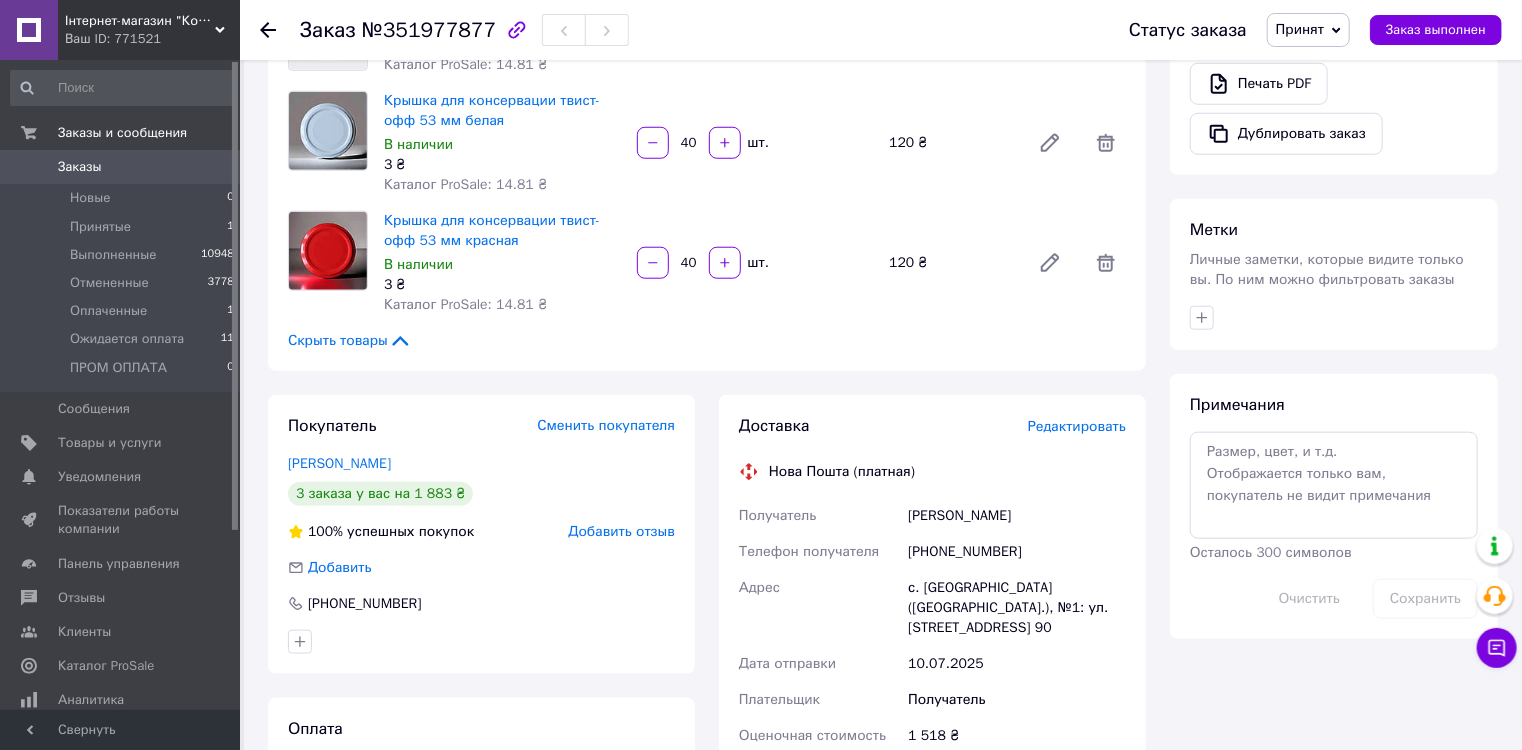 scroll, scrollTop: 1040, scrollLeft: 0, axis: vertical 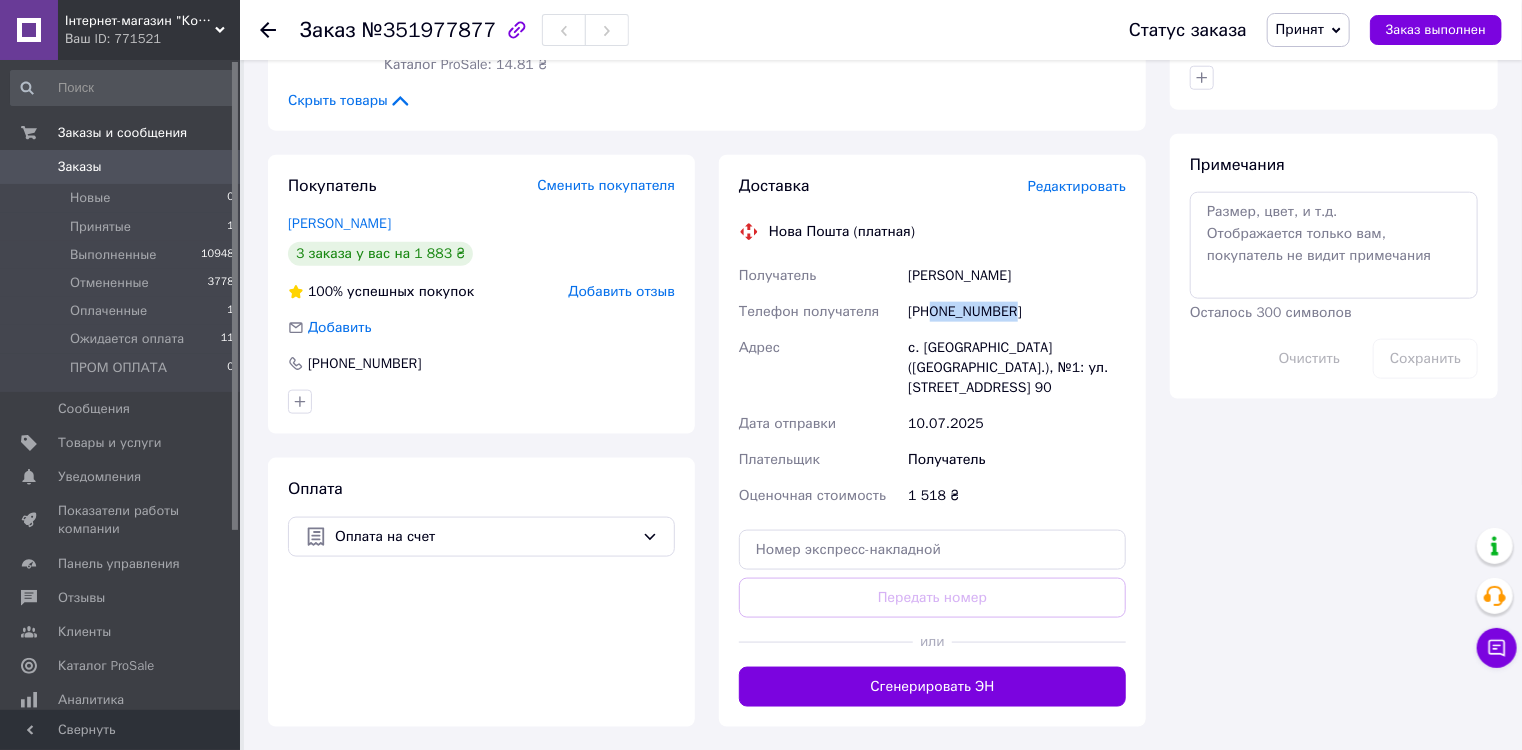drag, startPoint x: 1032, startPoint y: 309, endPoint x: 930, endPoint y: 313, distance: 102.0784 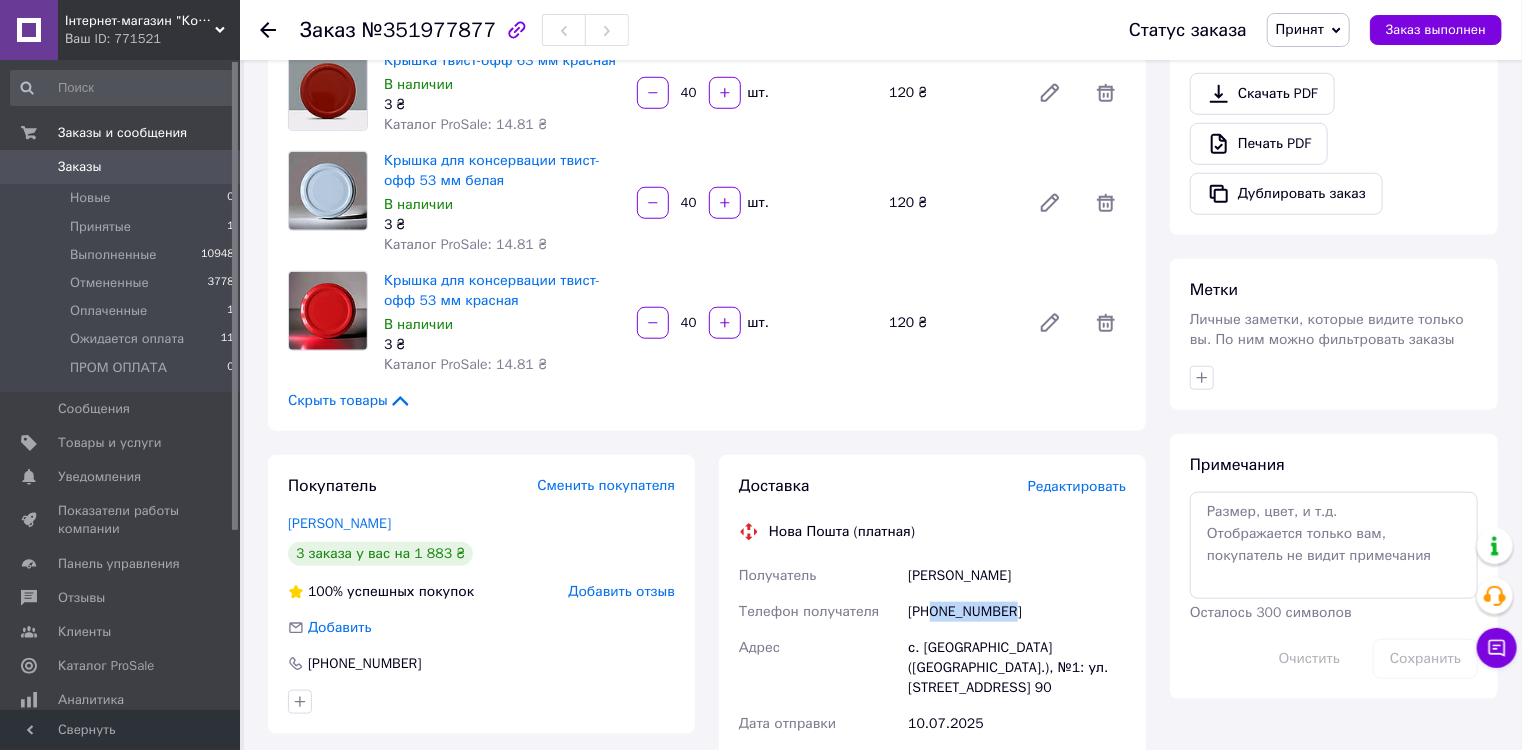 scroll, scrollTop: 720, scrollLeft: 0, axis: vertical 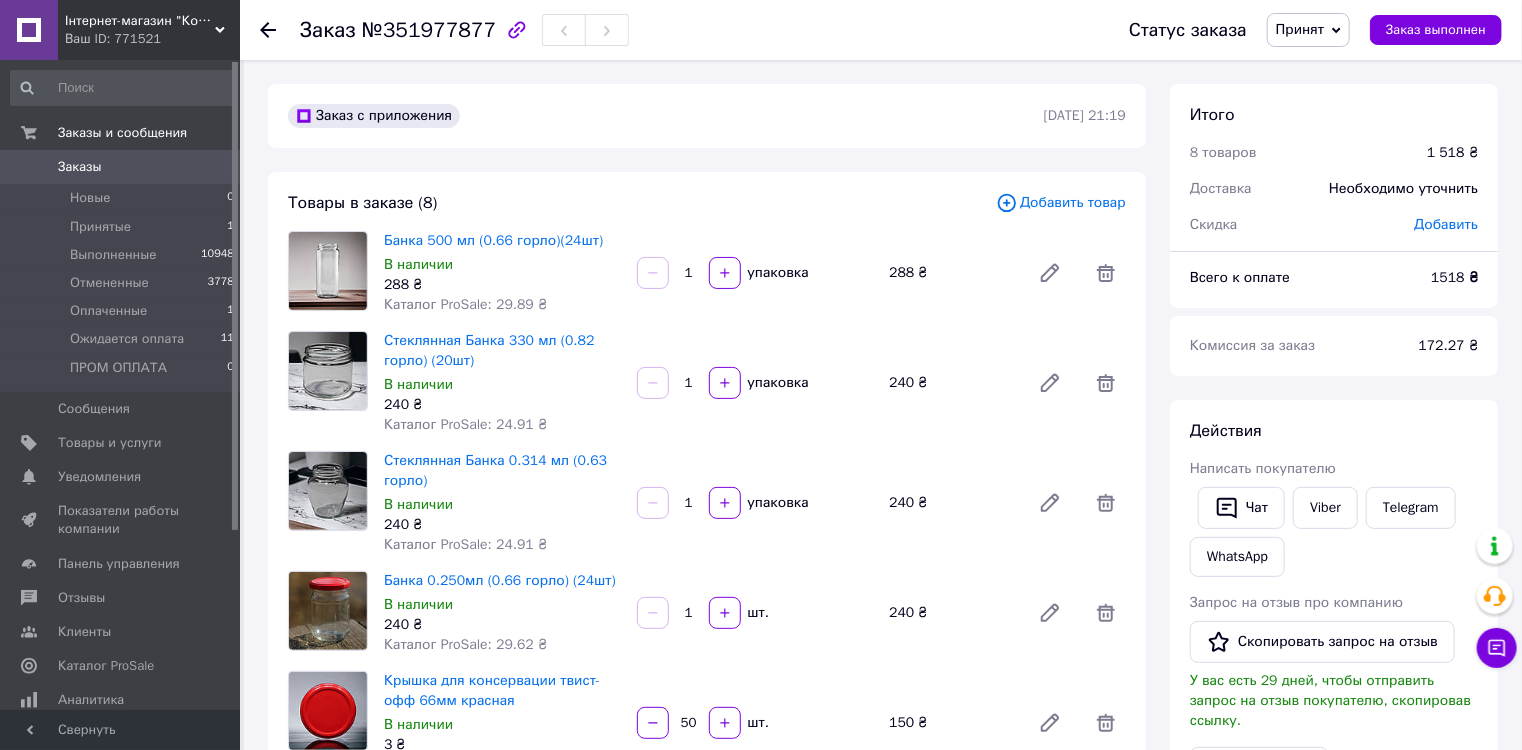 click on "Принят" at bounding box center (1300, 29) 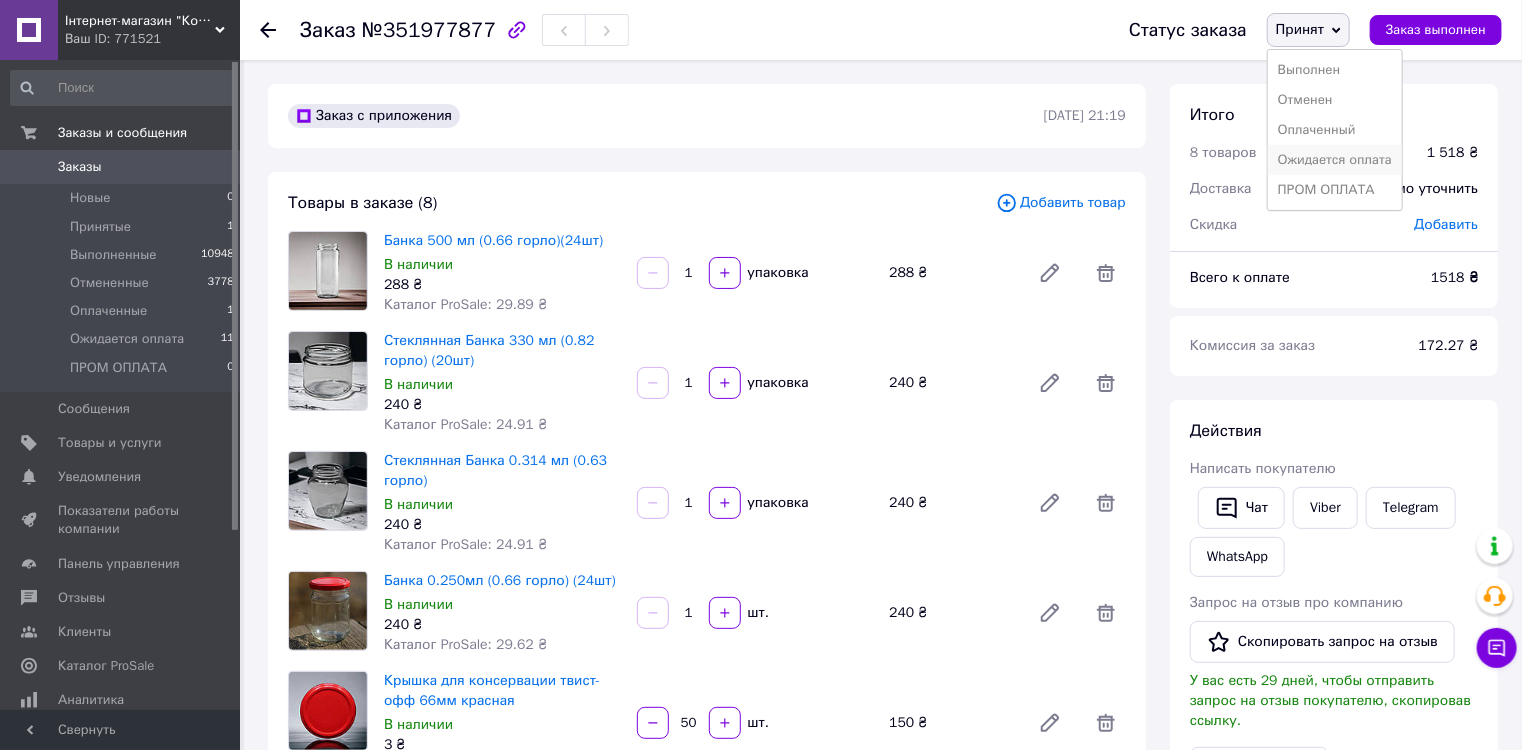 click on "Ожидается оплата" at bounding box center (1335, 160) 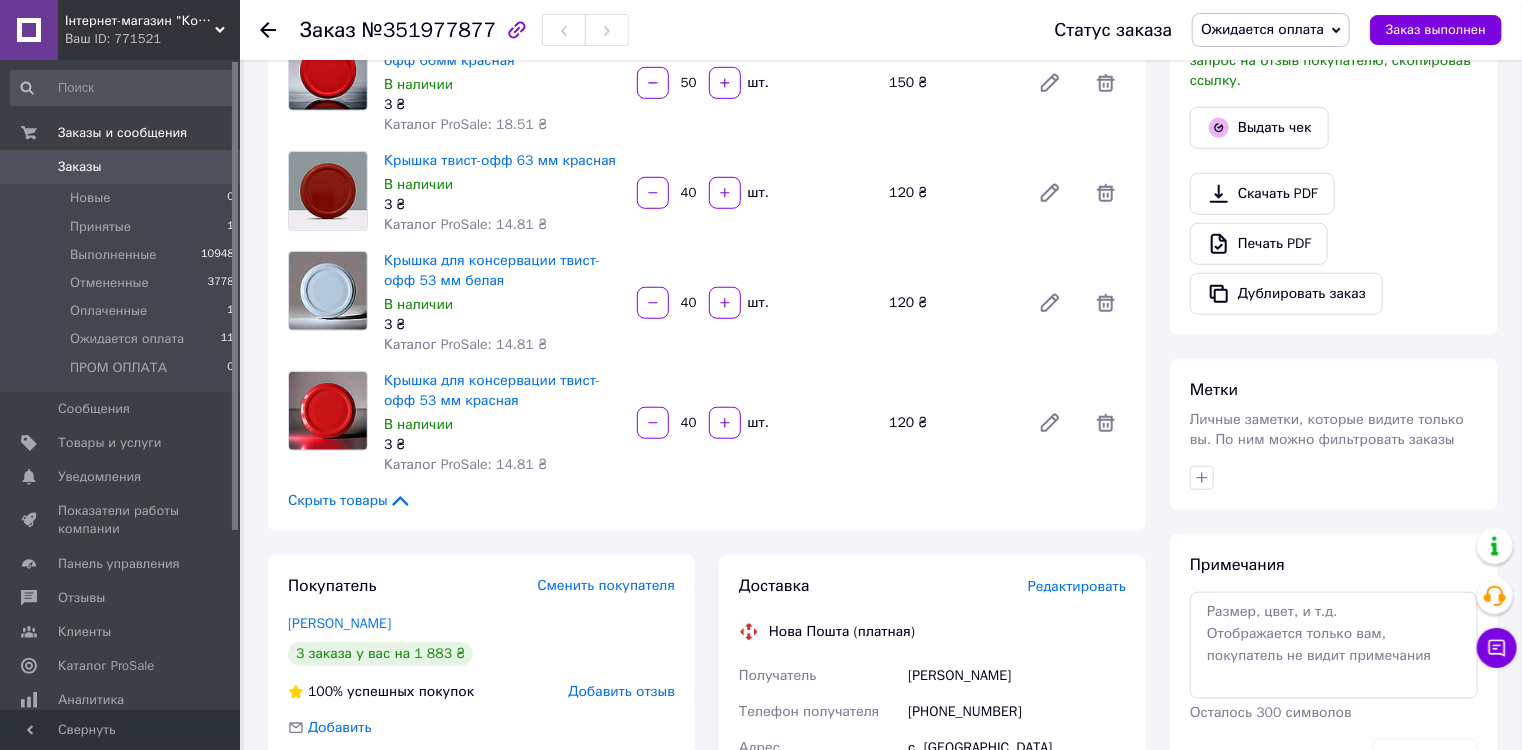 scroll, scrollTop: 880, scrollLeft: 0, axis: vertical 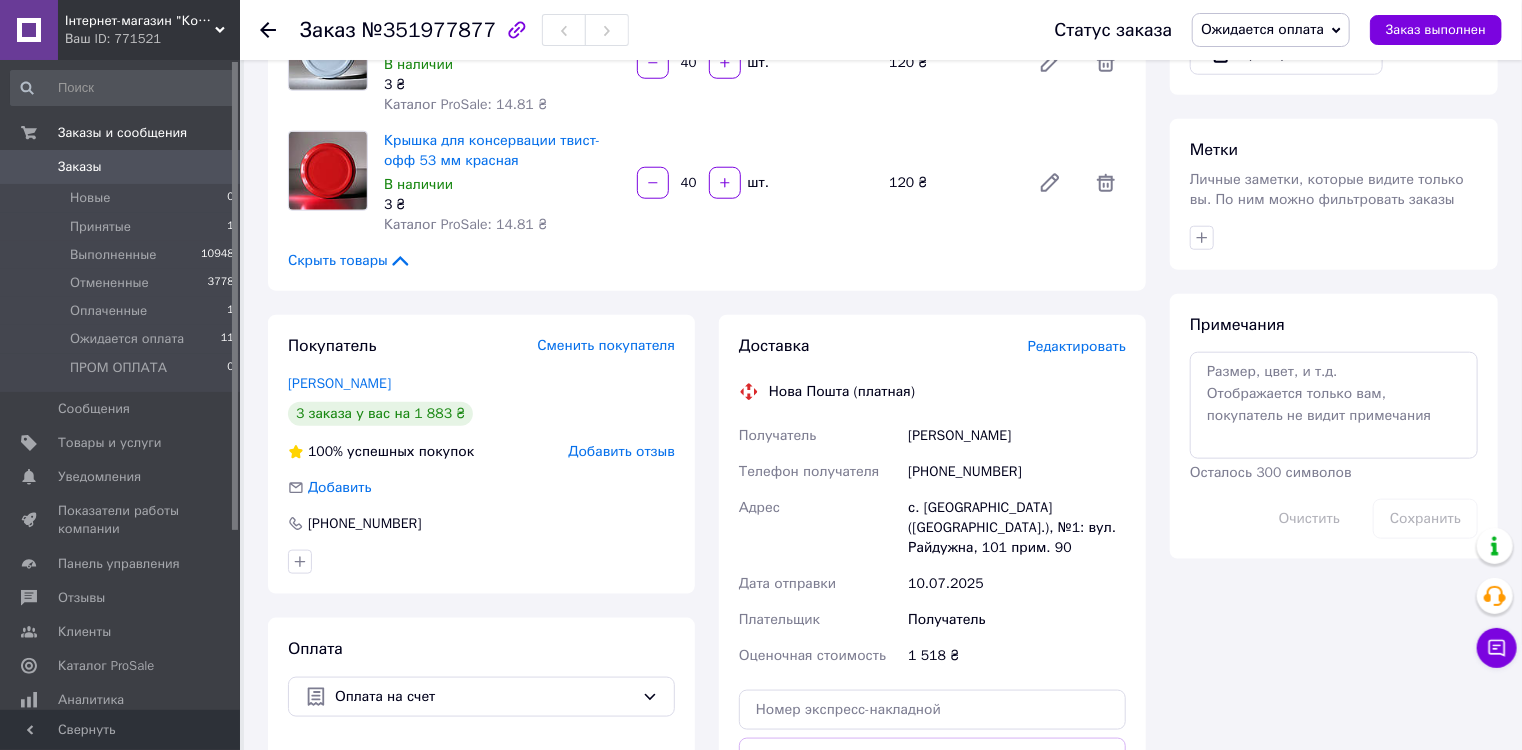 click on "[PHONE_NUMBER]" at bounding box center (1017, 472) 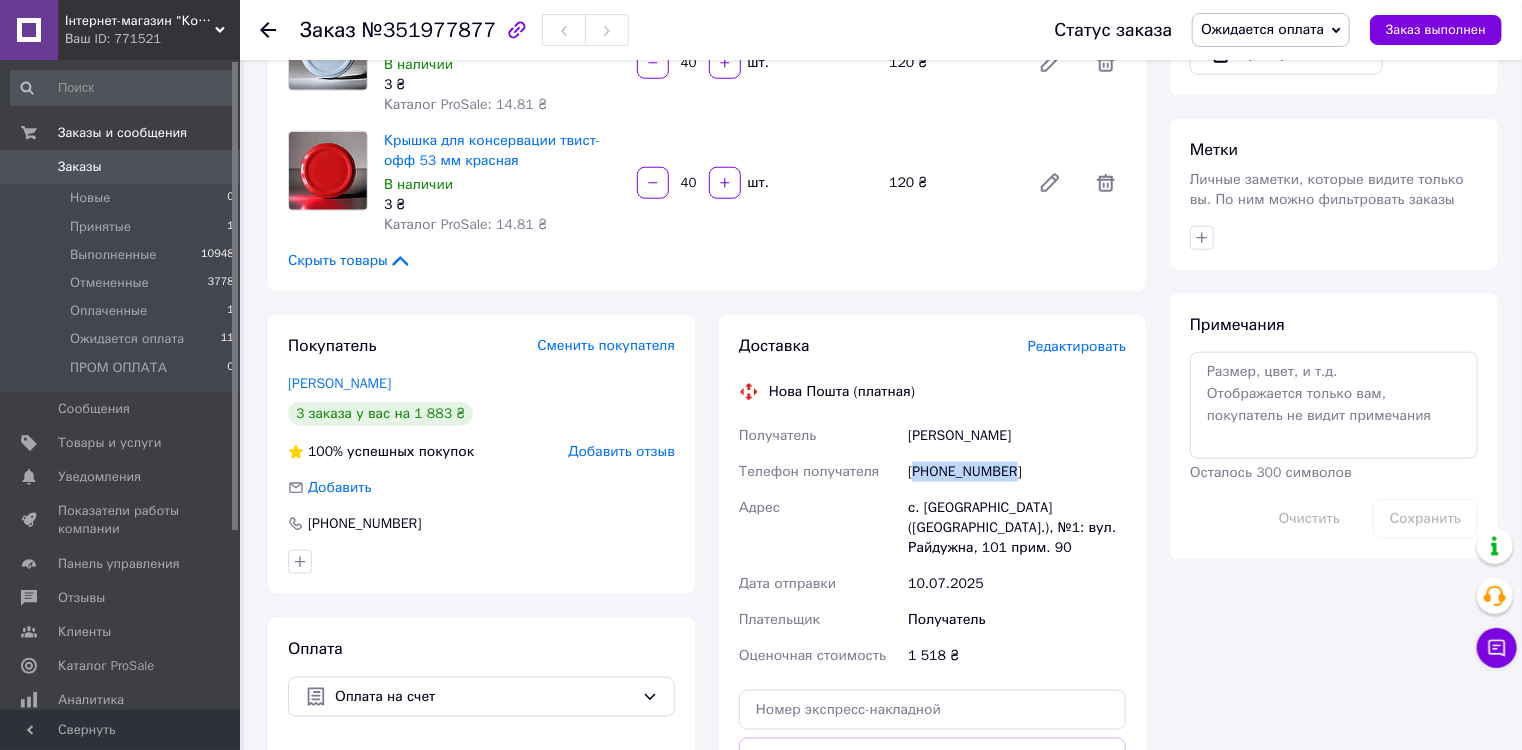 click on "[PHONE_NUMBER]" at bounding box center [1017, 472] 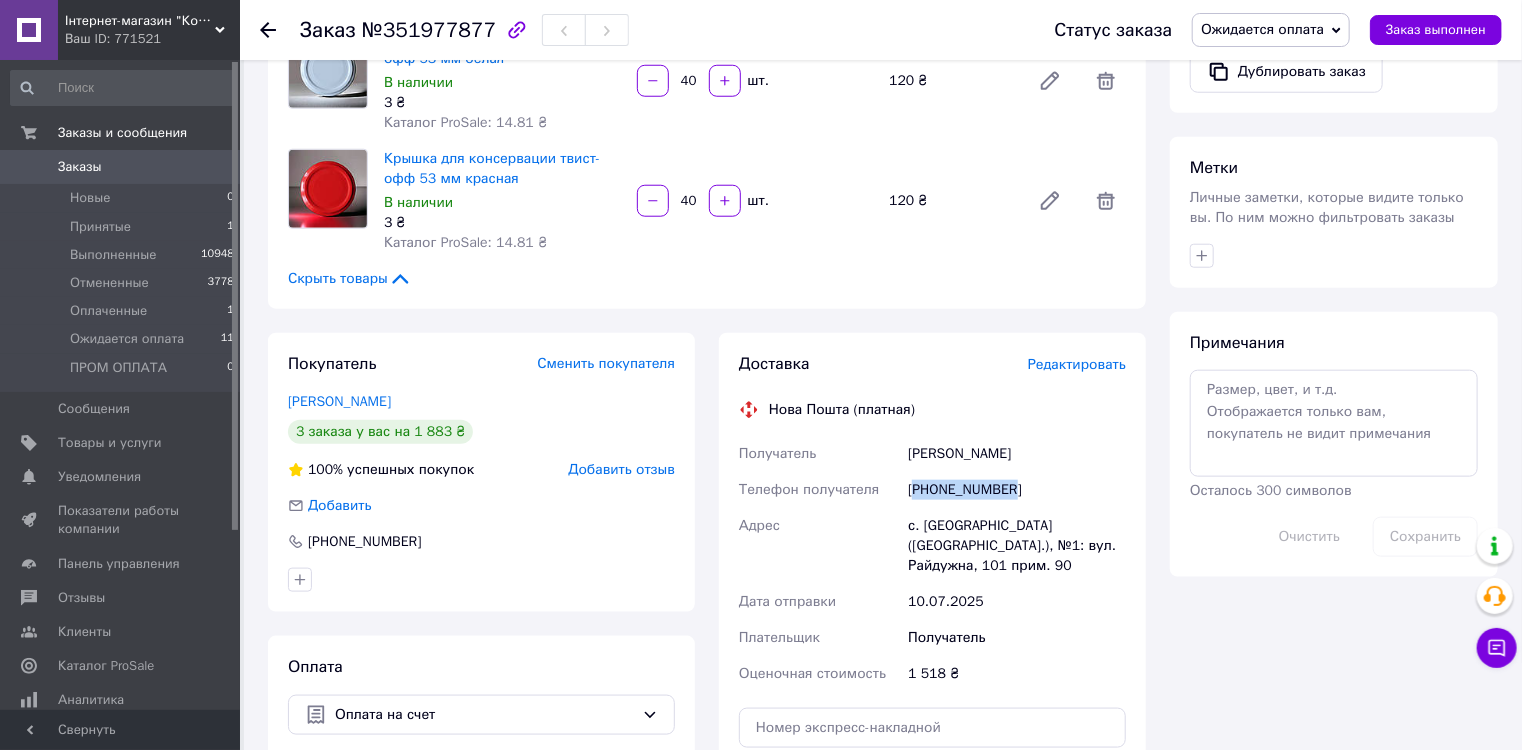 scroll, scrollTop: 880, scrollLeft: 0, axis: vertical 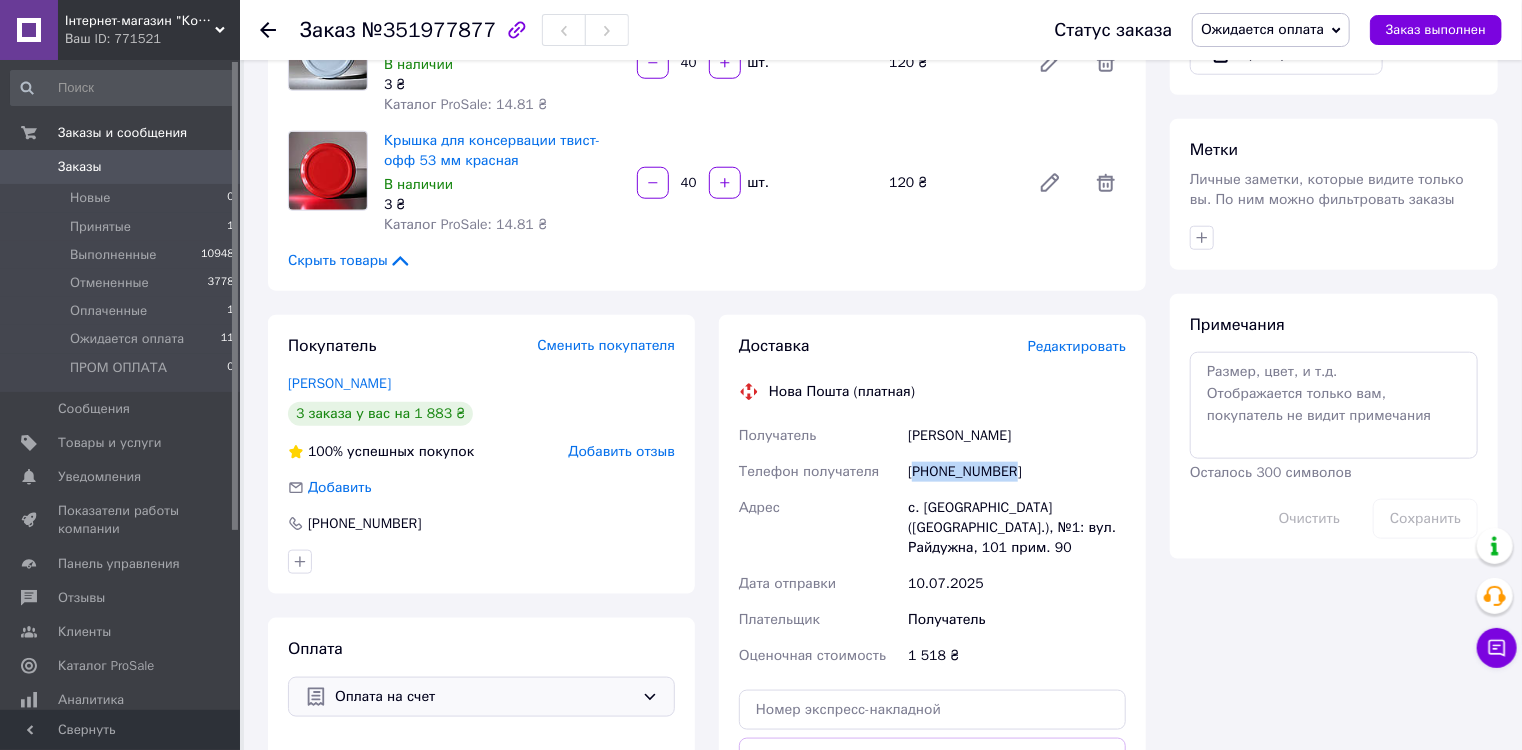 copy on "380733399777" 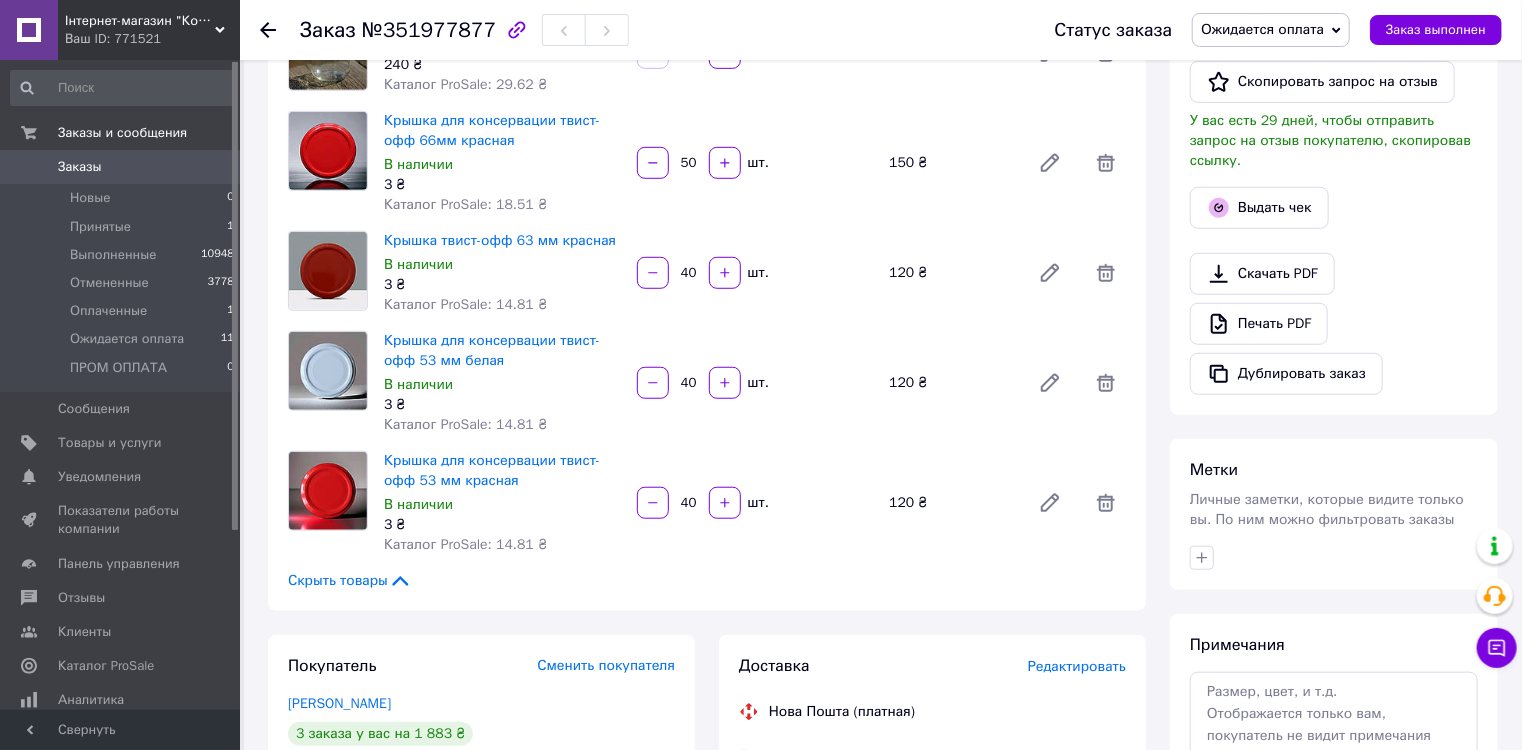 scroll, scrollTop: 160, scrollLeft: 0, axis: vertical 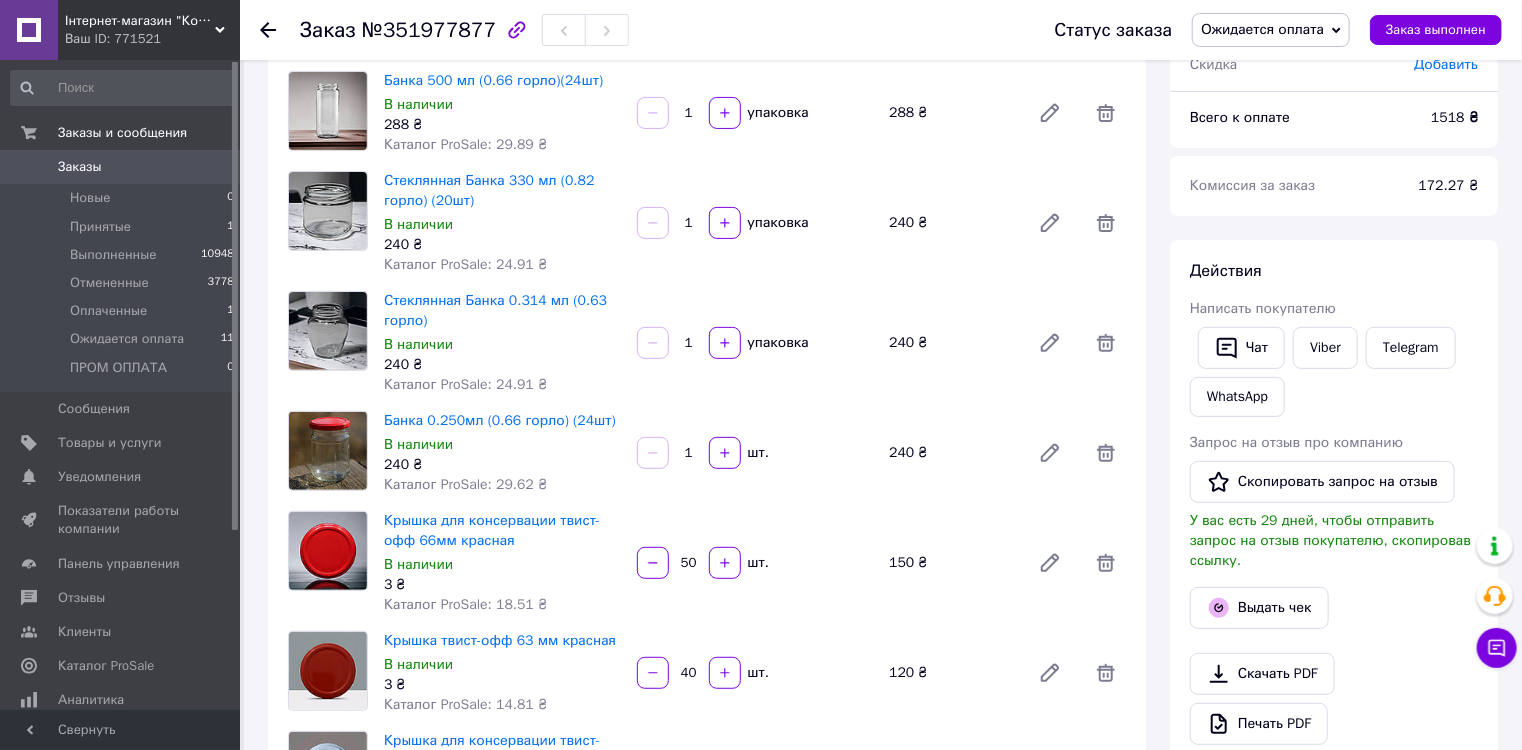 click on "№351977877" at bounding box center [429, 30] 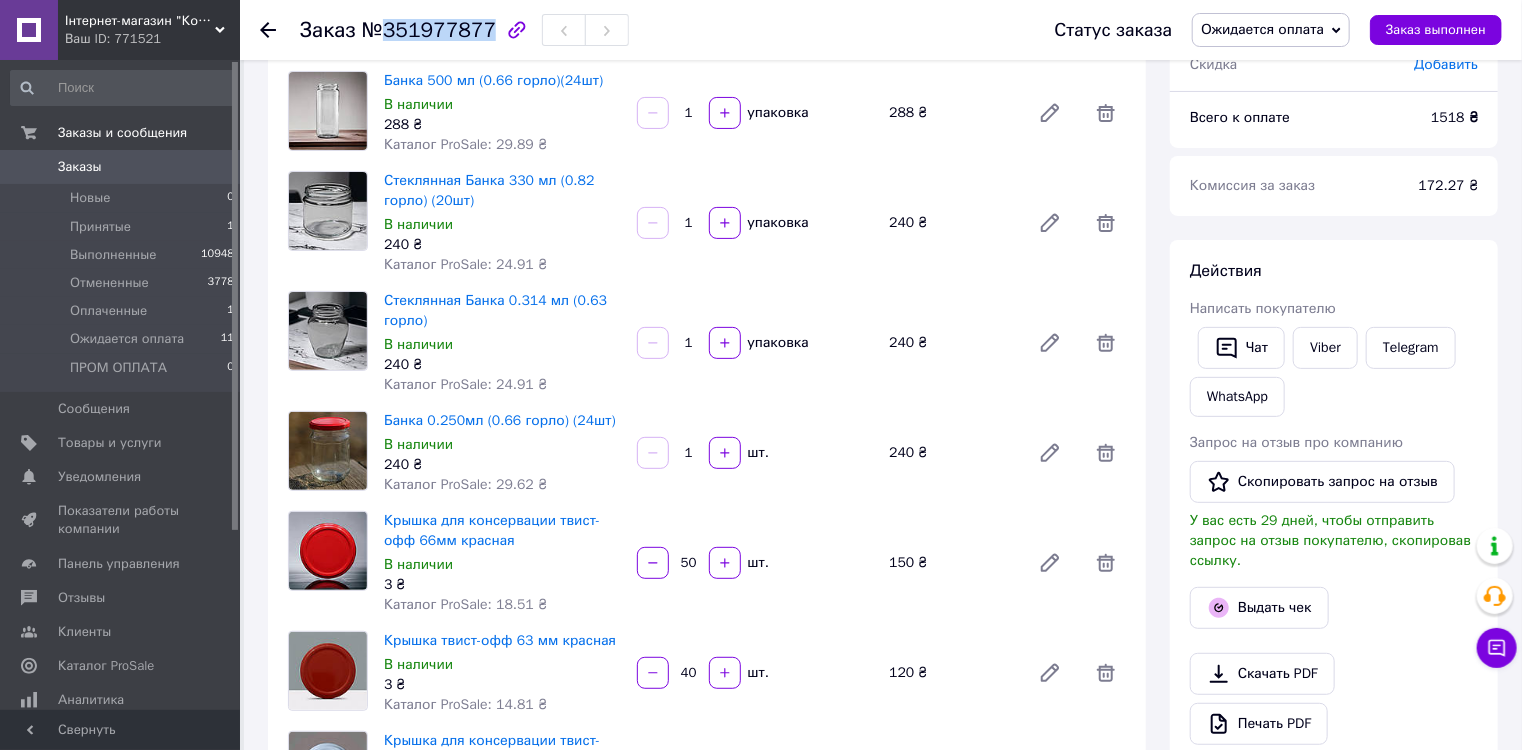 click on "№351977877" at bounding box center (429, 30) 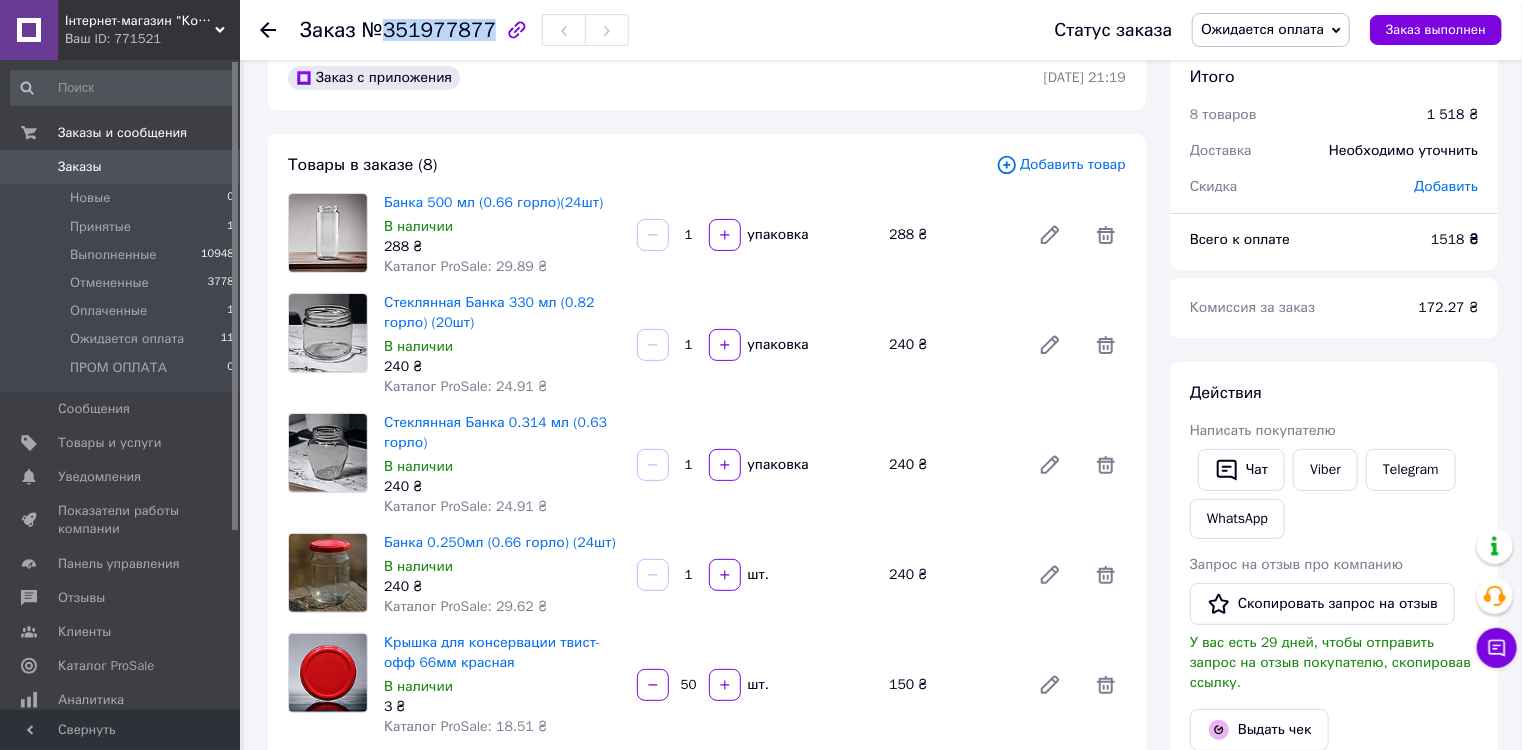 scroll, scrollTop: 0, scrollLeft: 0, axis: both 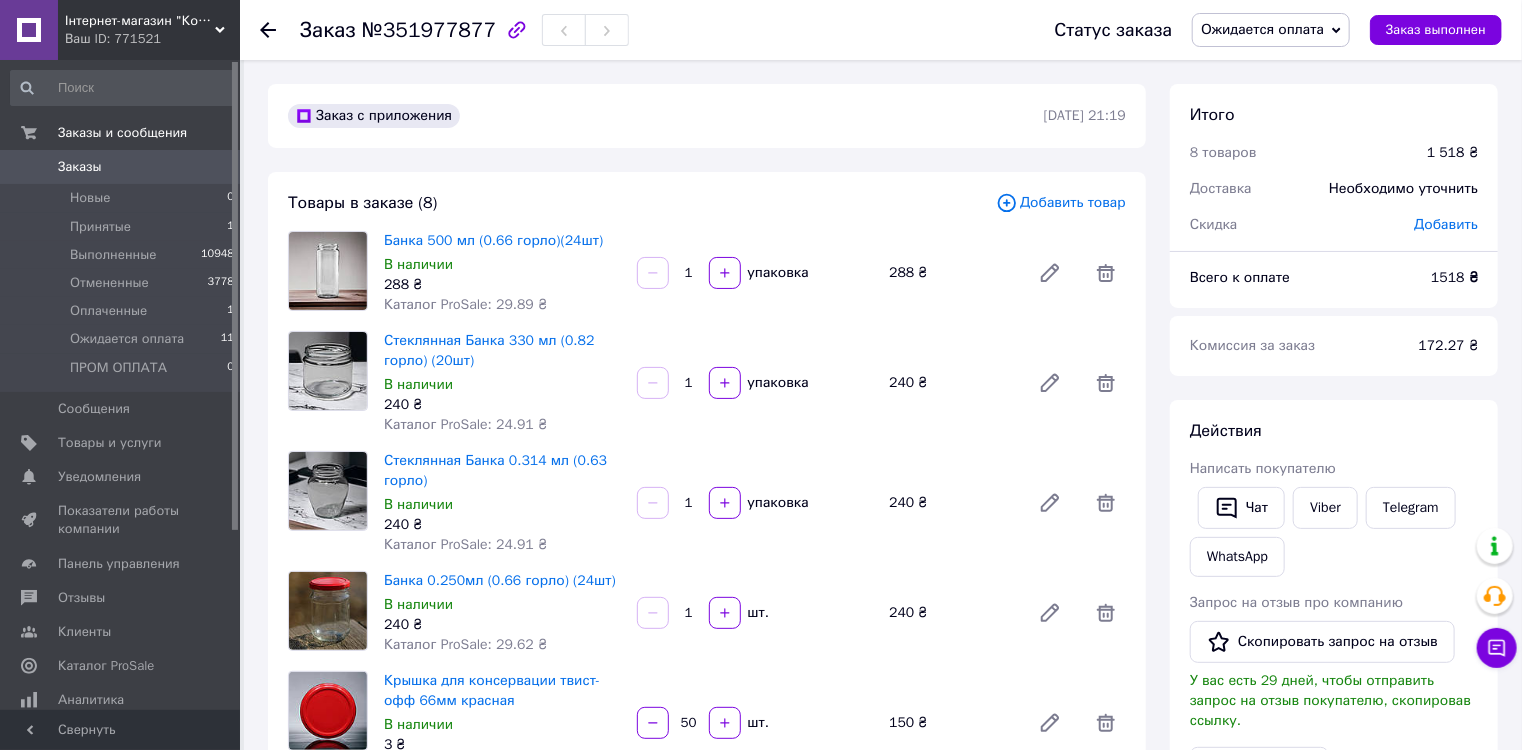click on "Добавить товар" at bounding box center [1061, 203] 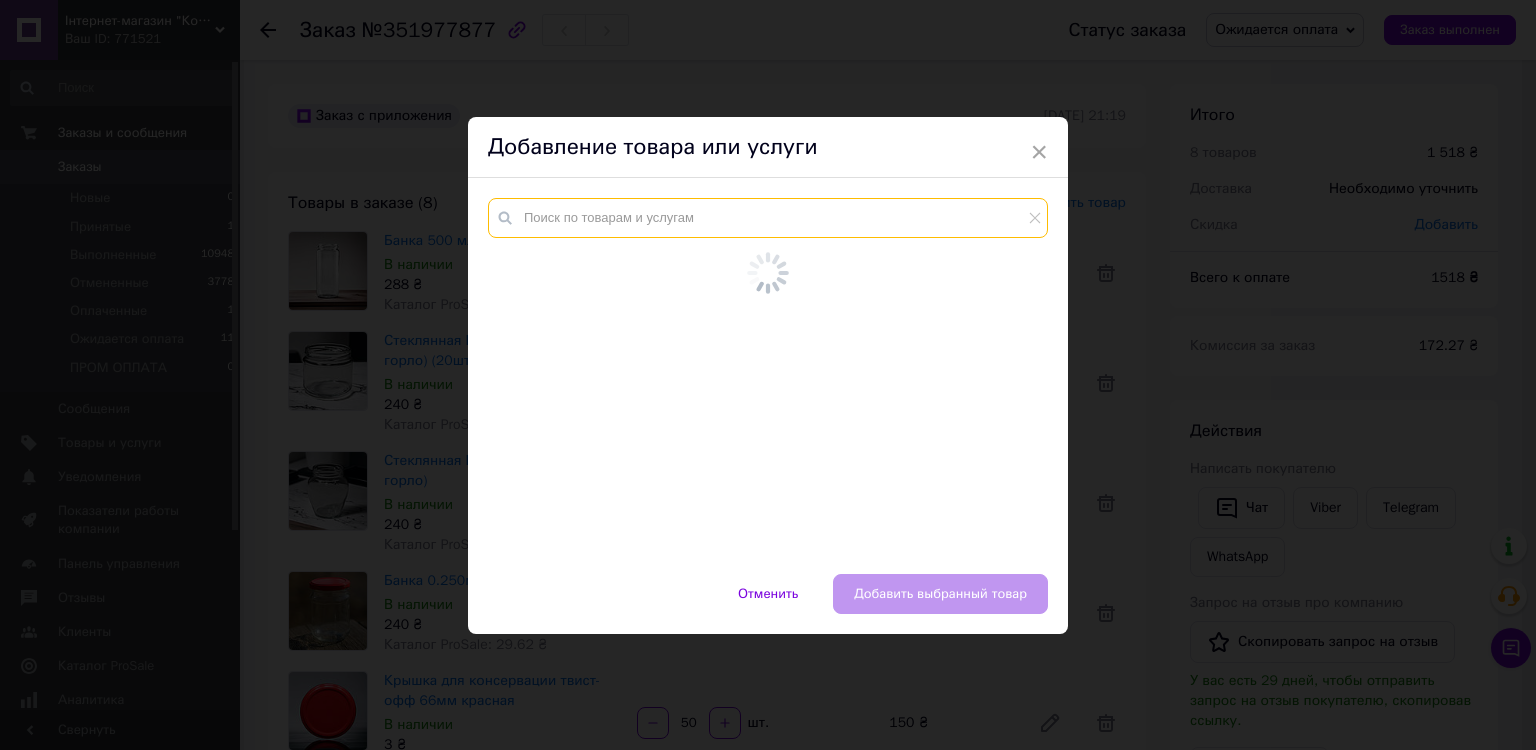 click at bounding box center [768, 218] 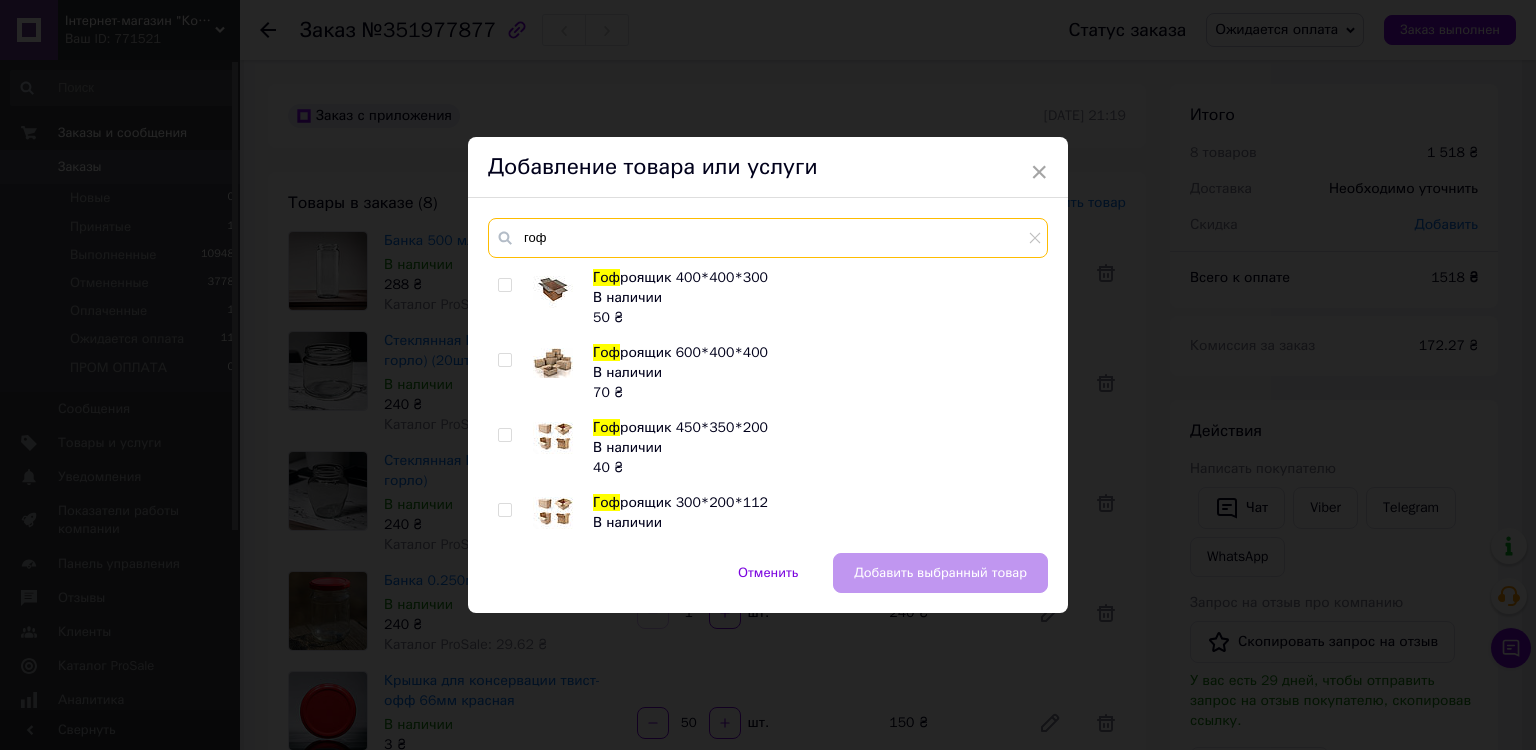 type on "гоф" 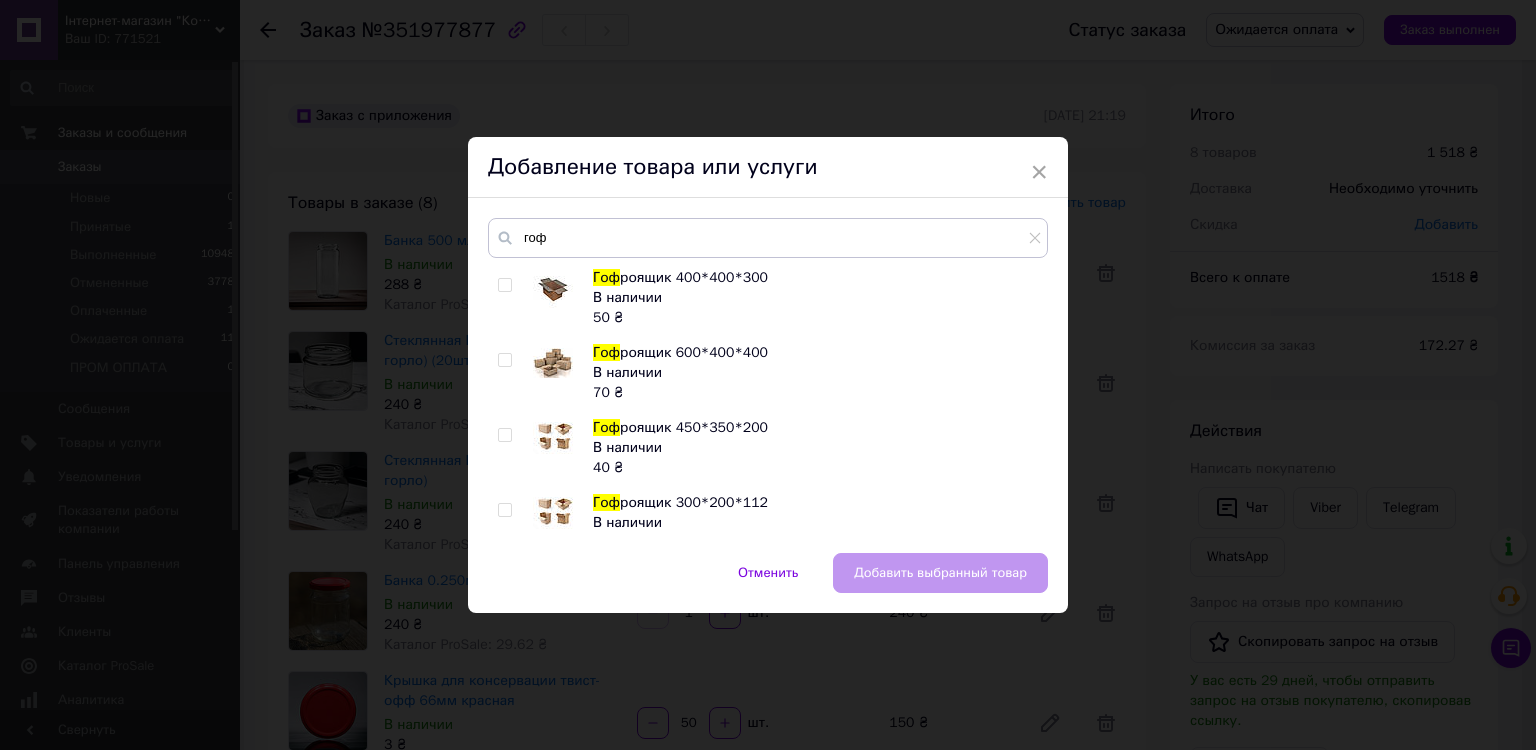 click at bounding box center [504, 285] 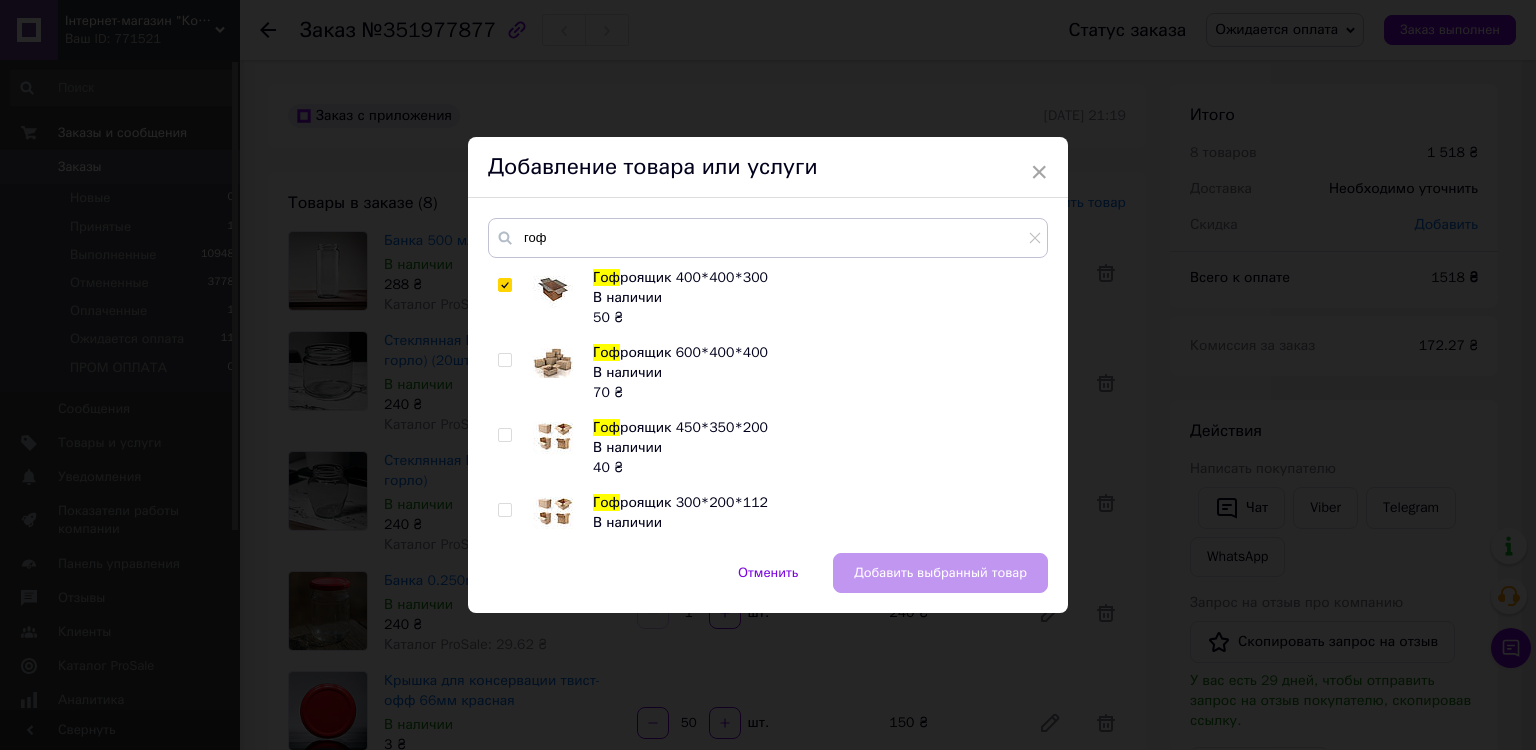 checkbox on "true" 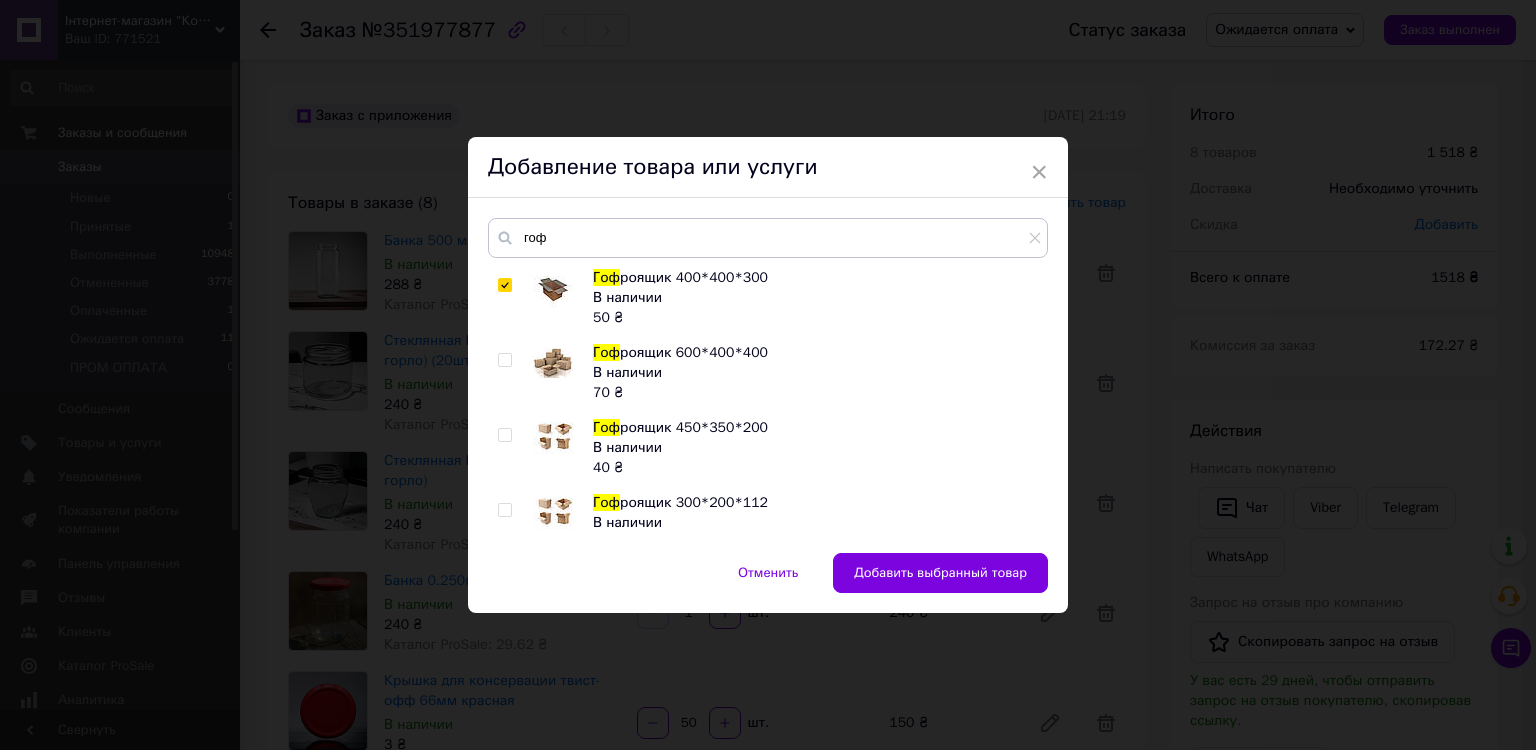 click on "Добавить выбранный товар" at bounding box center [940, 573] 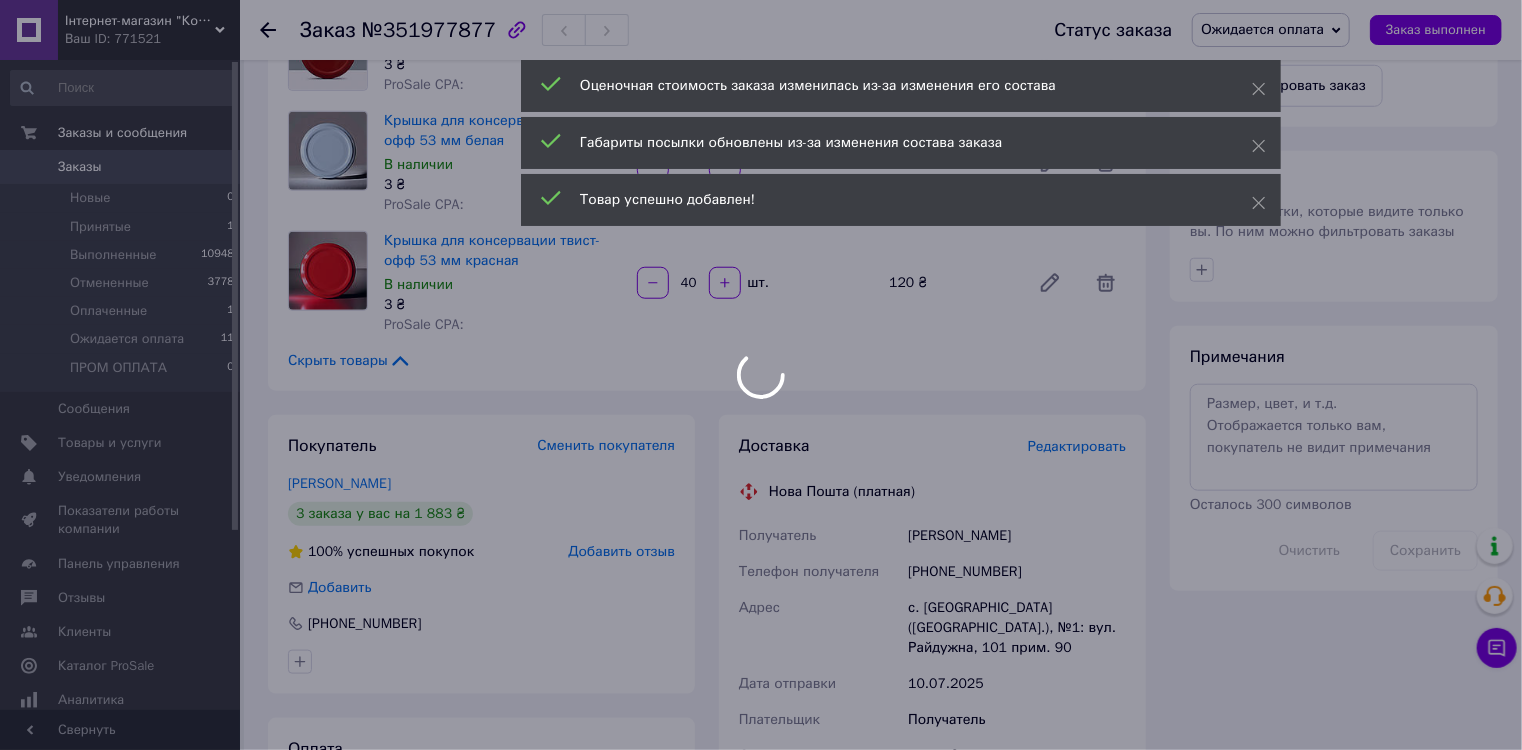 scroll, scrollTop: 800, scrollLeft: 0, axis: vertical 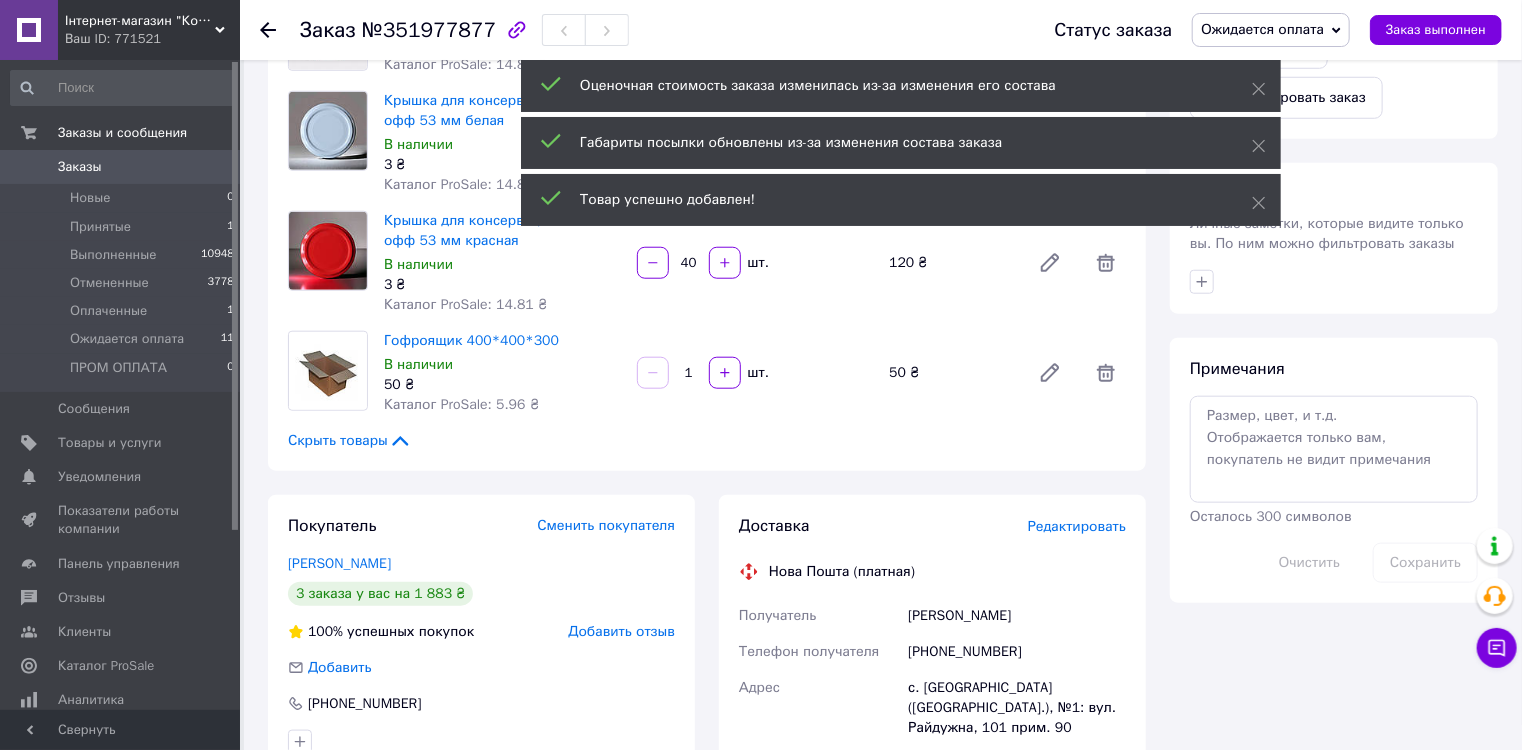click on "1   шт." at bounding box center [755, 373] 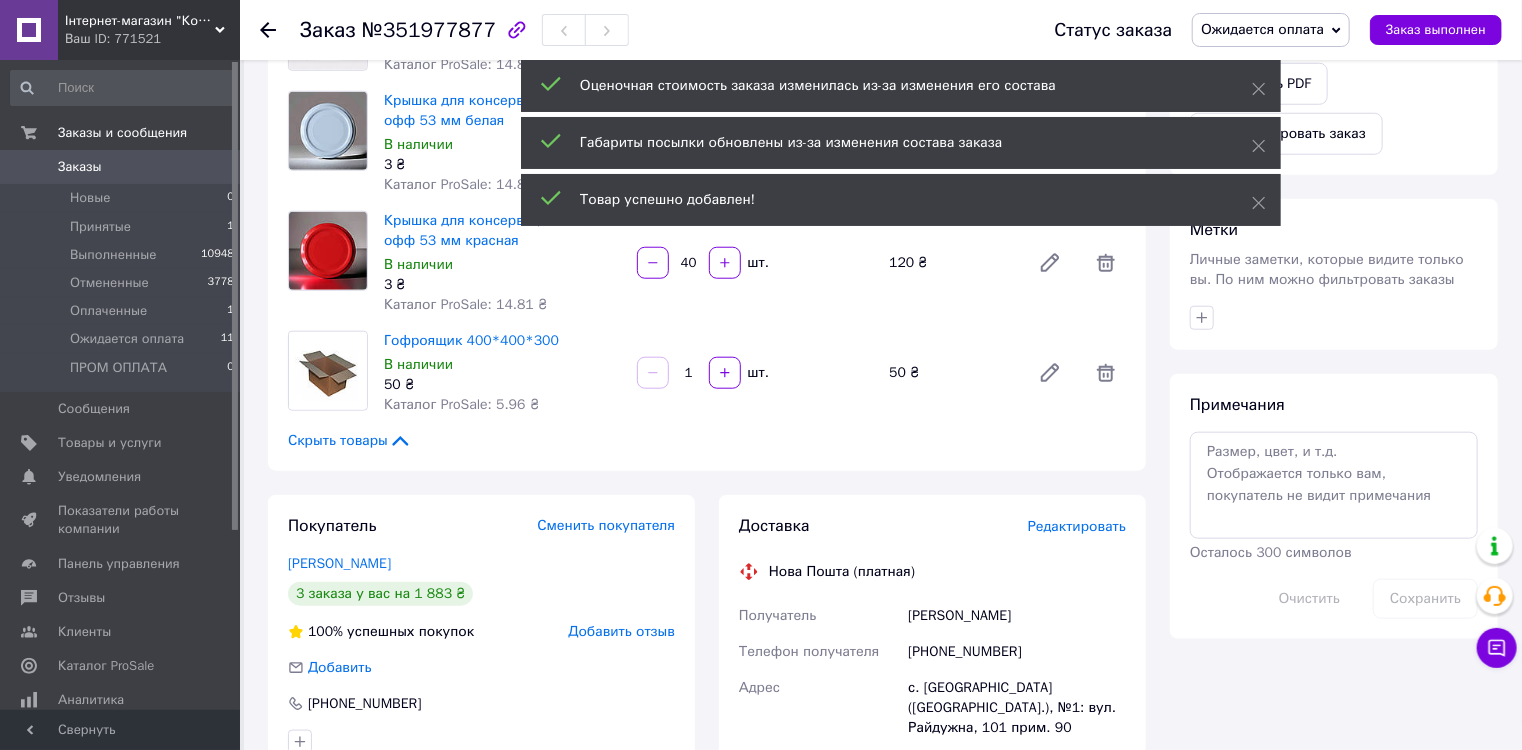click on "1   шт." at bounding box center (755, 373) 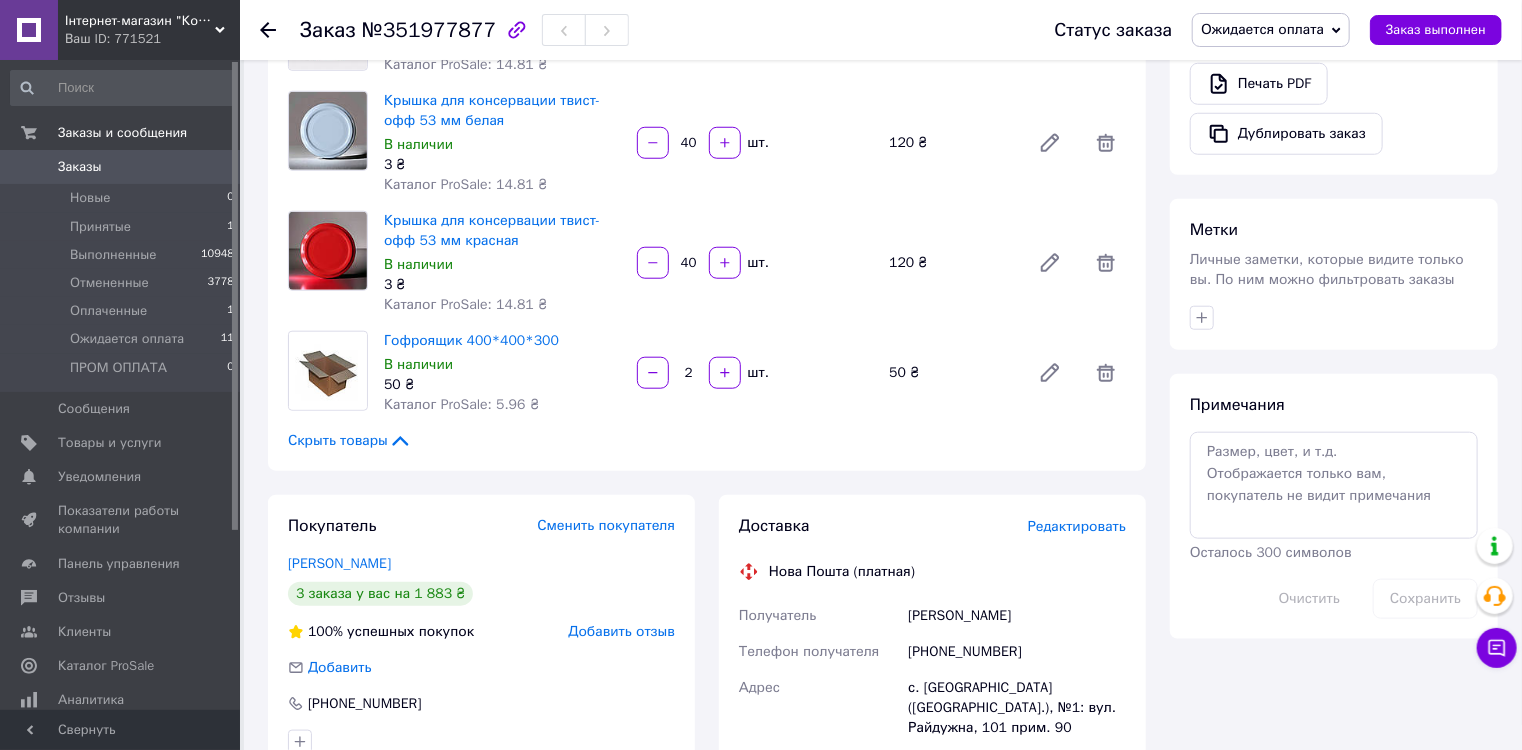 type on "2" 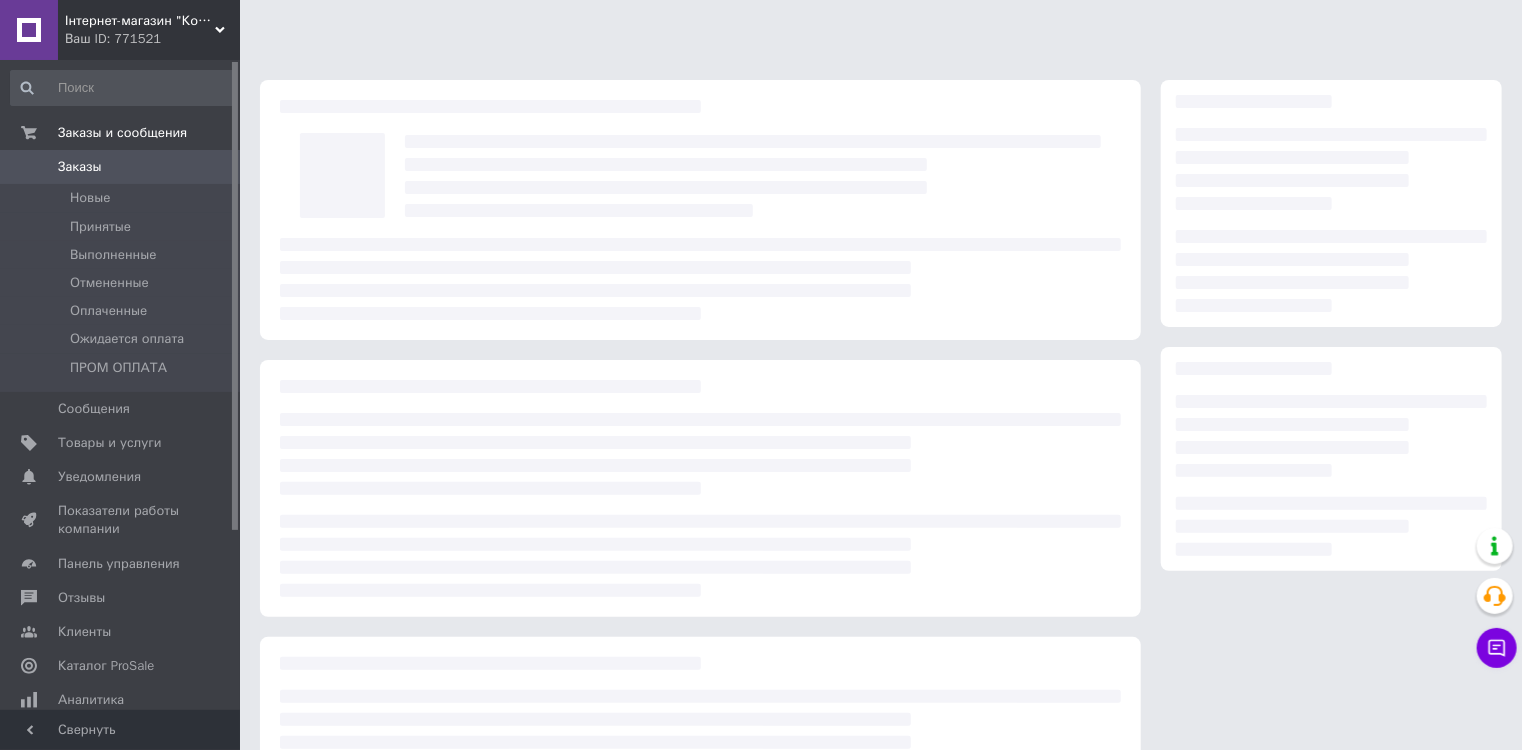 scroll, scrollTop: 164, scrollLeft: 0, axis: vertical 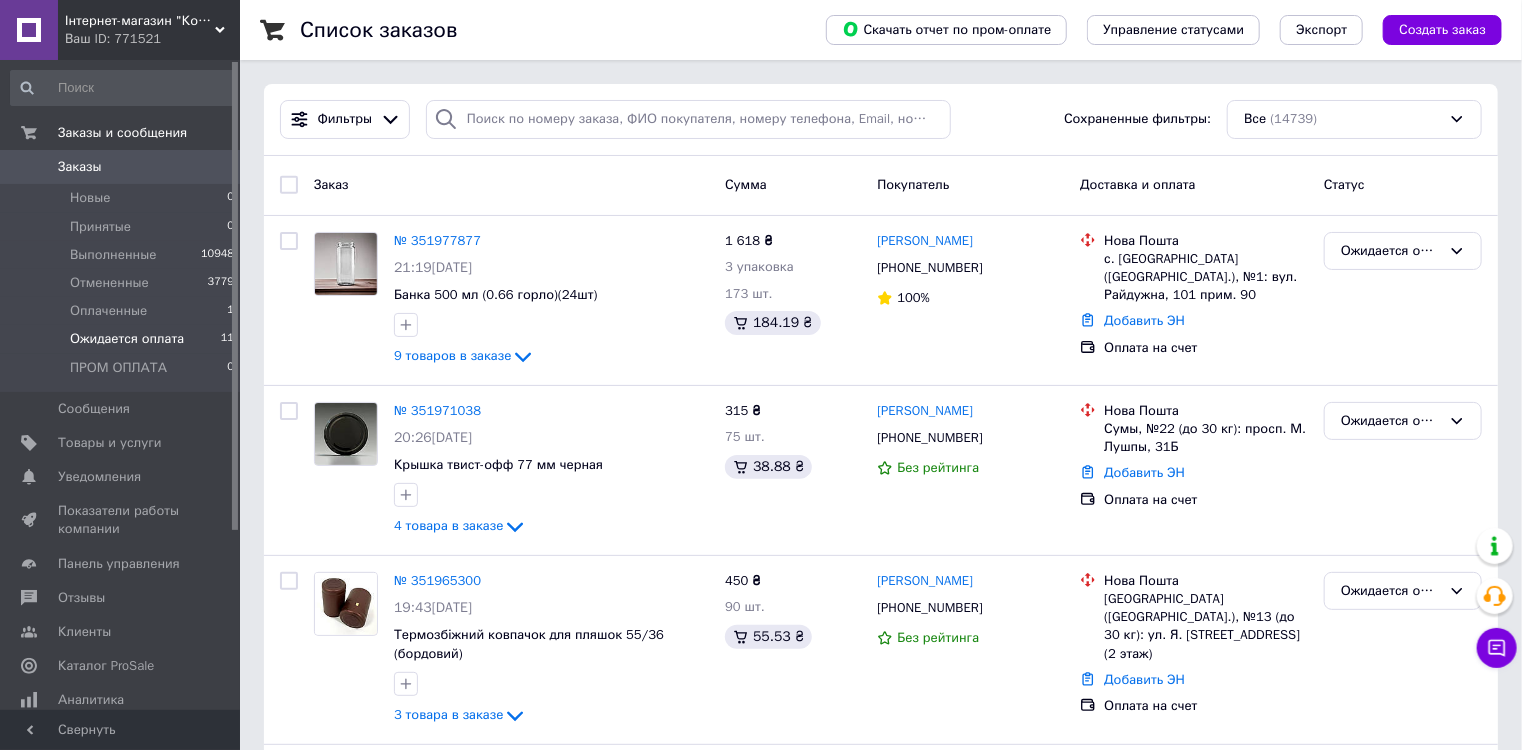 click on "Ожидается оплата" at bounding box center (127, 339) 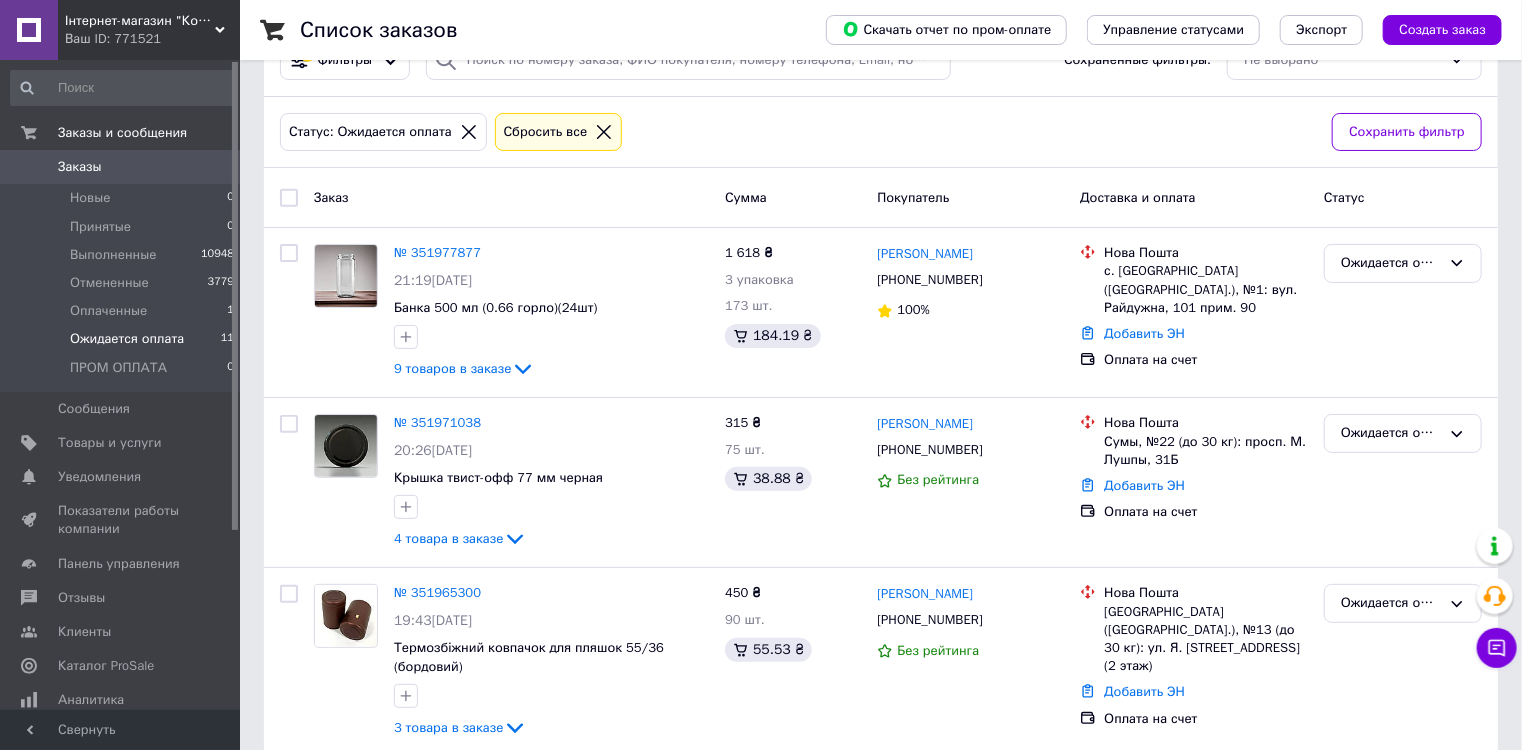 scroll, scrollTop: 0, scrollLeft: 0, axis: both 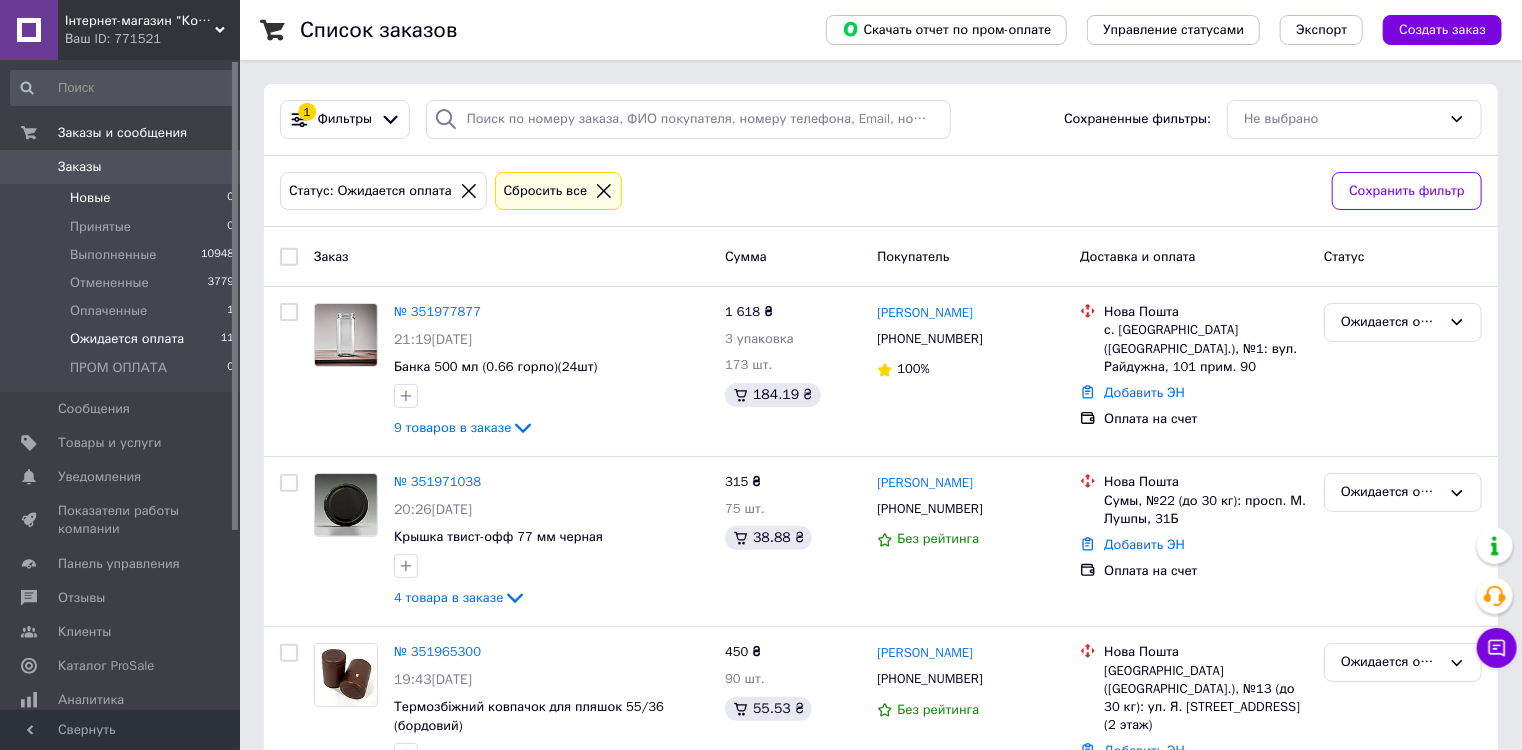 click on "Новые" at bounding box center [90, 198] 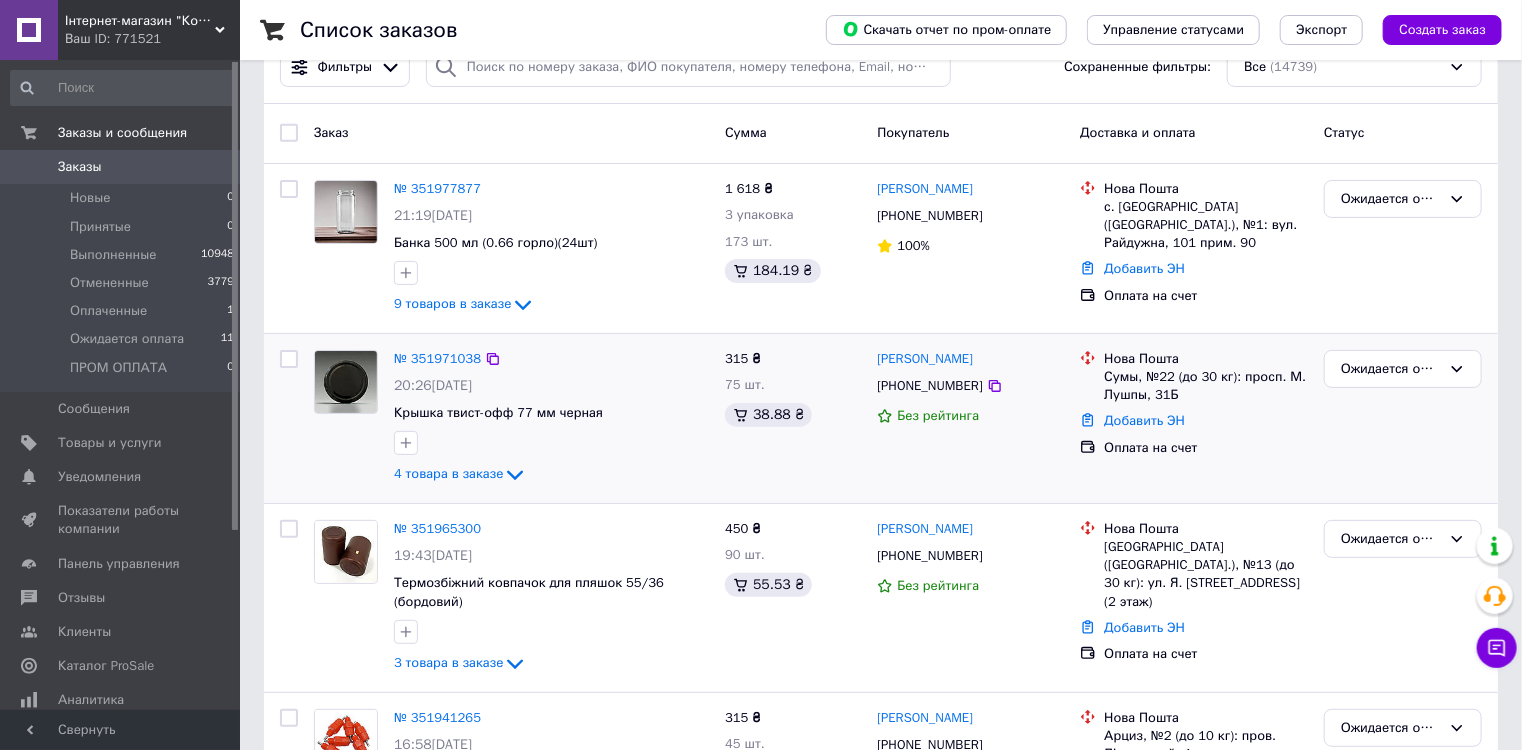 scroll, scrollTop: 80, scrollLeft: 0, axis: vertical 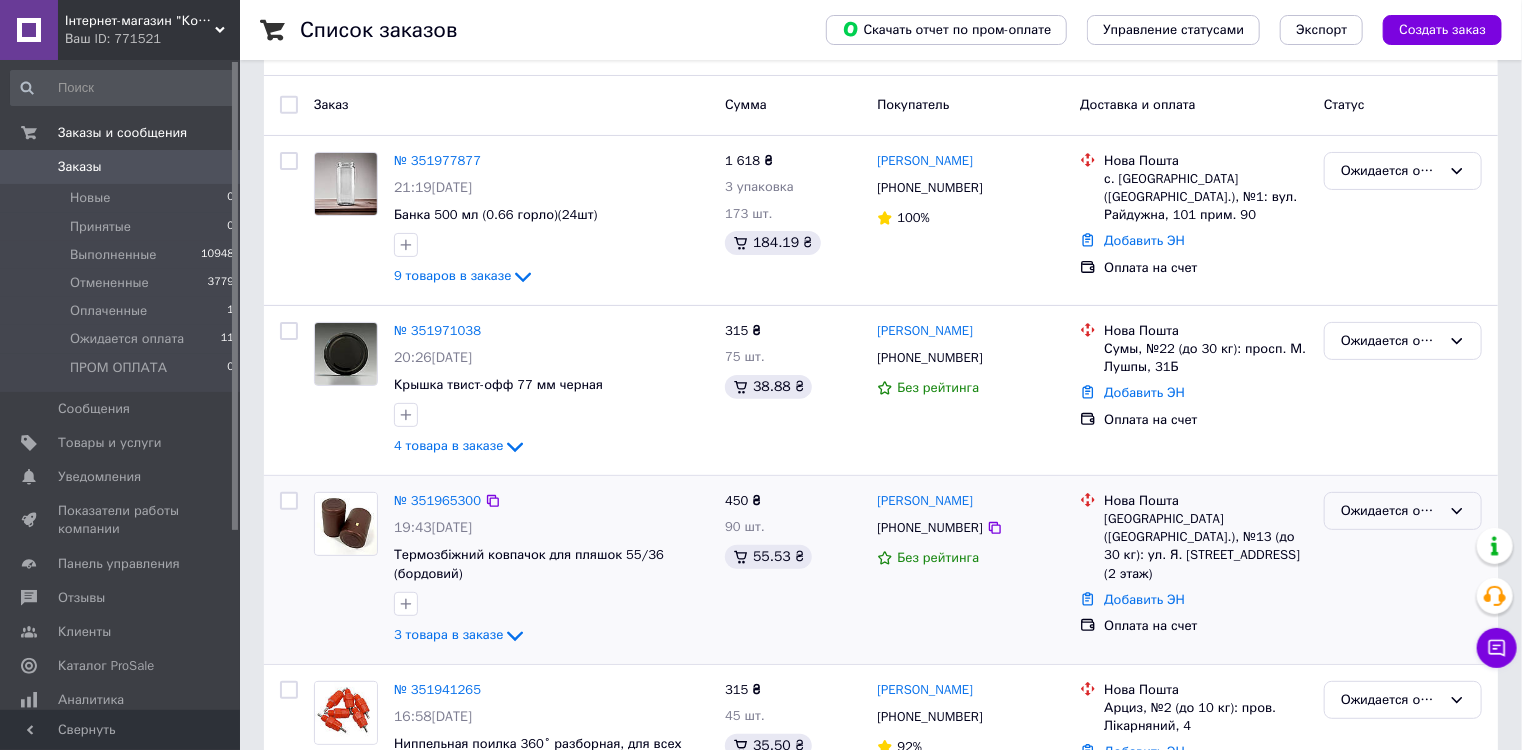 click on "Ожидается оплата" at bounding box center (1391, 511) 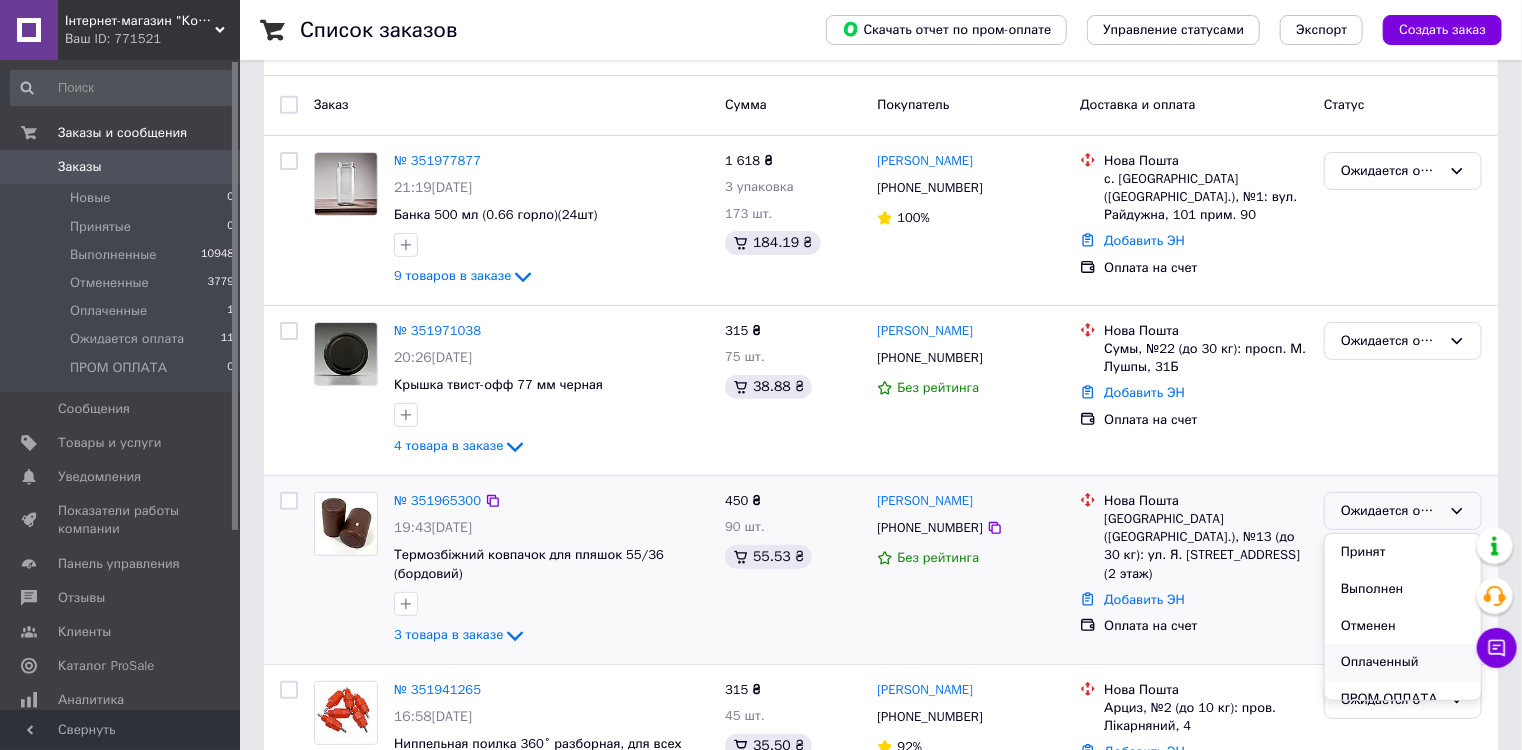 click on "Оплаченный" at bounding box center (1403, 662) 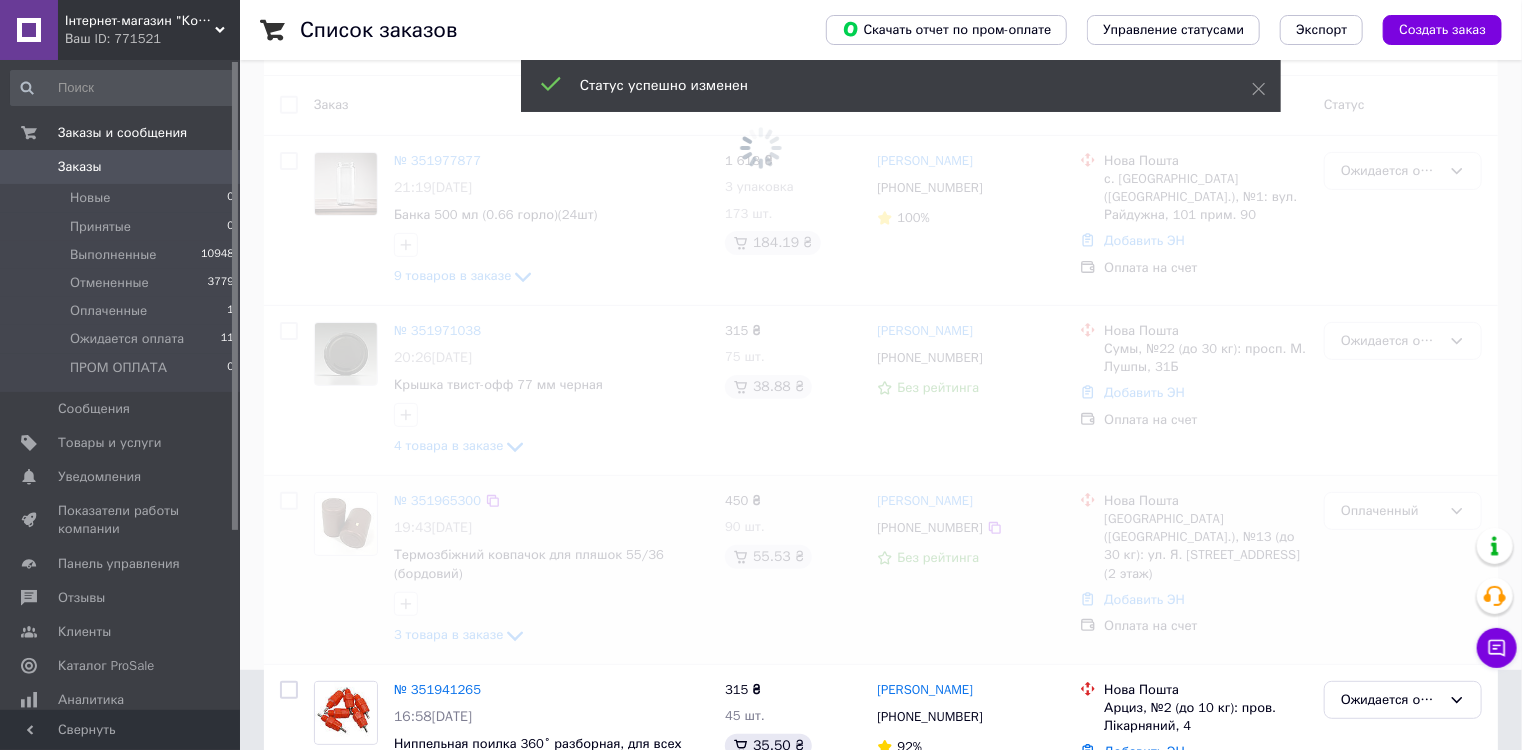 click at bounding box center [761, 295] 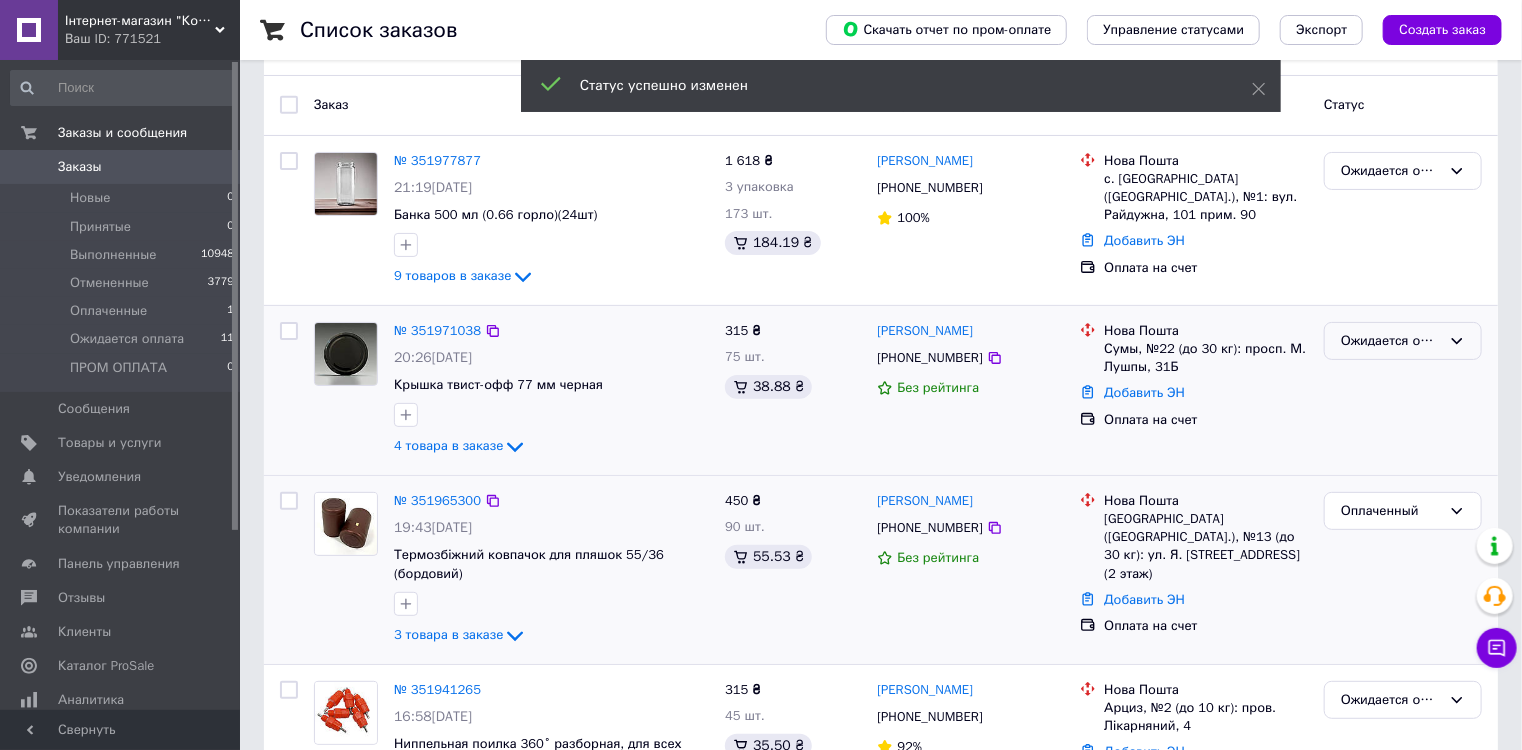click on "Ожидается оплата" at bounding box center (1391, 341) 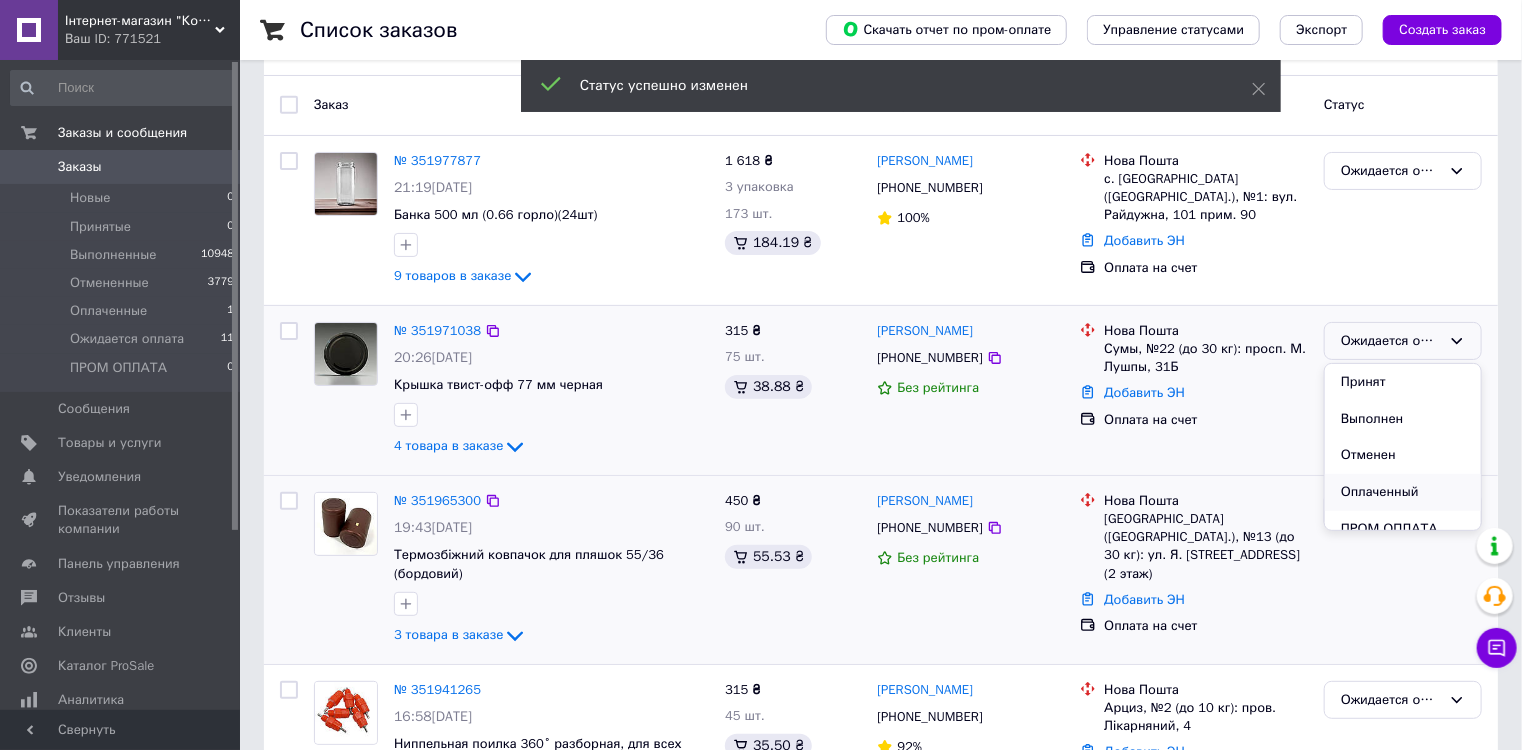 click on "Оплаченный" at bounding box center (1403, 492) 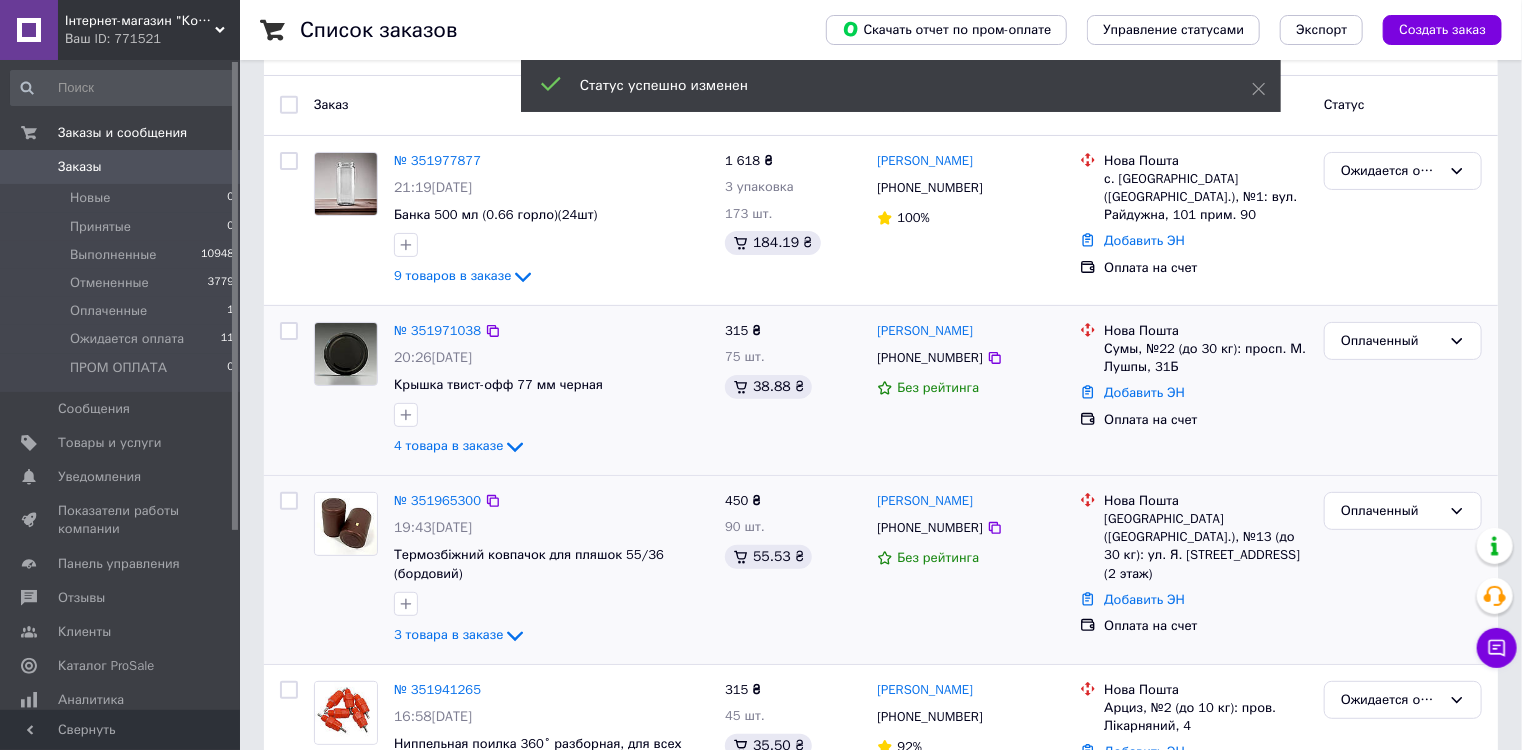 click on "Ожидается оплата" at bounding box center [1391, 171] 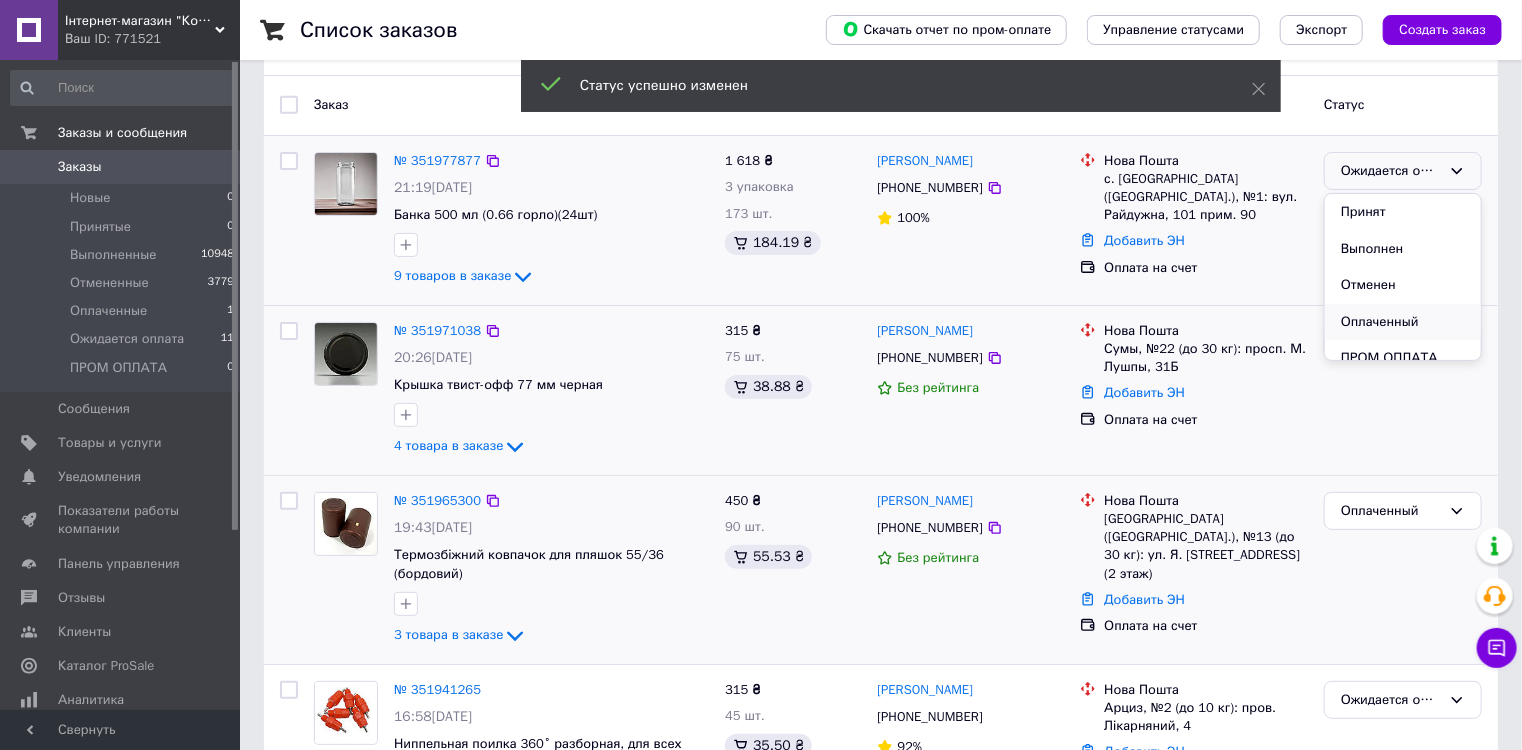 click on "Оплаченный" at bounding box center [1403, 322] 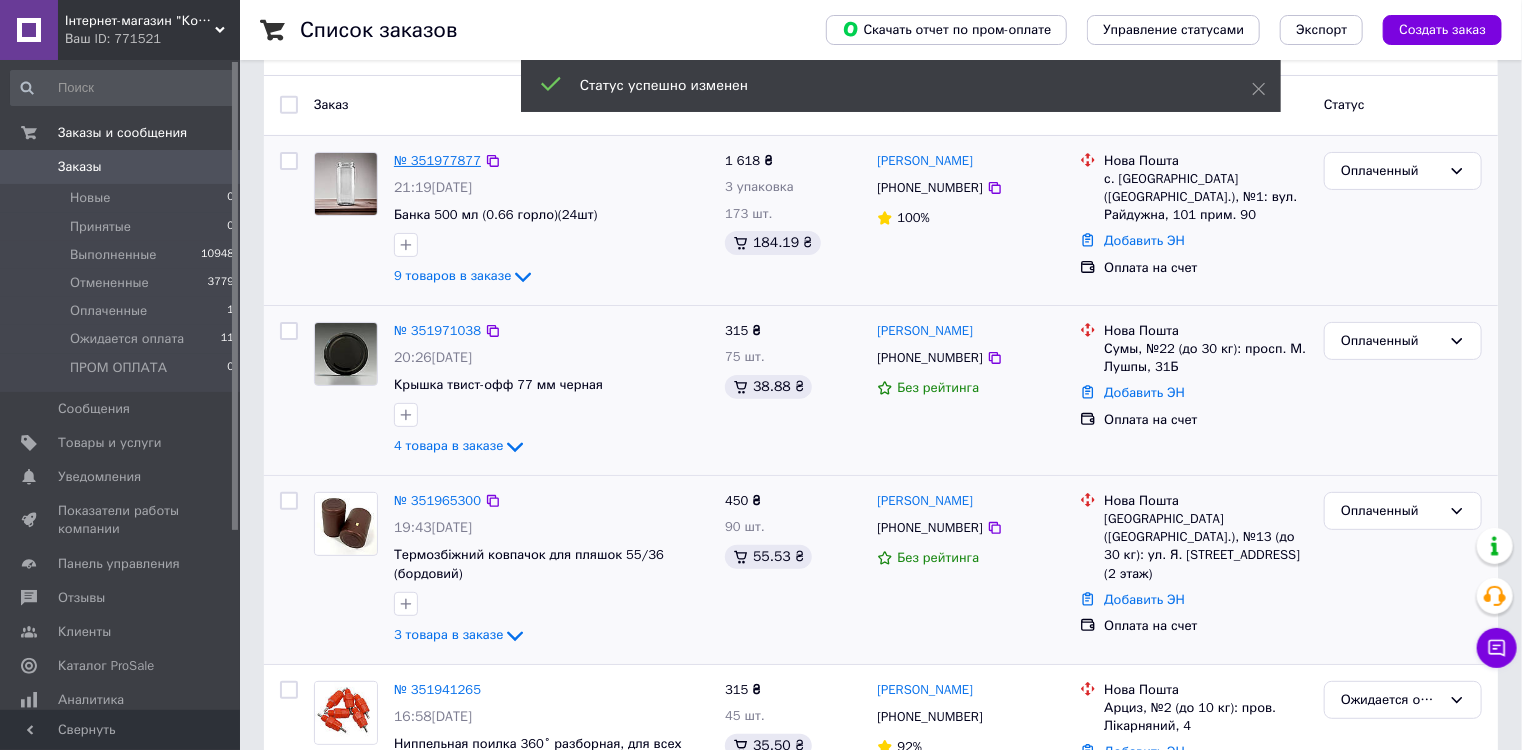click on "№ 351977877" at bounding box center (437, 160) 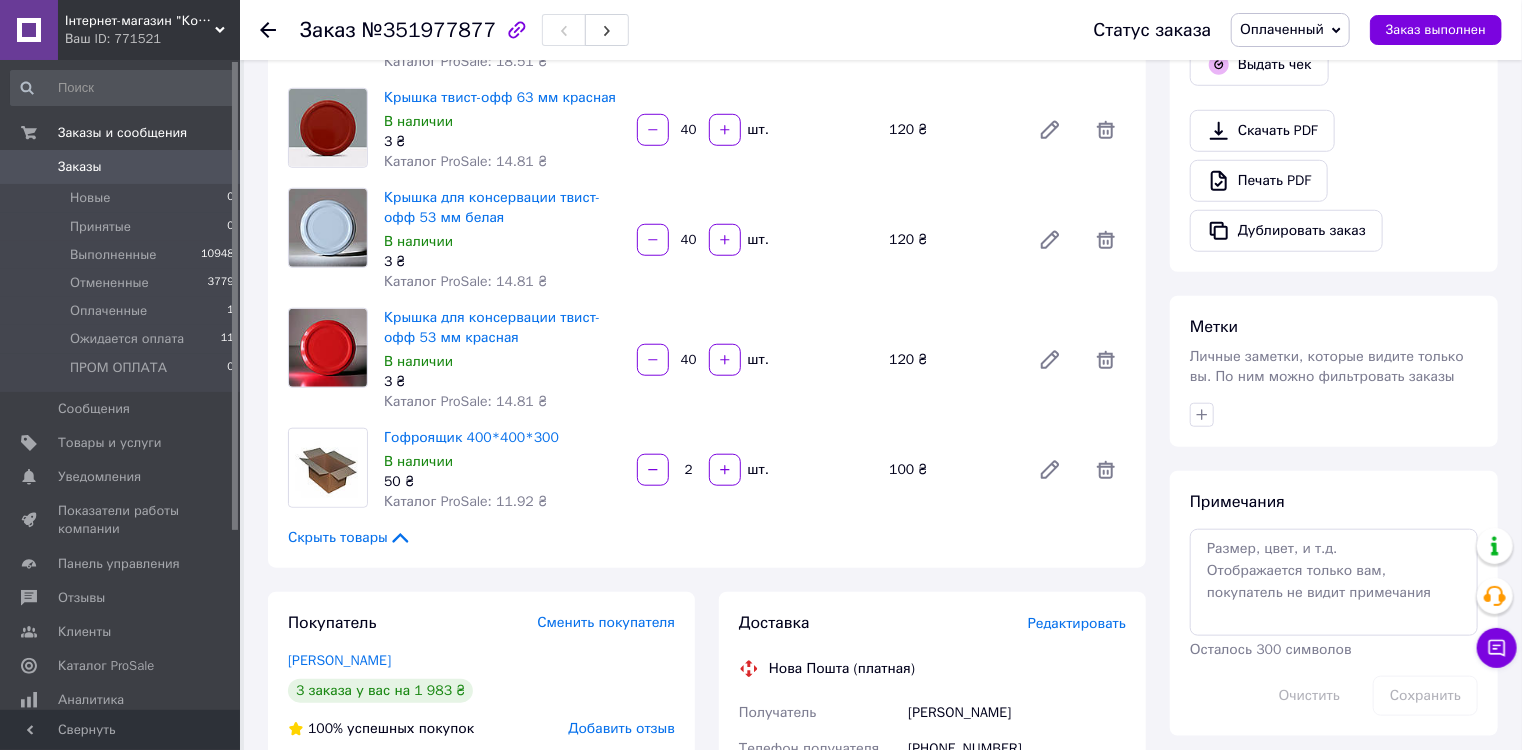 scroll, scrollTop: 720, scrollLeft: 0, axis: vertical 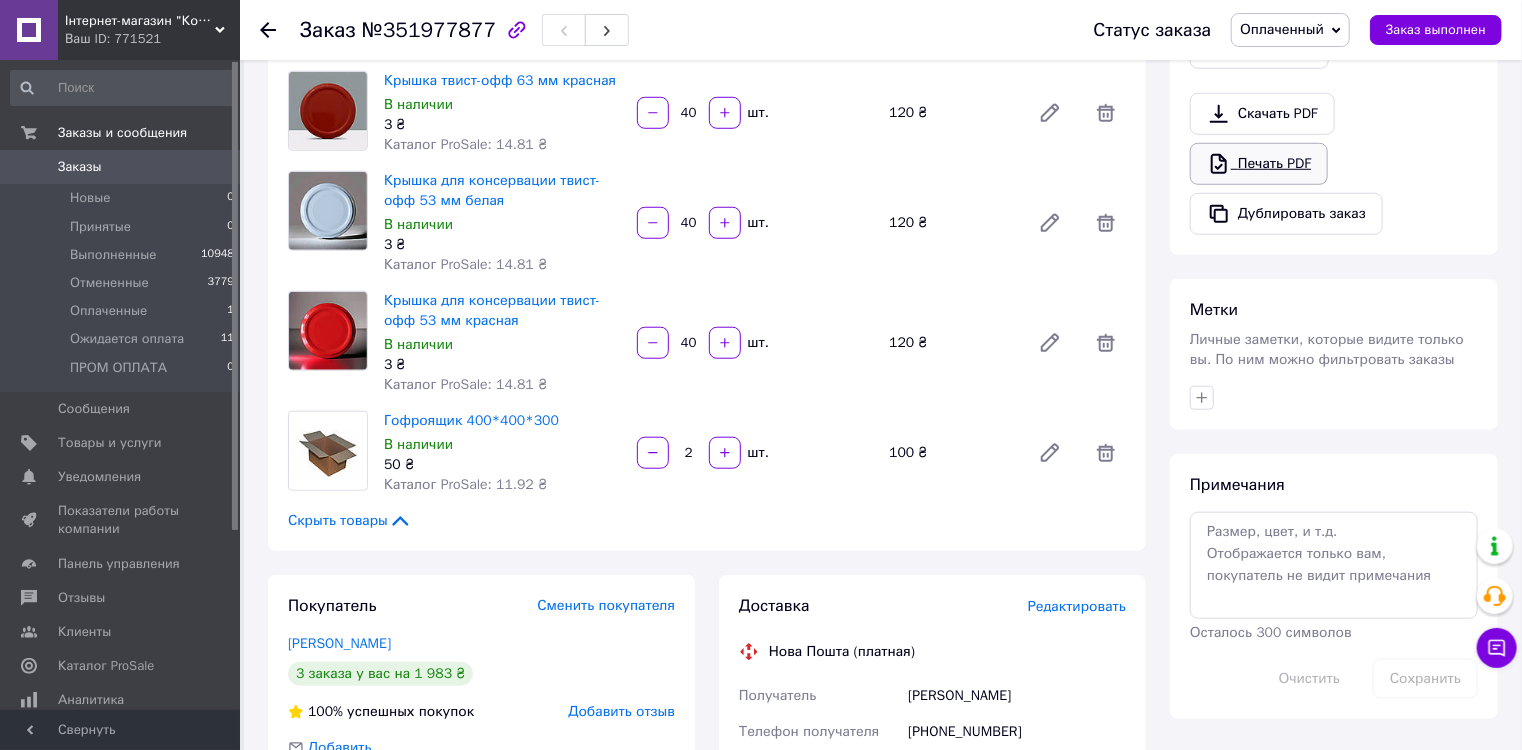 click on "Печать PDF" at bounding box center (1259, 164) 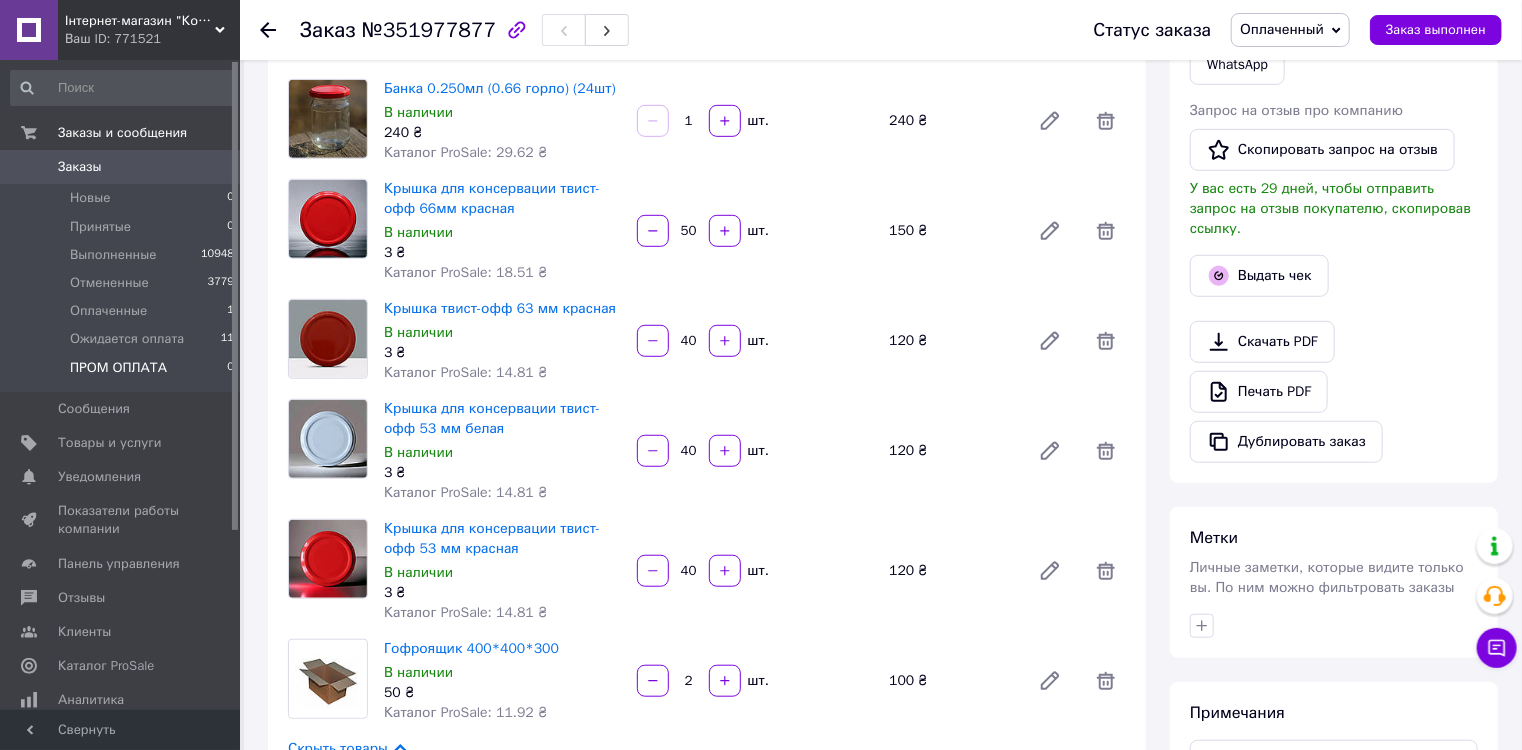 scroll, scrollTop: 400, scrollLeft: 0, axis: vertical 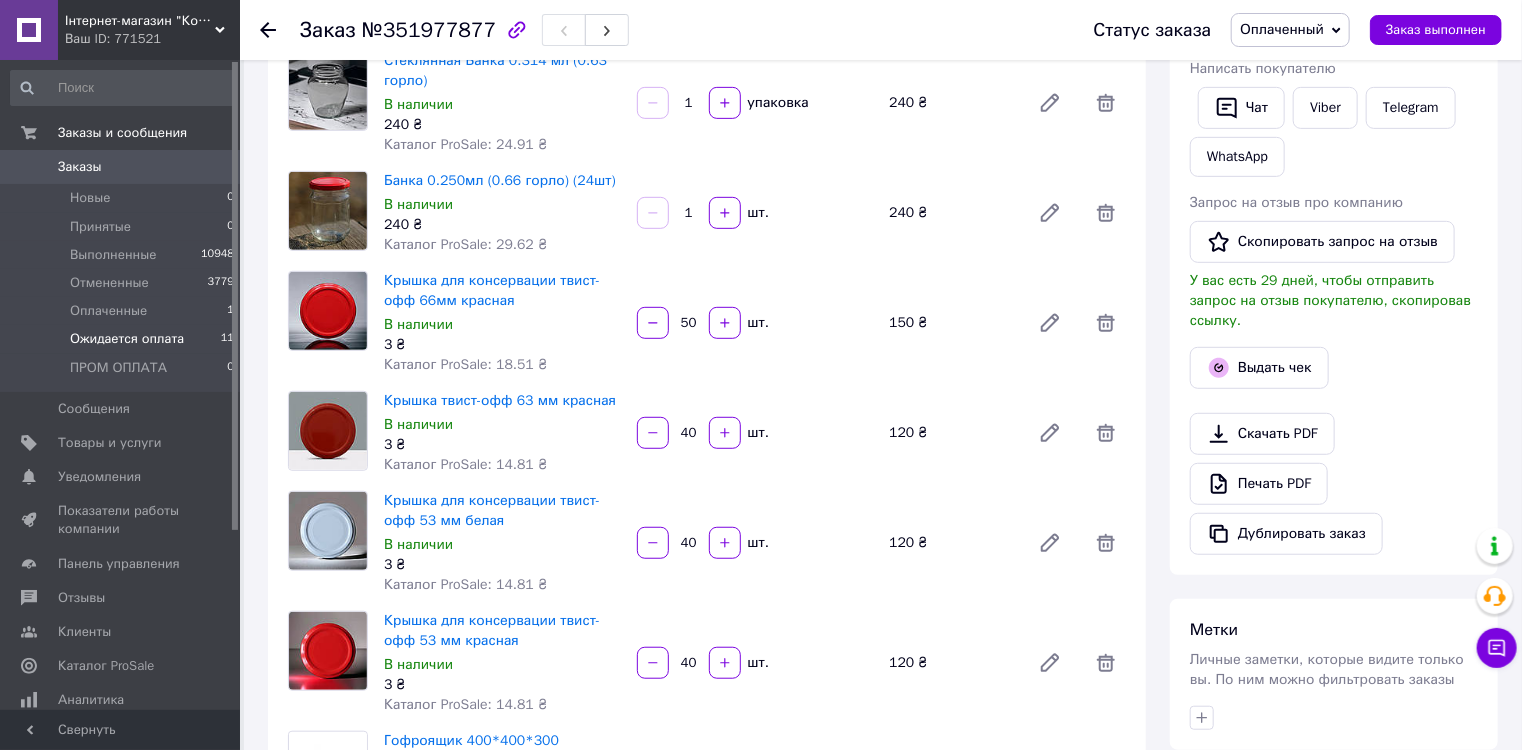 click on "Ожидается оплата" at bounding box center (127, 339) 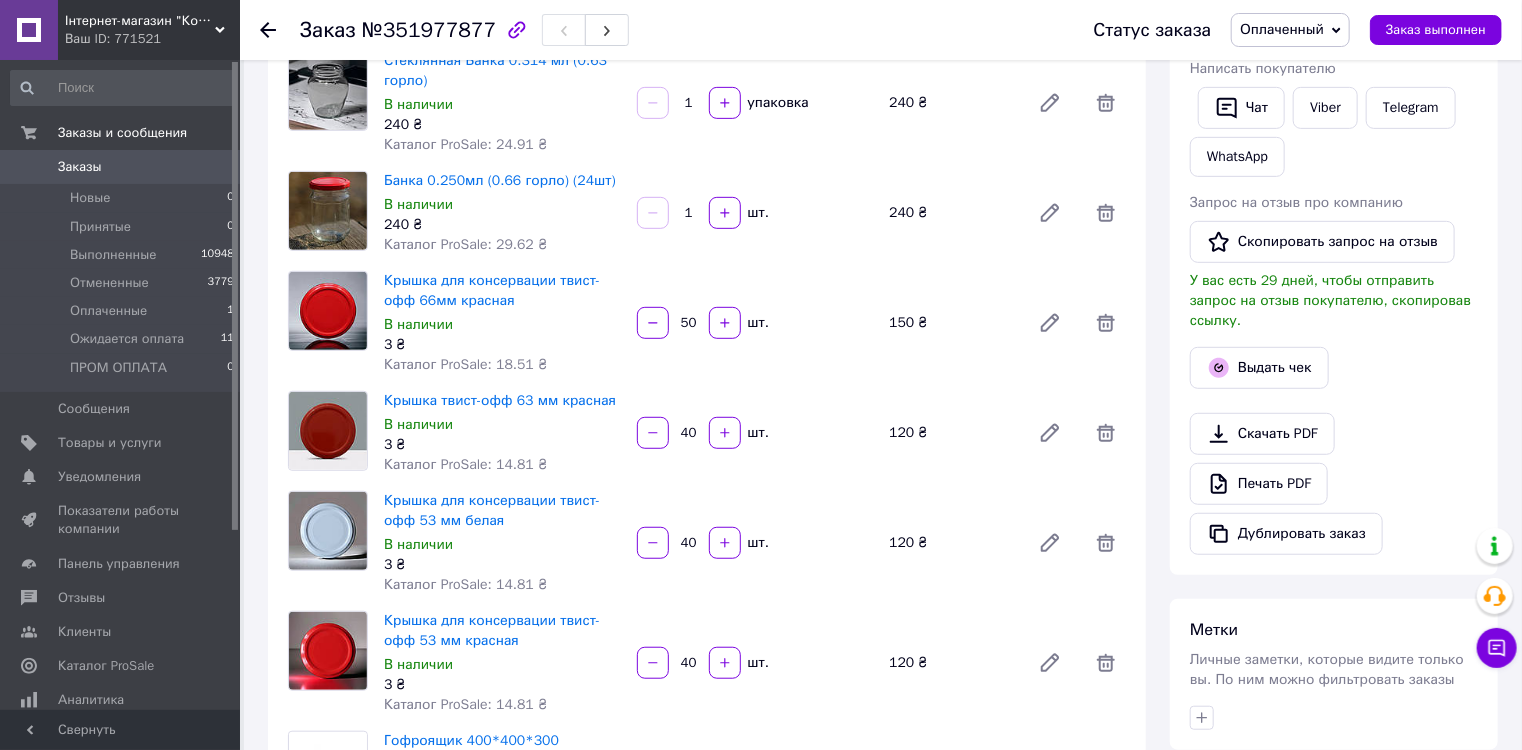 scroll, scrollTop: 0, scrollLeft: 0, axis: both 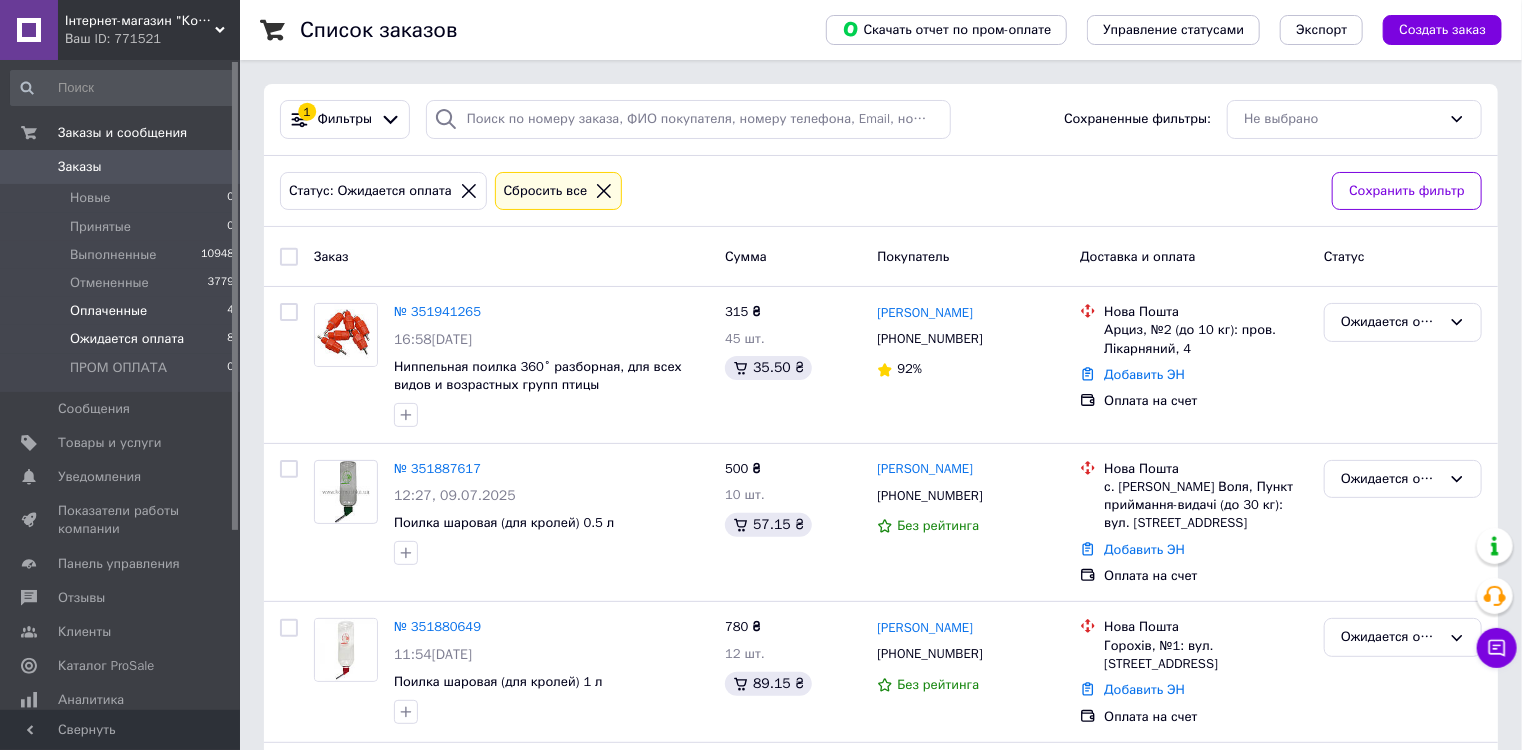 click on "Оплаченные 4" at bounding box center (123, 311) 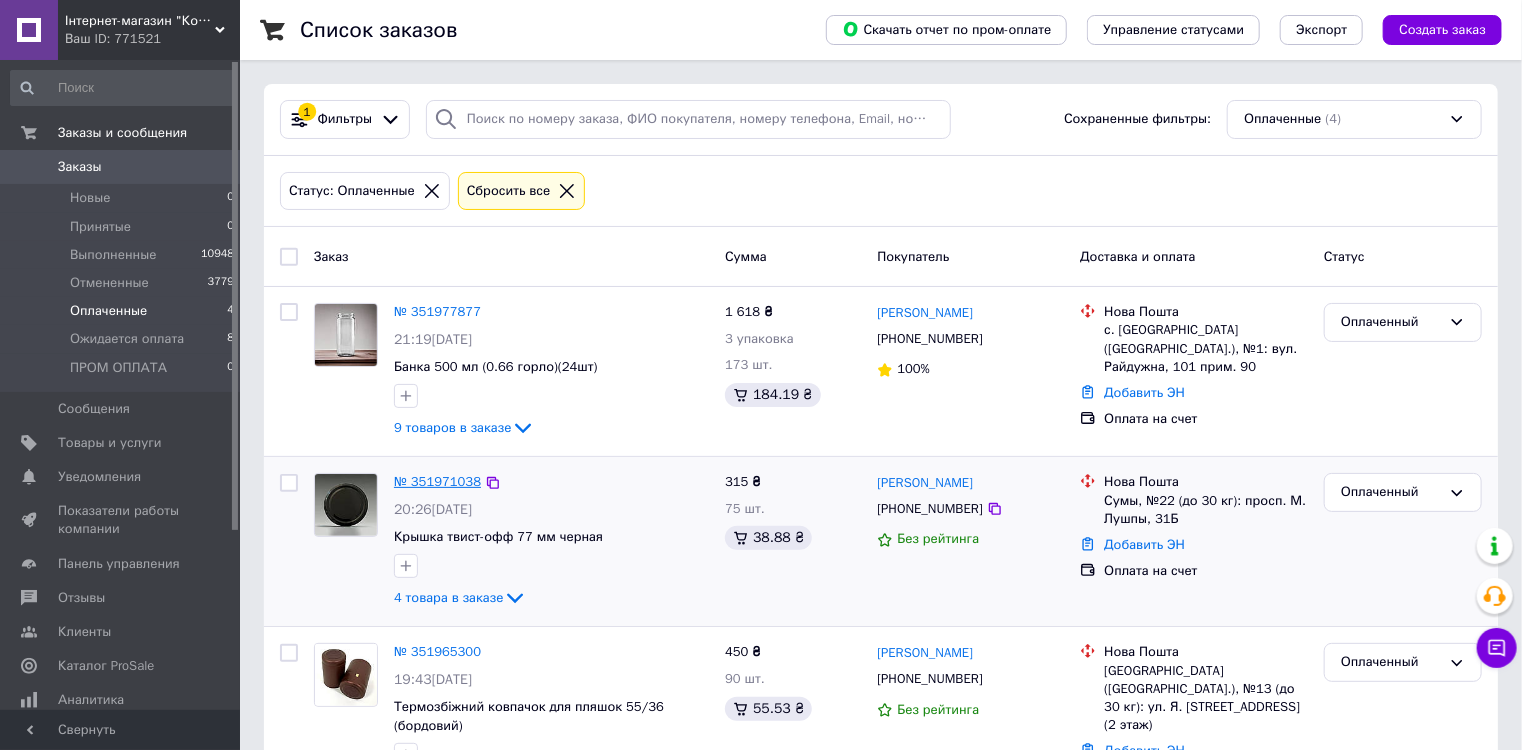 click on "№ 351971038" at bounding box center (437, 481) 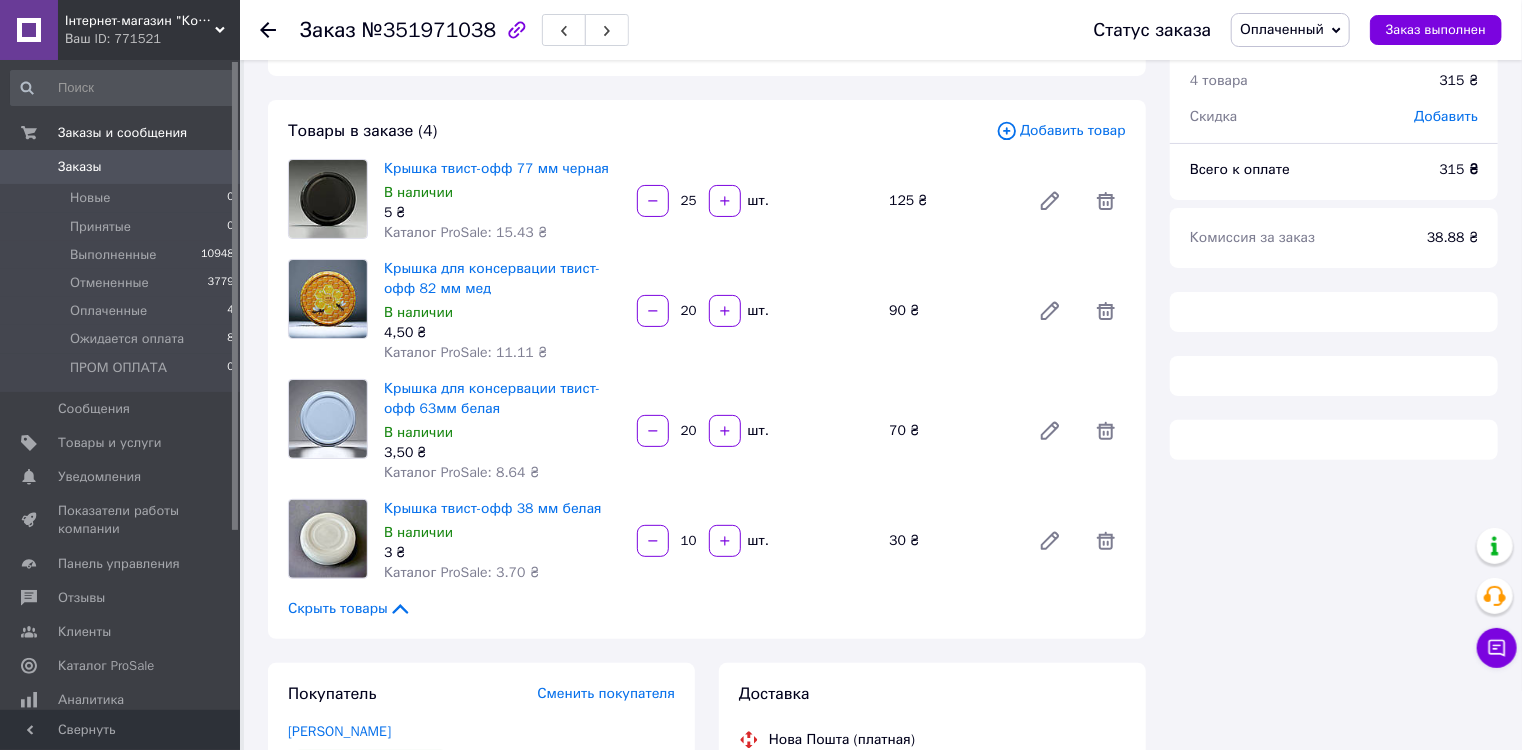 scroll, scrollTop: 240, scrollLeft: 0, axis: vertical 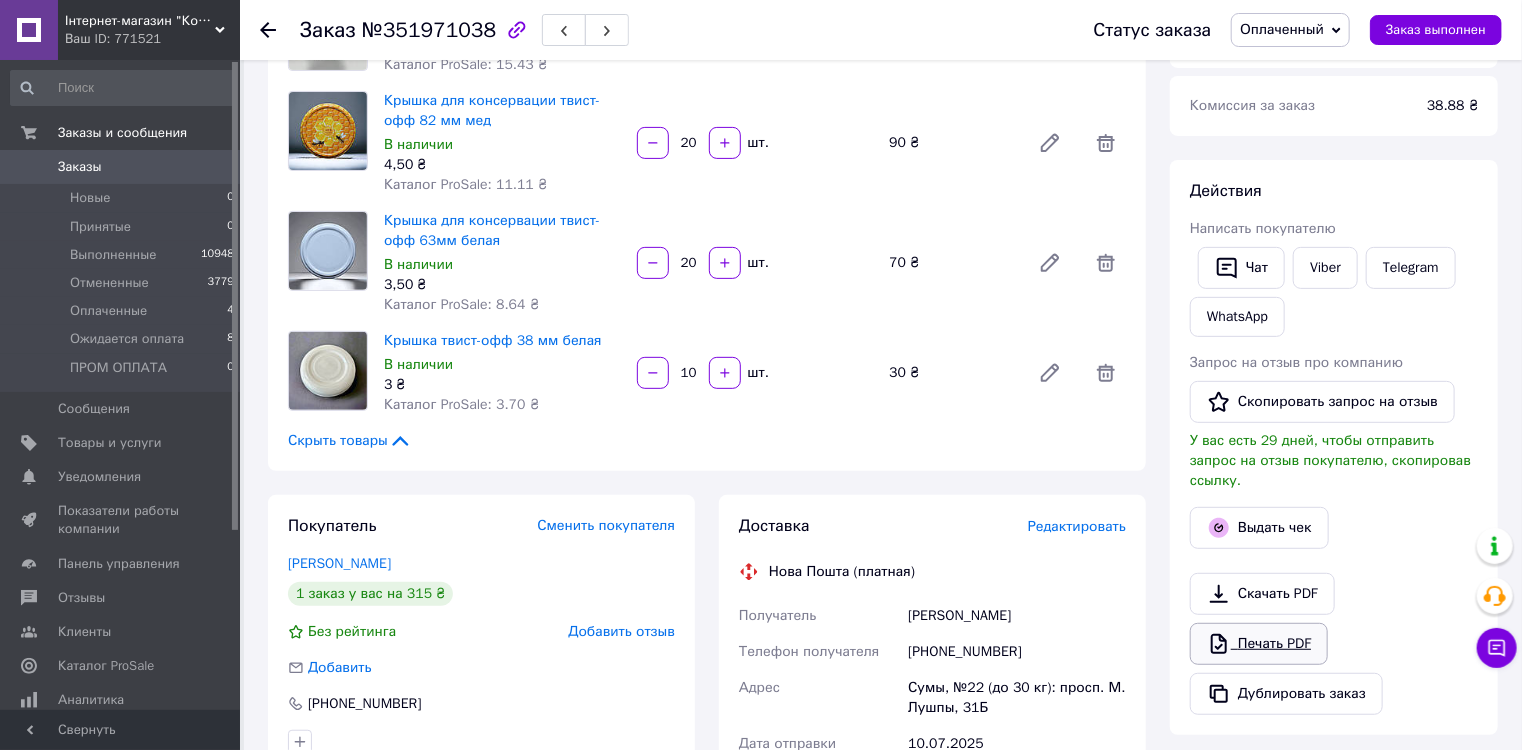 click on "Печать PDF" at bounding box center [1259, 644] 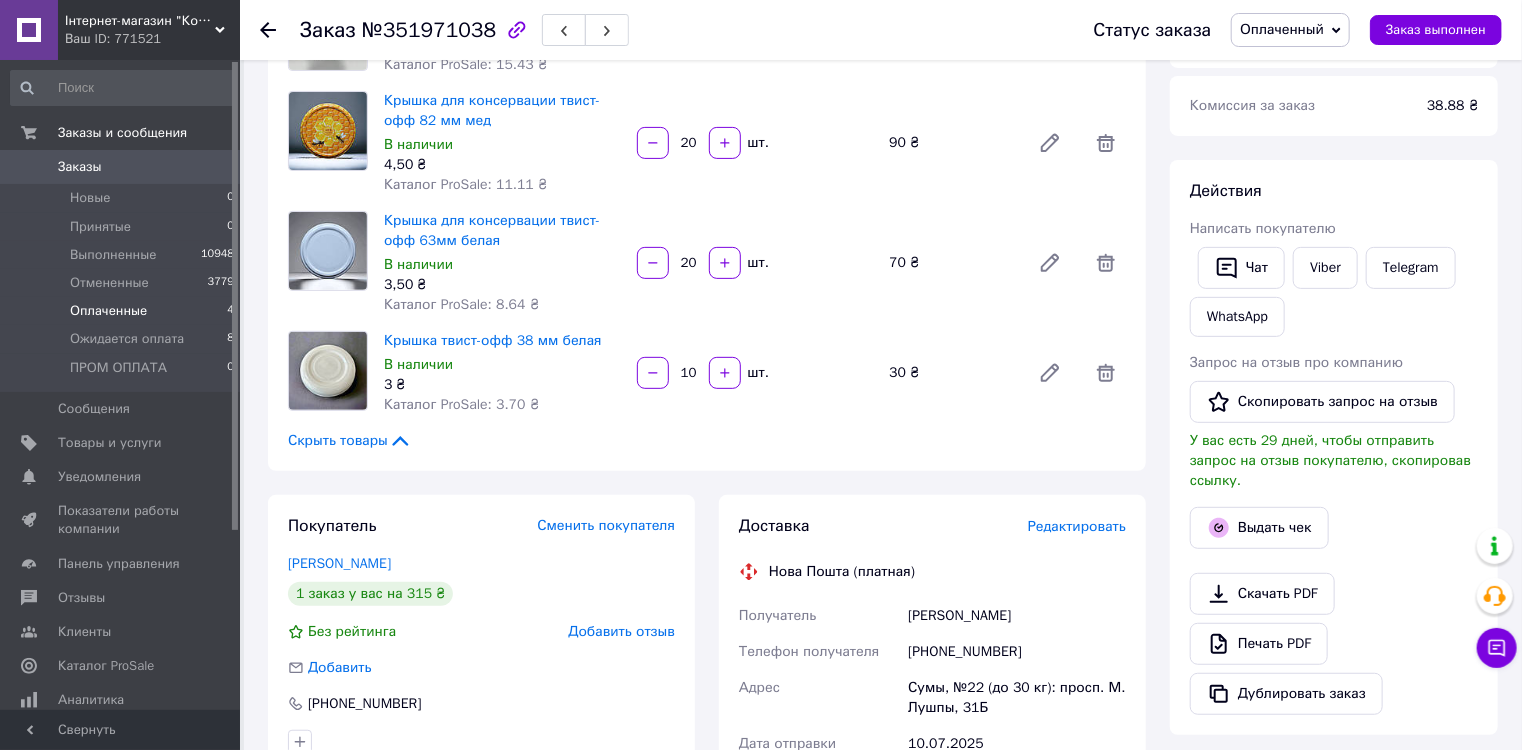 click on "Оплаченные" at bounding box center [108, 311] 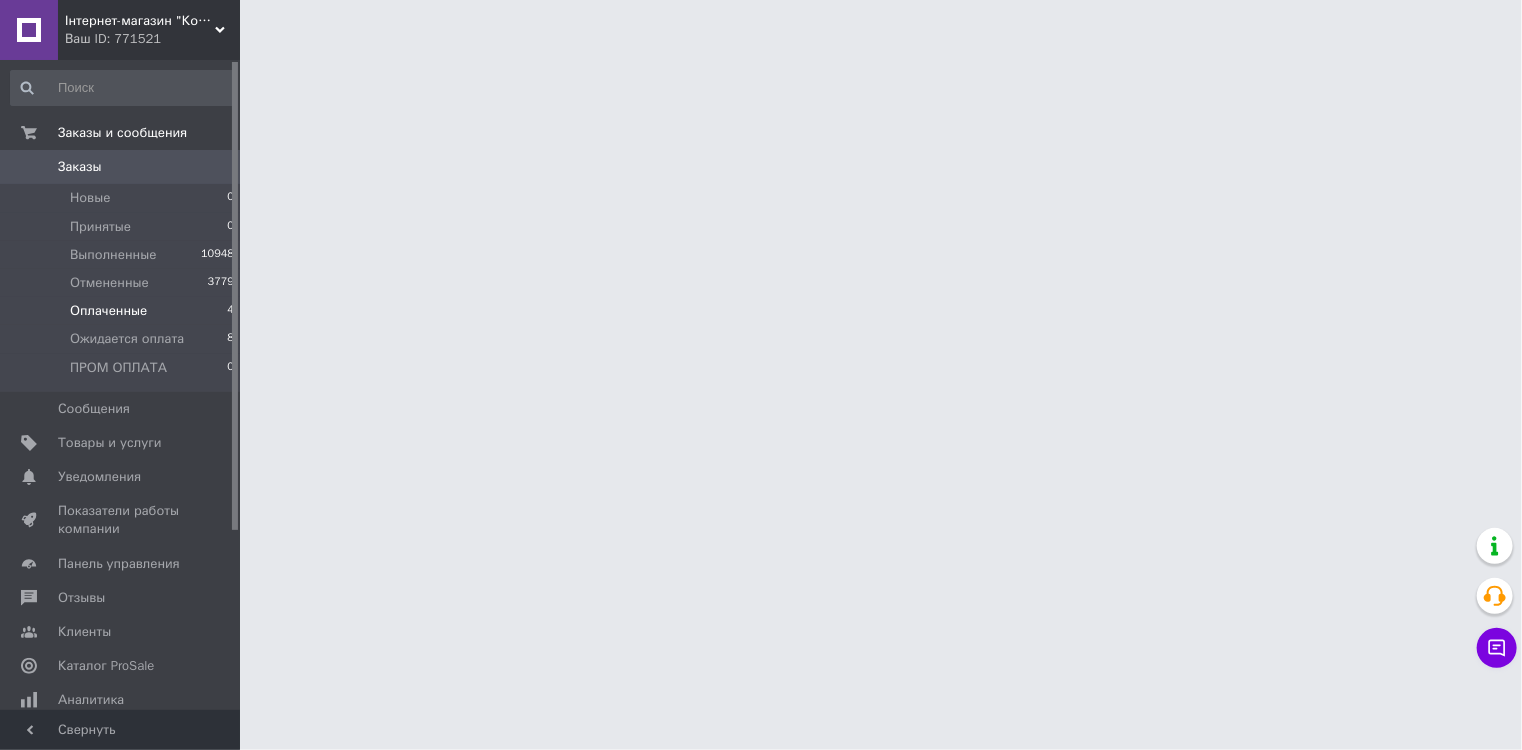 scroll, scrollTop: 0, scrollLeft: 0, axis: both 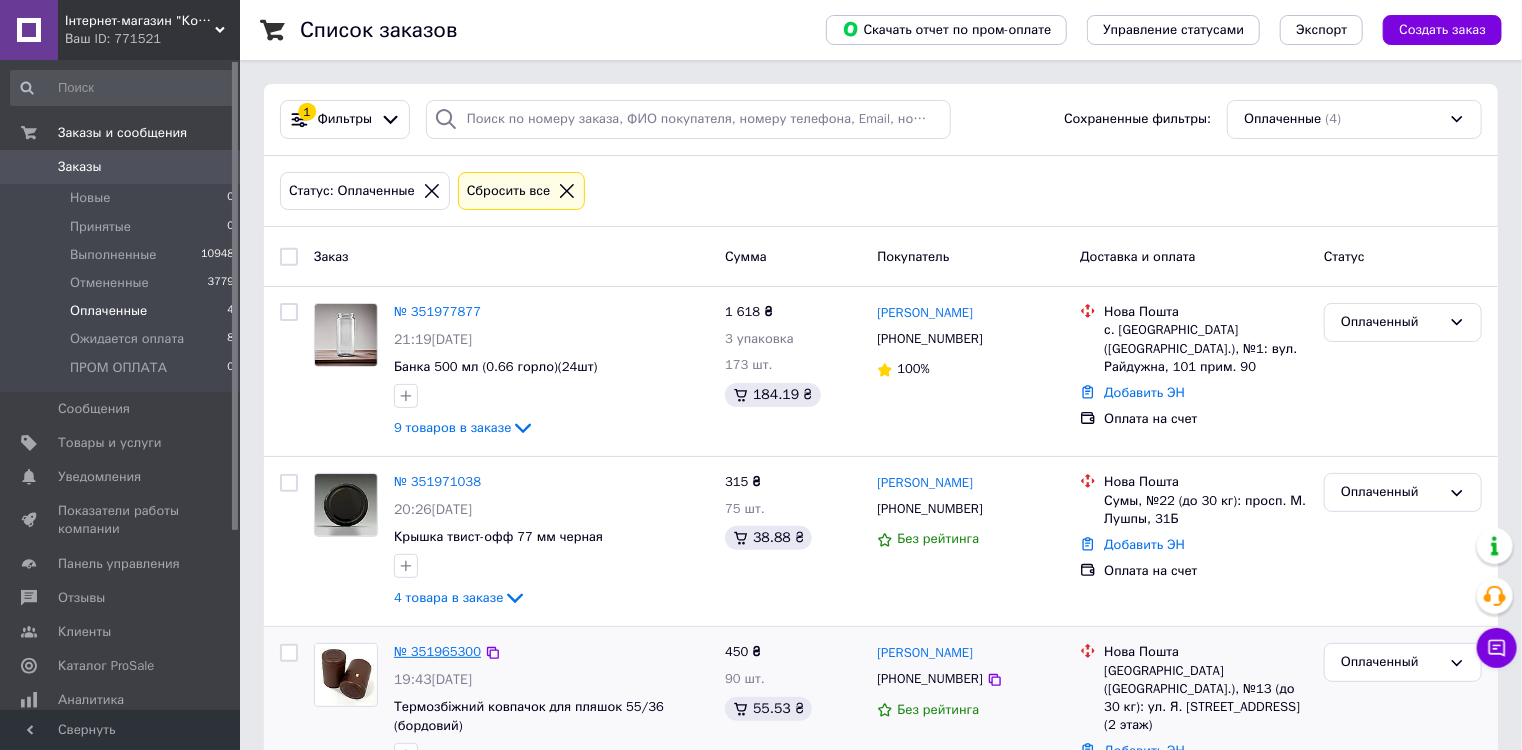 click on "№ 351965300" at bounding box center [437, 651] 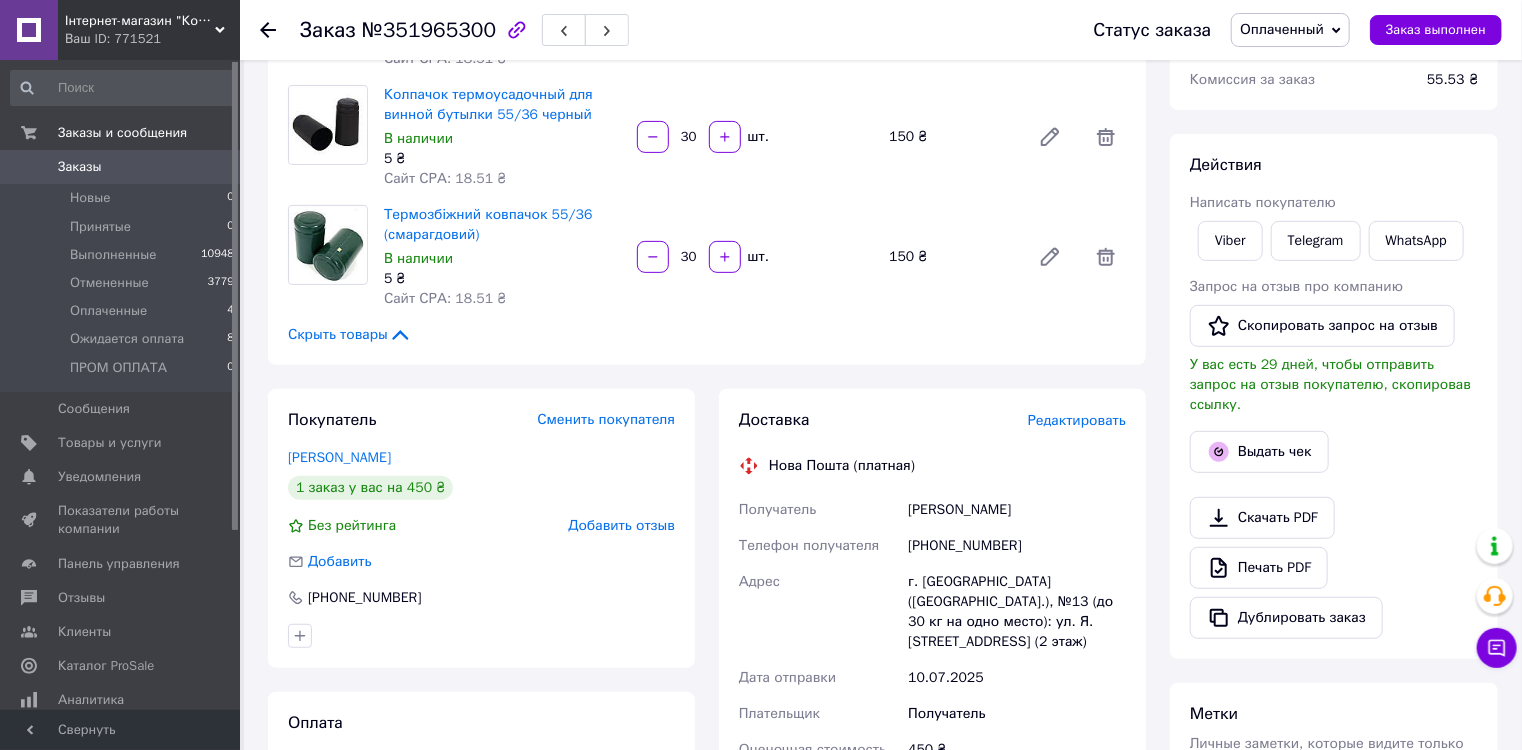 scroll, scrollTop: 320, scrollLeft: 0, axis: vertical 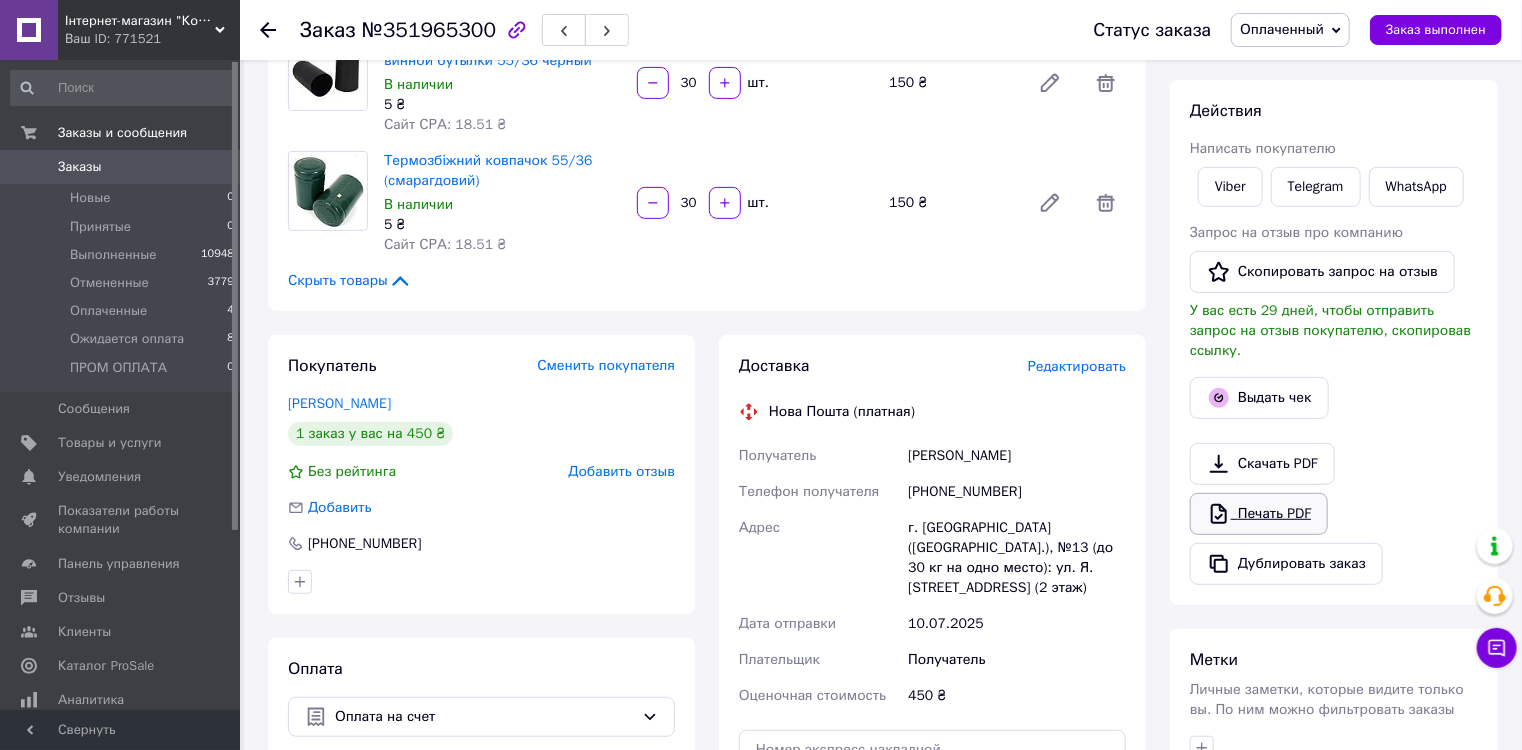 click on "Печать PDF" at bounding box center (1259, 514) 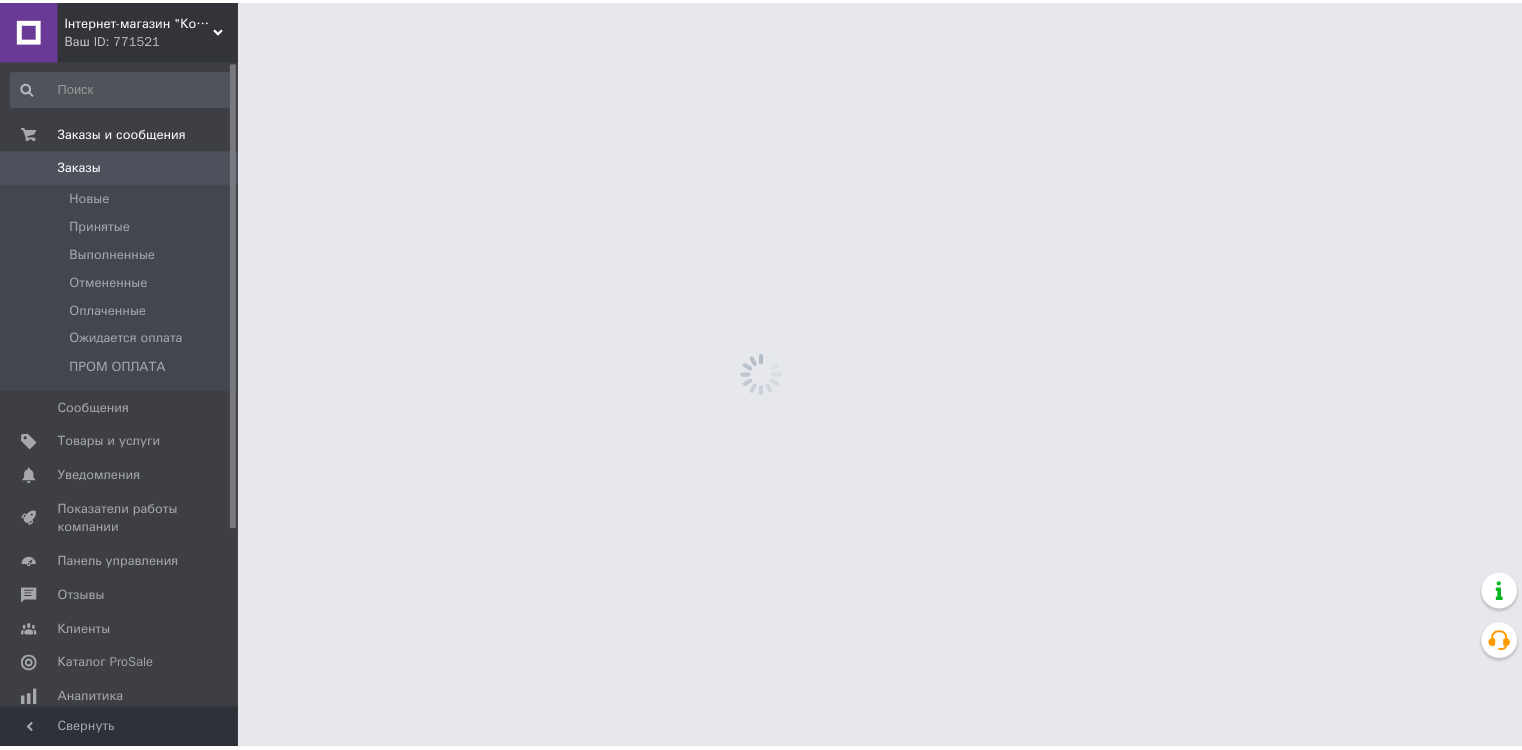 scroll, scrollTop: 0, scrollLeft: 0, axis: both 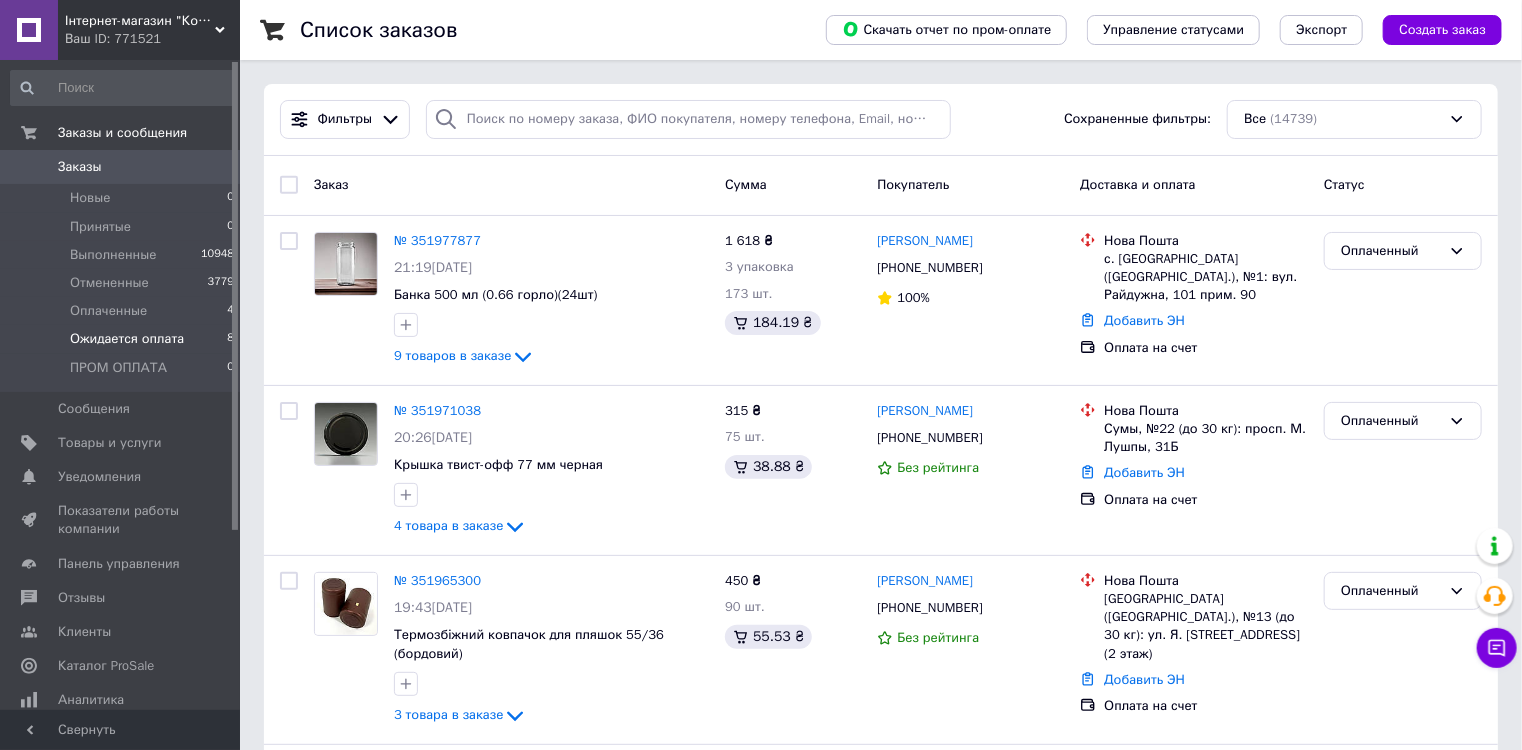click on "Ожидается оплата" at bounding box center [127, 339] 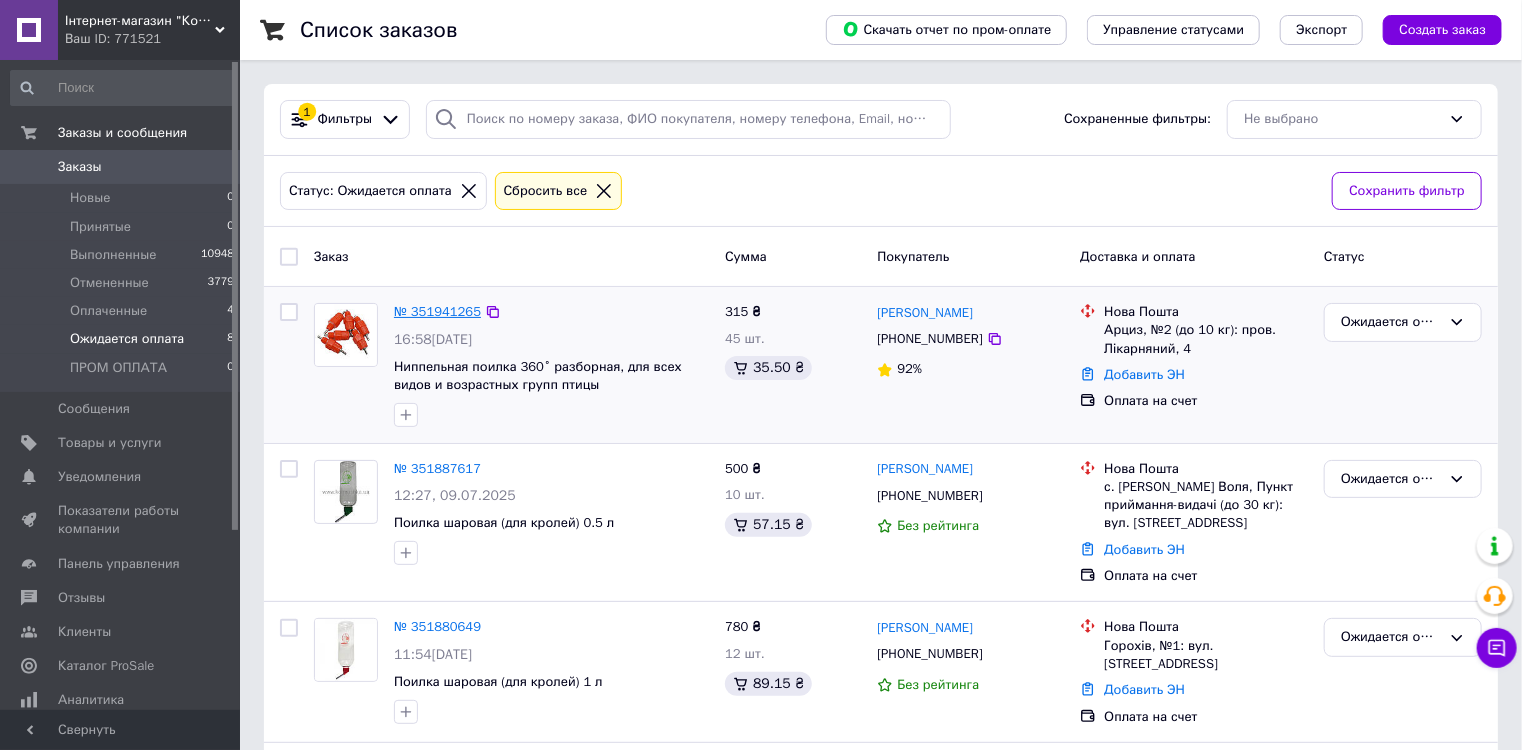 click on "№ 351941265" at bounding box center (437, 311) 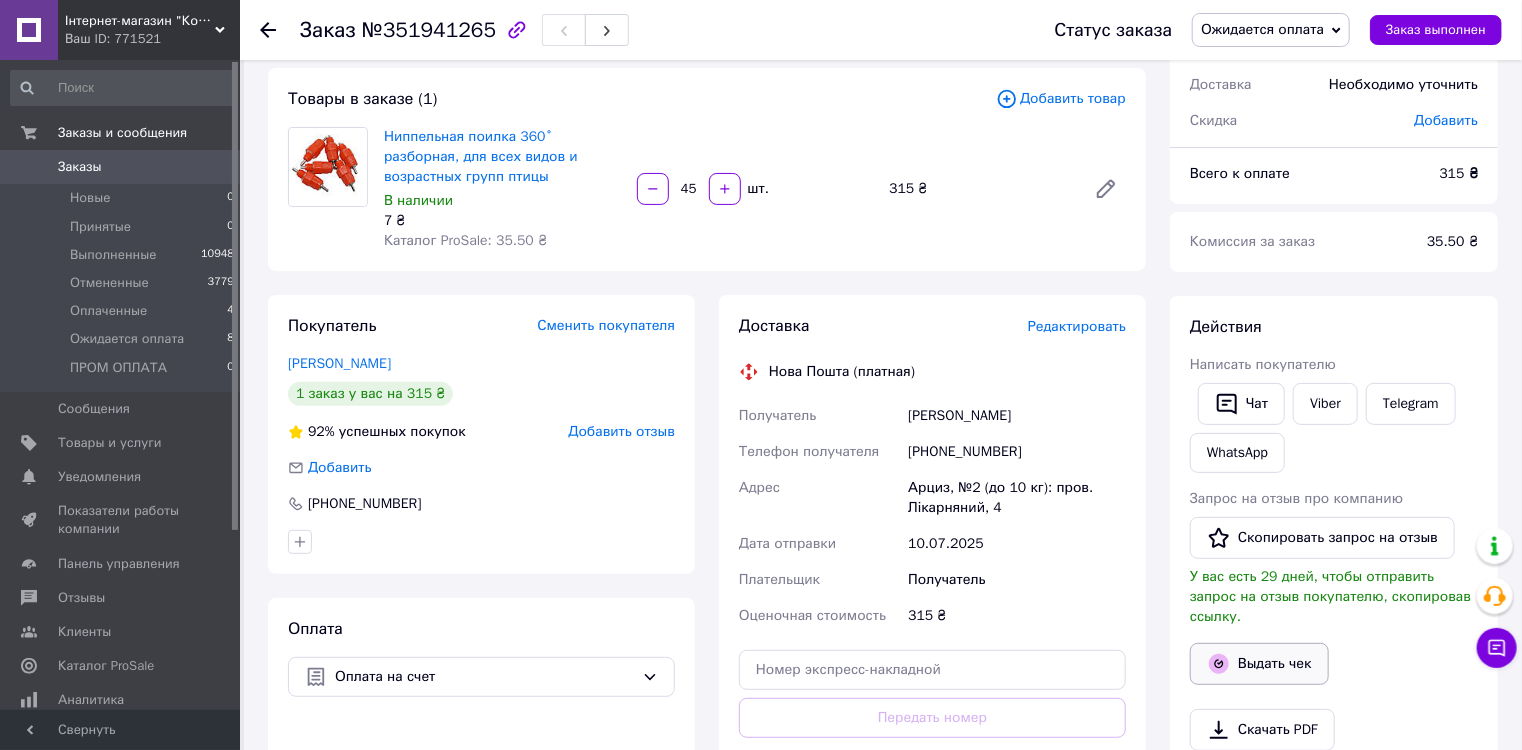 scroll, scrollTop: 320, scrollLeft: 0, axis: vertical 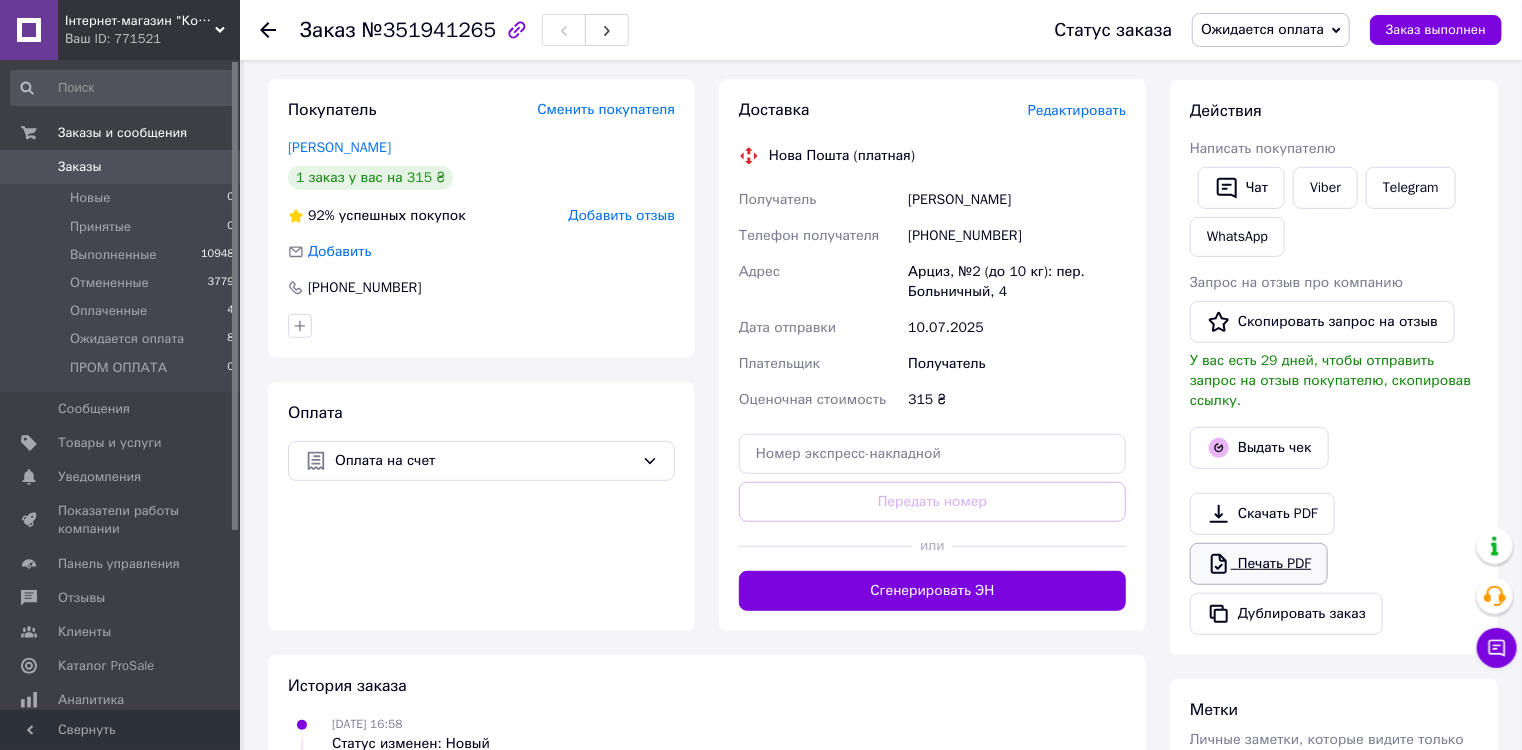 click on "Печать PDF" at bounding box center (1259, 564) 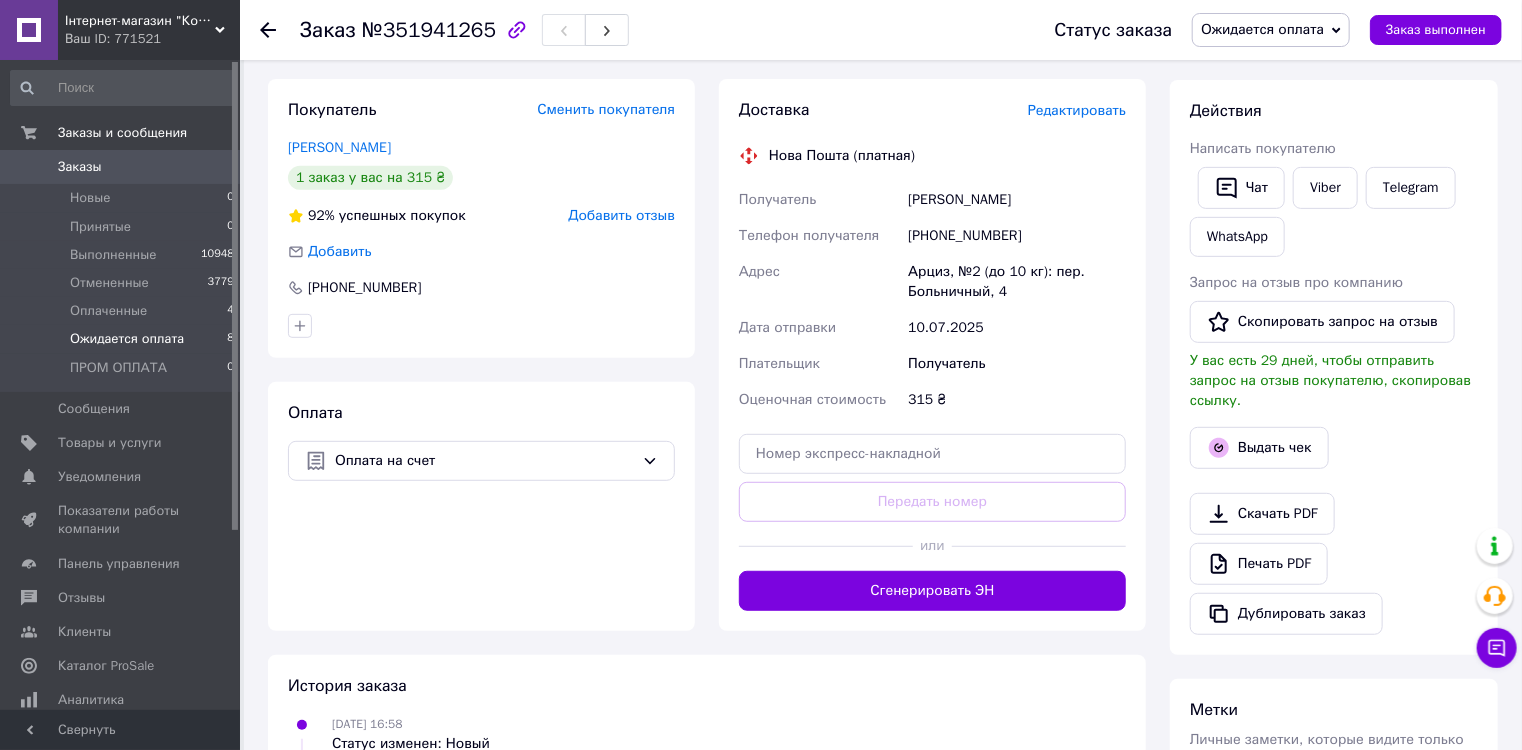 click on "Ожидается оплата 8" at bounding box center (123, 339) 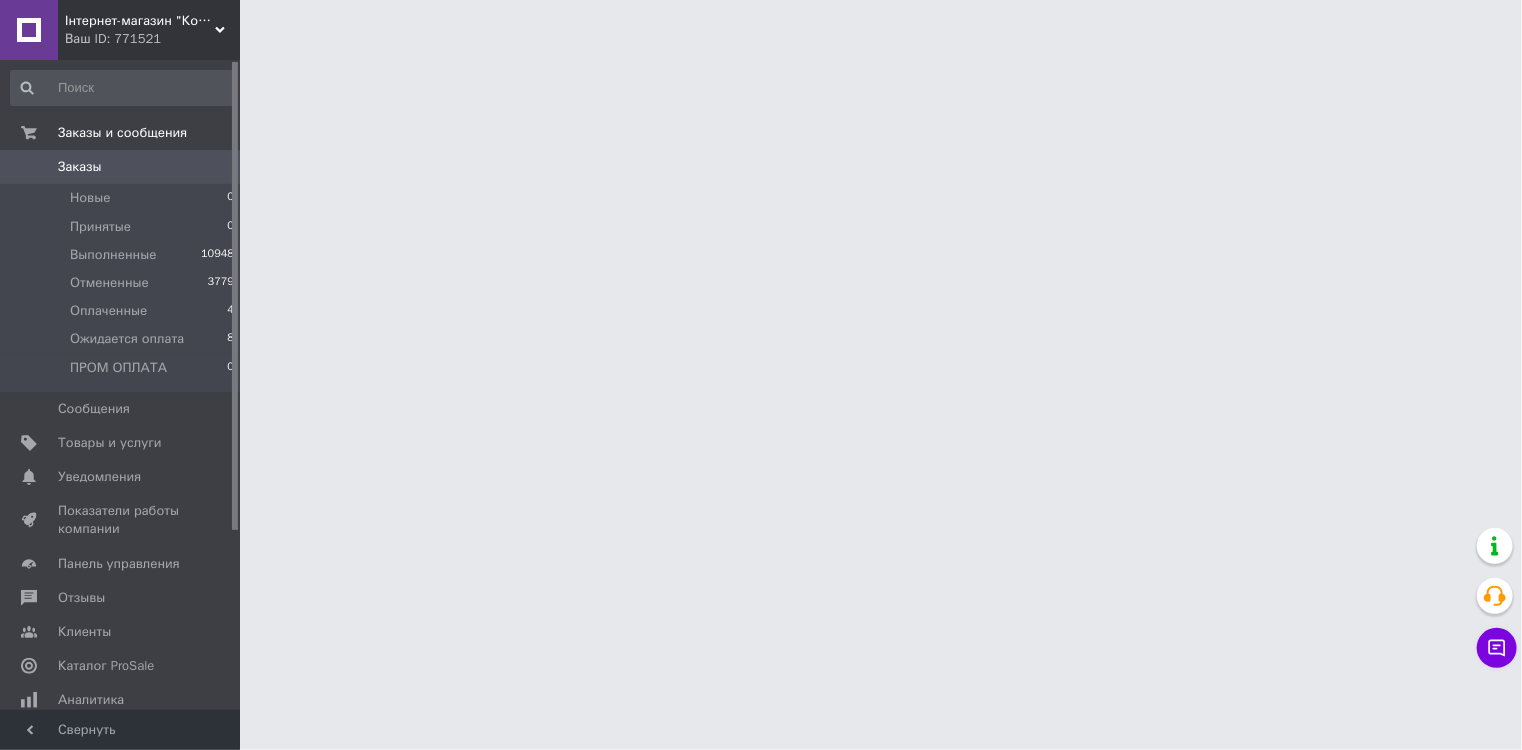 scroll, scrollTop: 0, scrollLeft: 0, axis: both 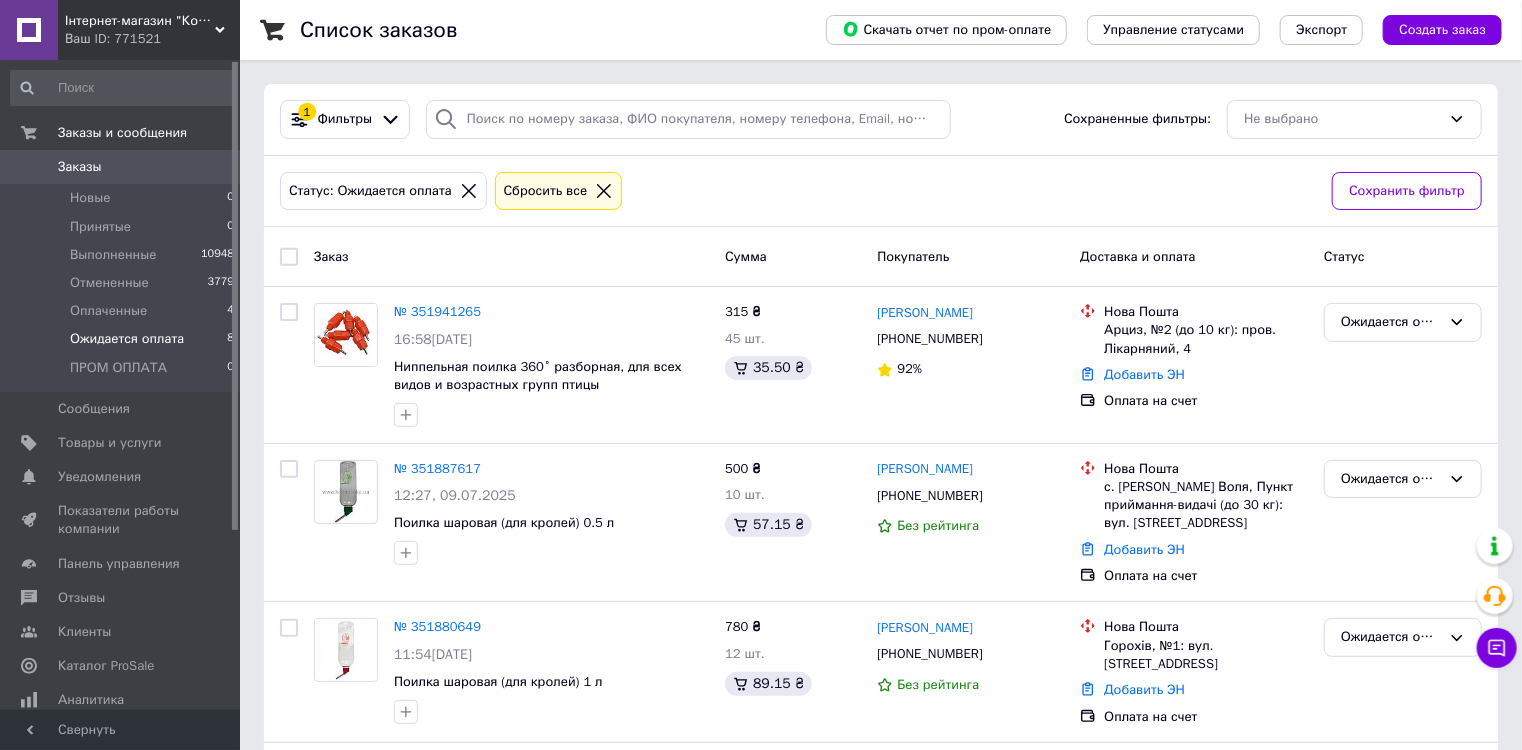 click on "Ожидается оплата 8" at bounding box center [123, 339] 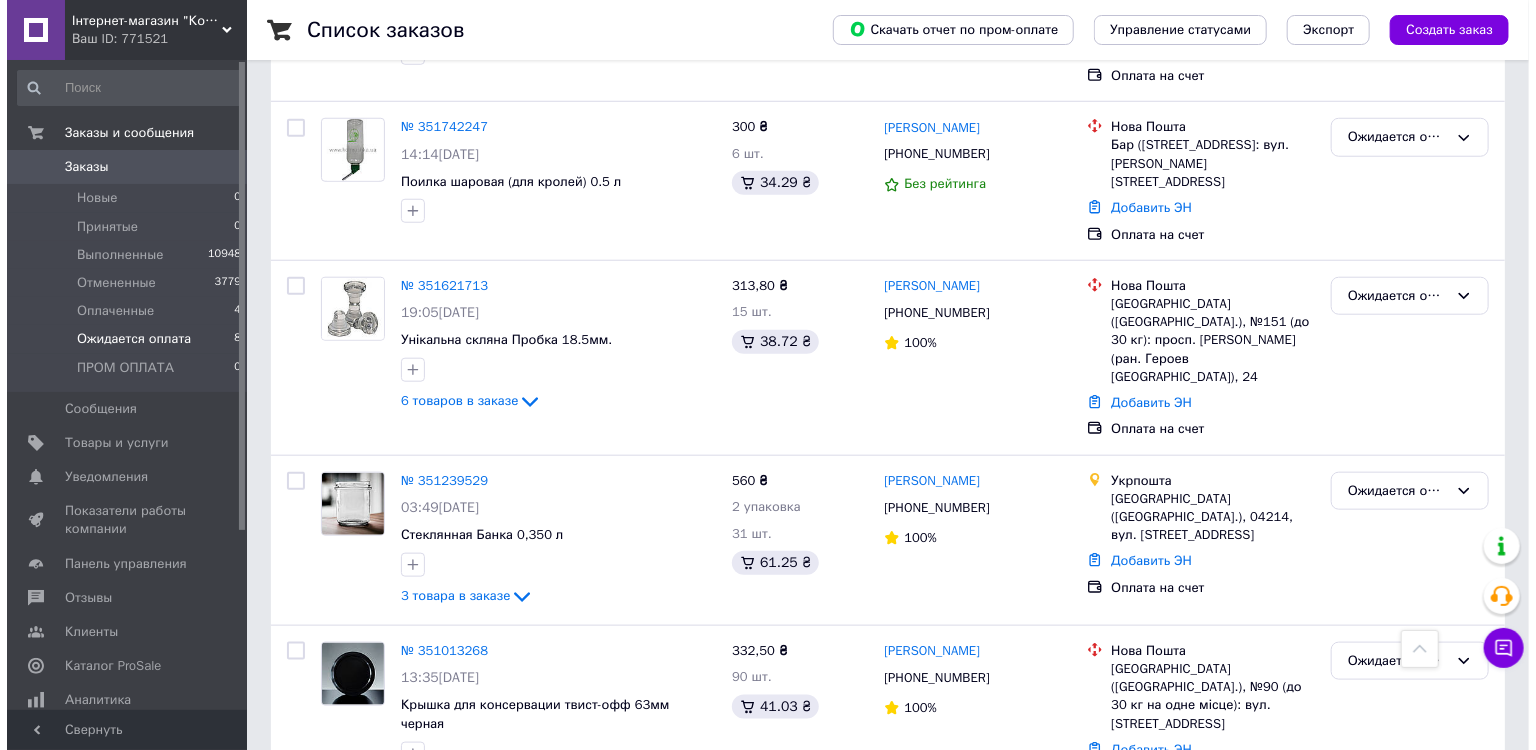 scroll, scrollTop: 827, scrollLeft: 0, axis: vertical 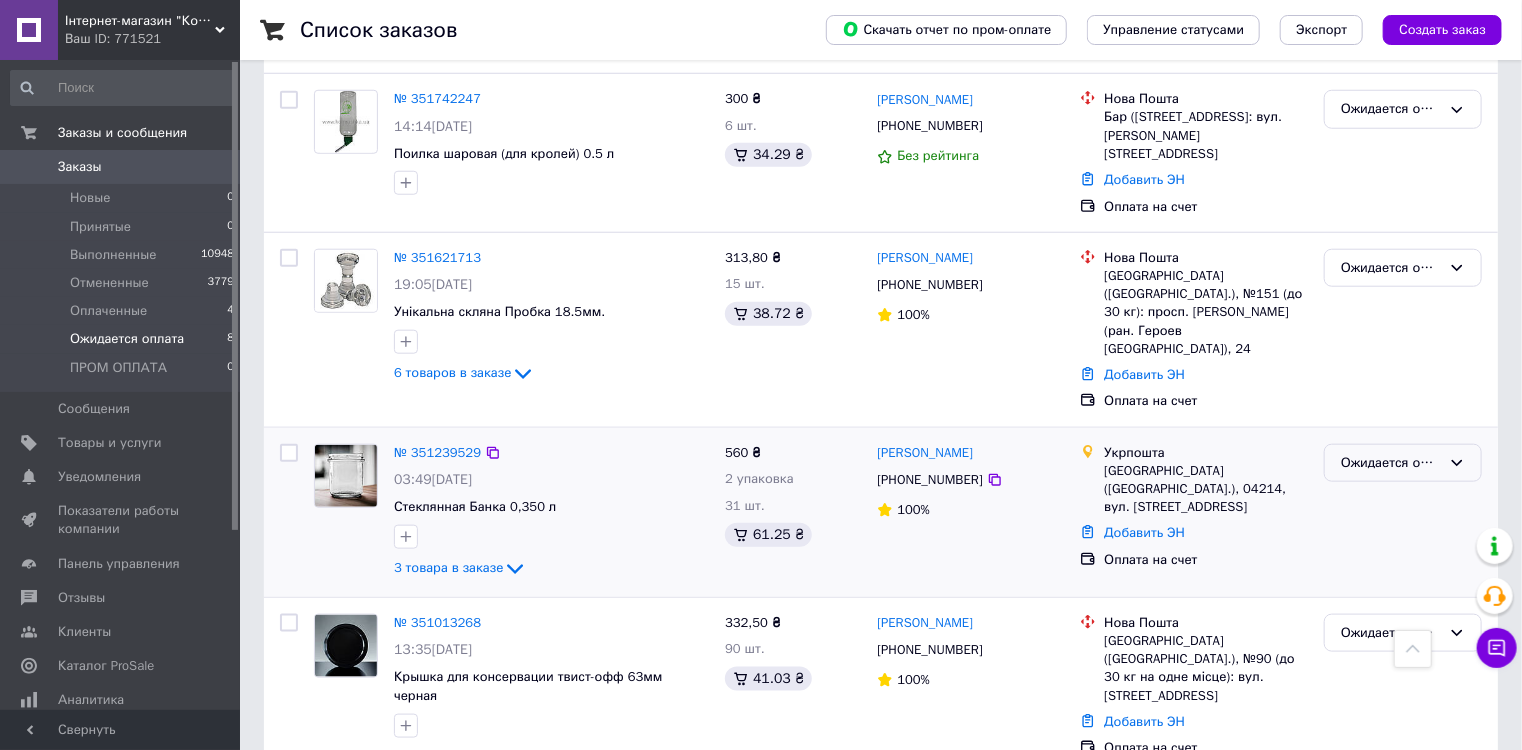 click on "Ожидается оплата" at bounding box center [1391, 463] 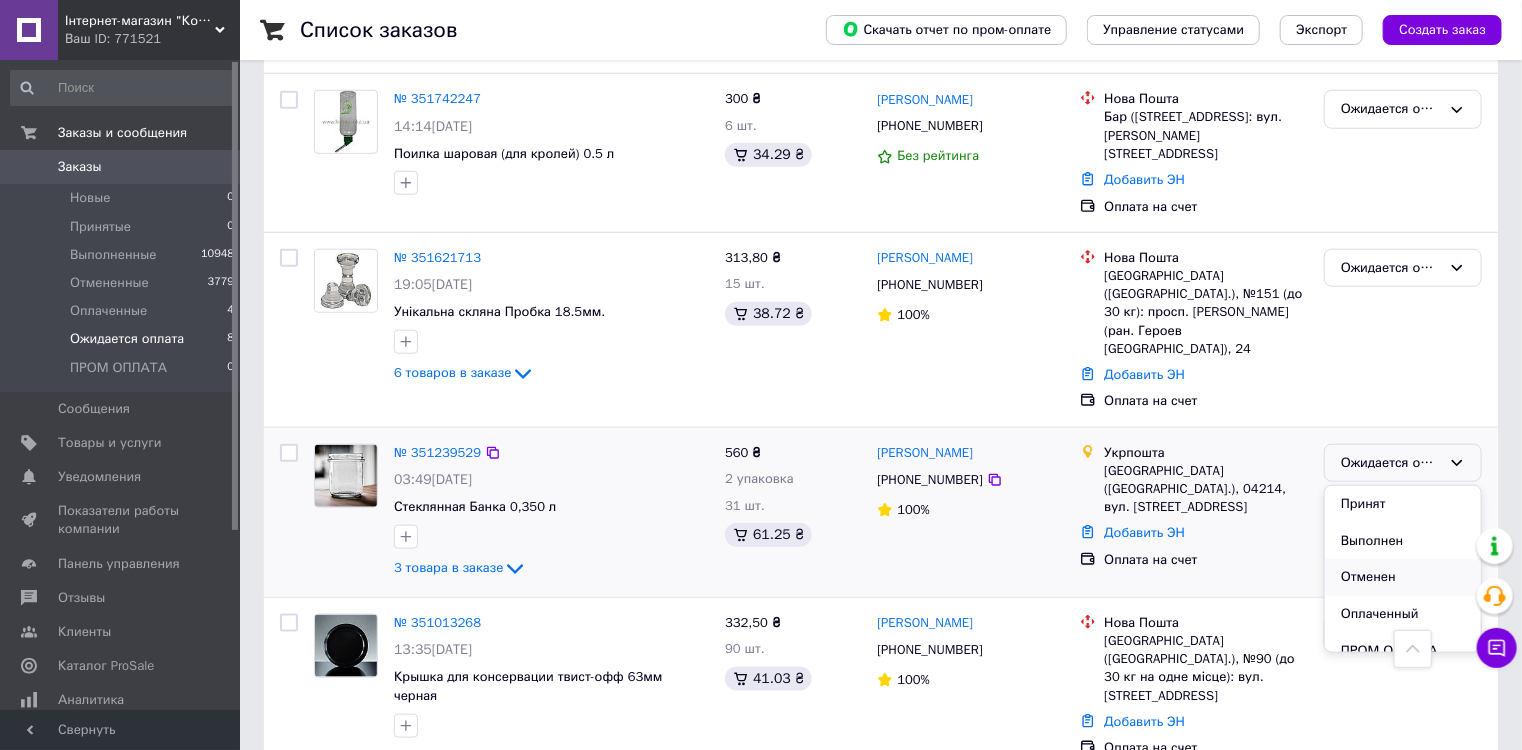 click on "Отменен" at bounding box center [1403, 577] 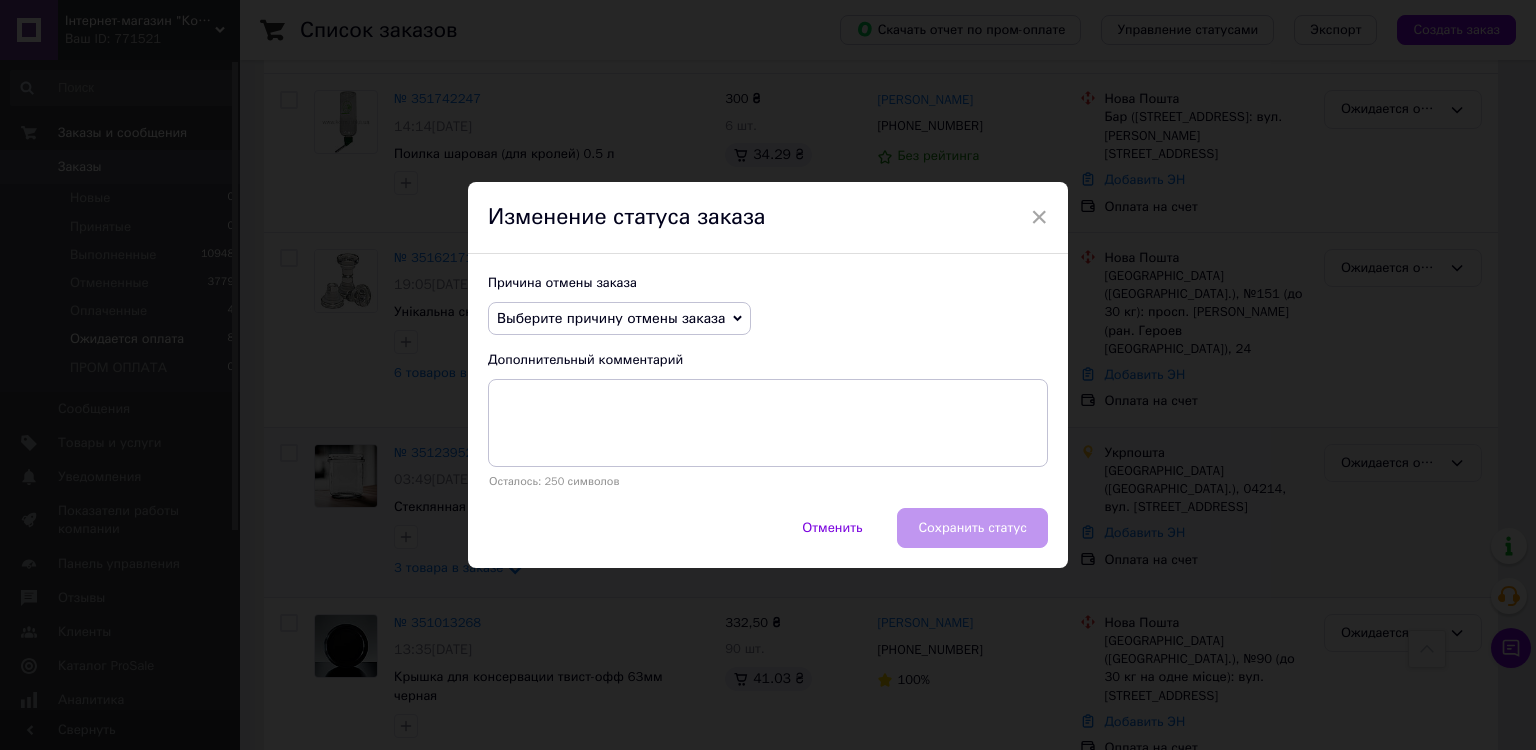 click 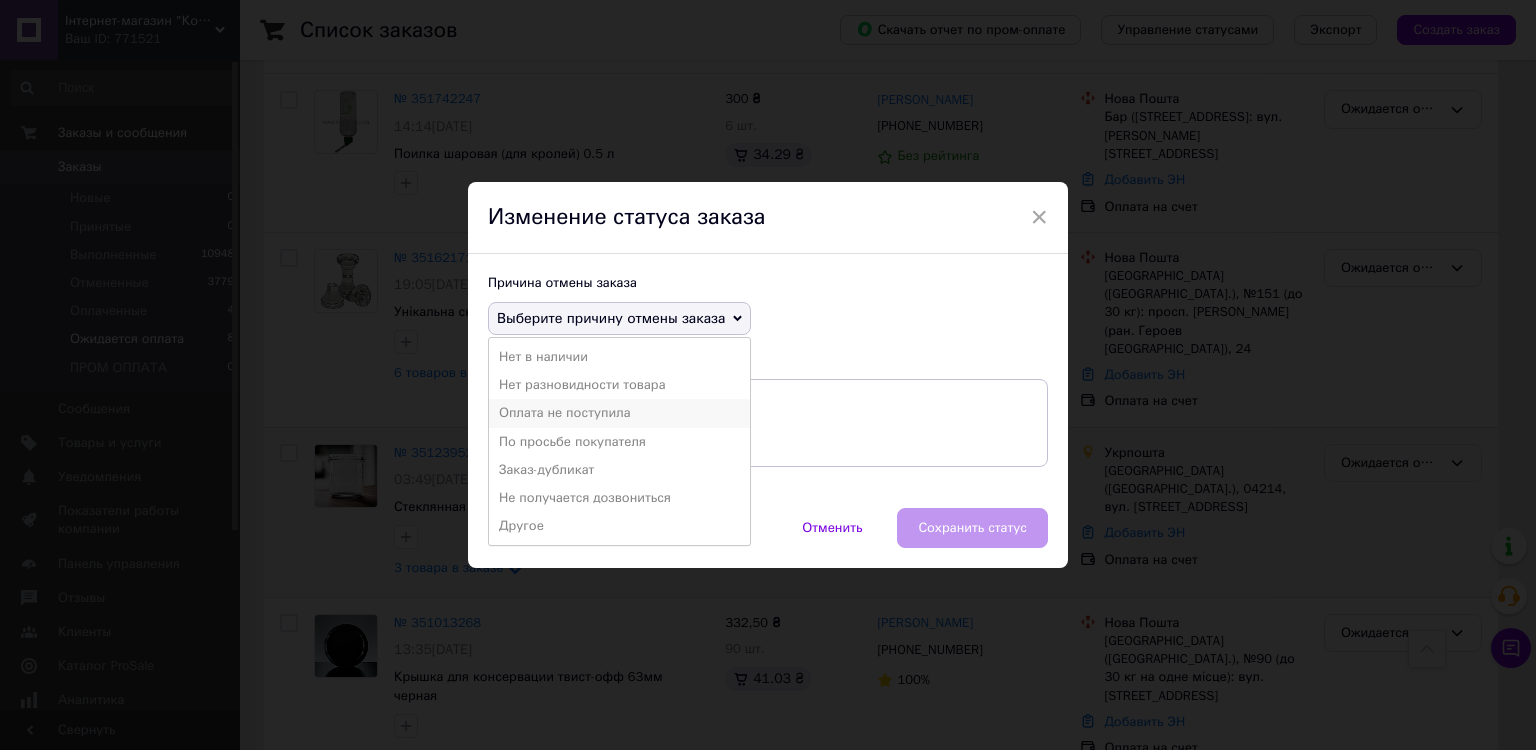click on "Оплата не поступила" at bounding box center (619, 413) 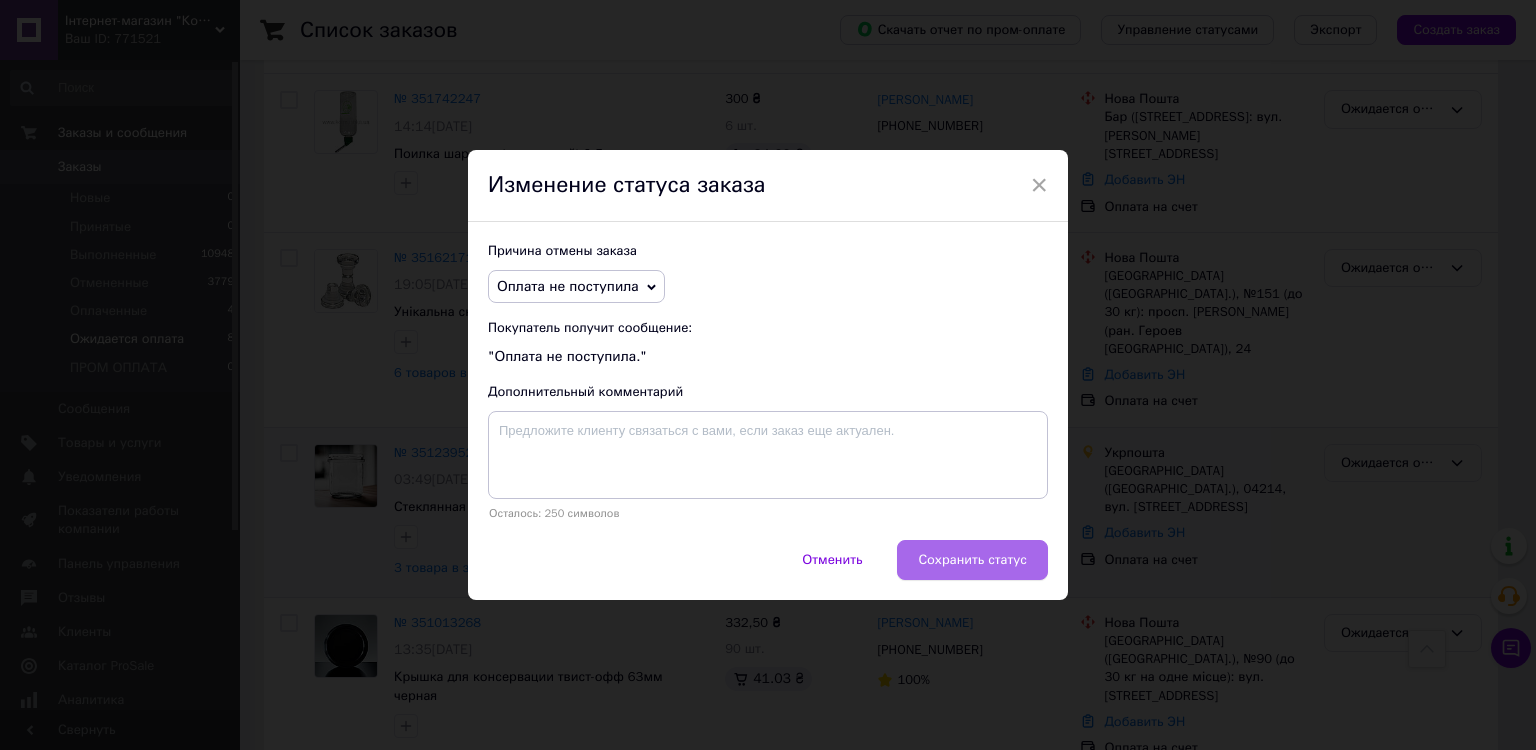 click on "Сохранить статус" at bounding box center [972, 560] 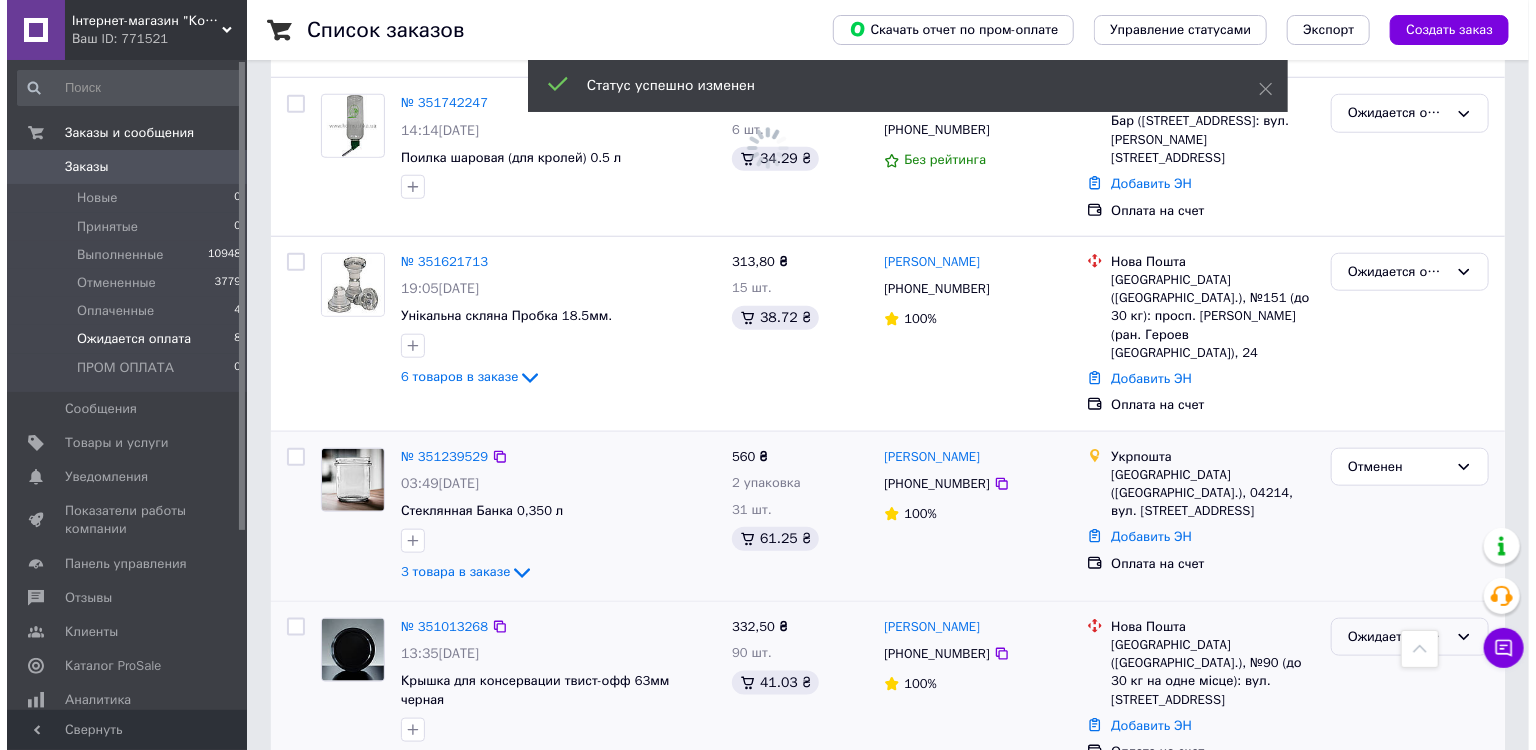 scroll, scrollTop: 827, scrollLeft: 0, axis: vertical 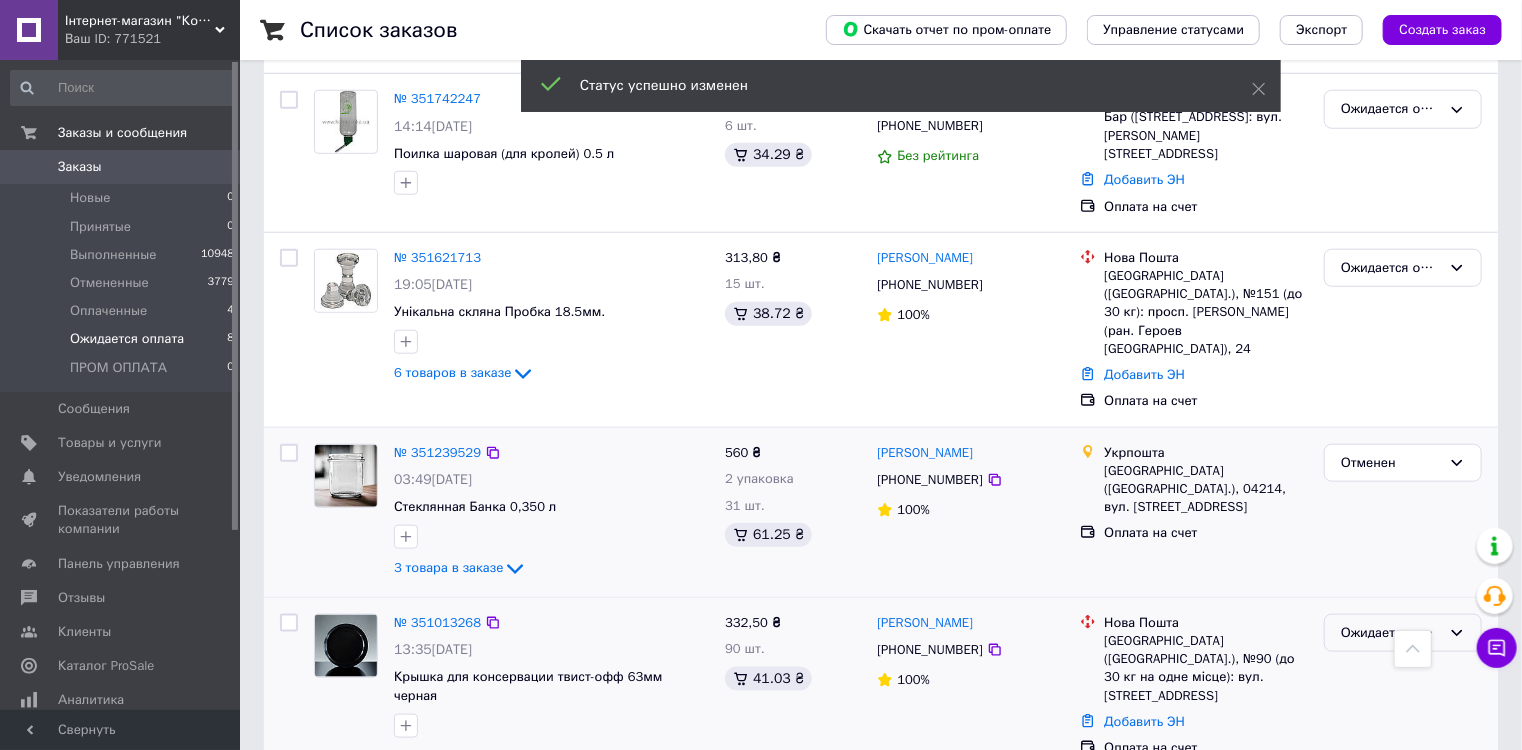 click on "Ожидается оплата" at bounding box center (1391, 633) 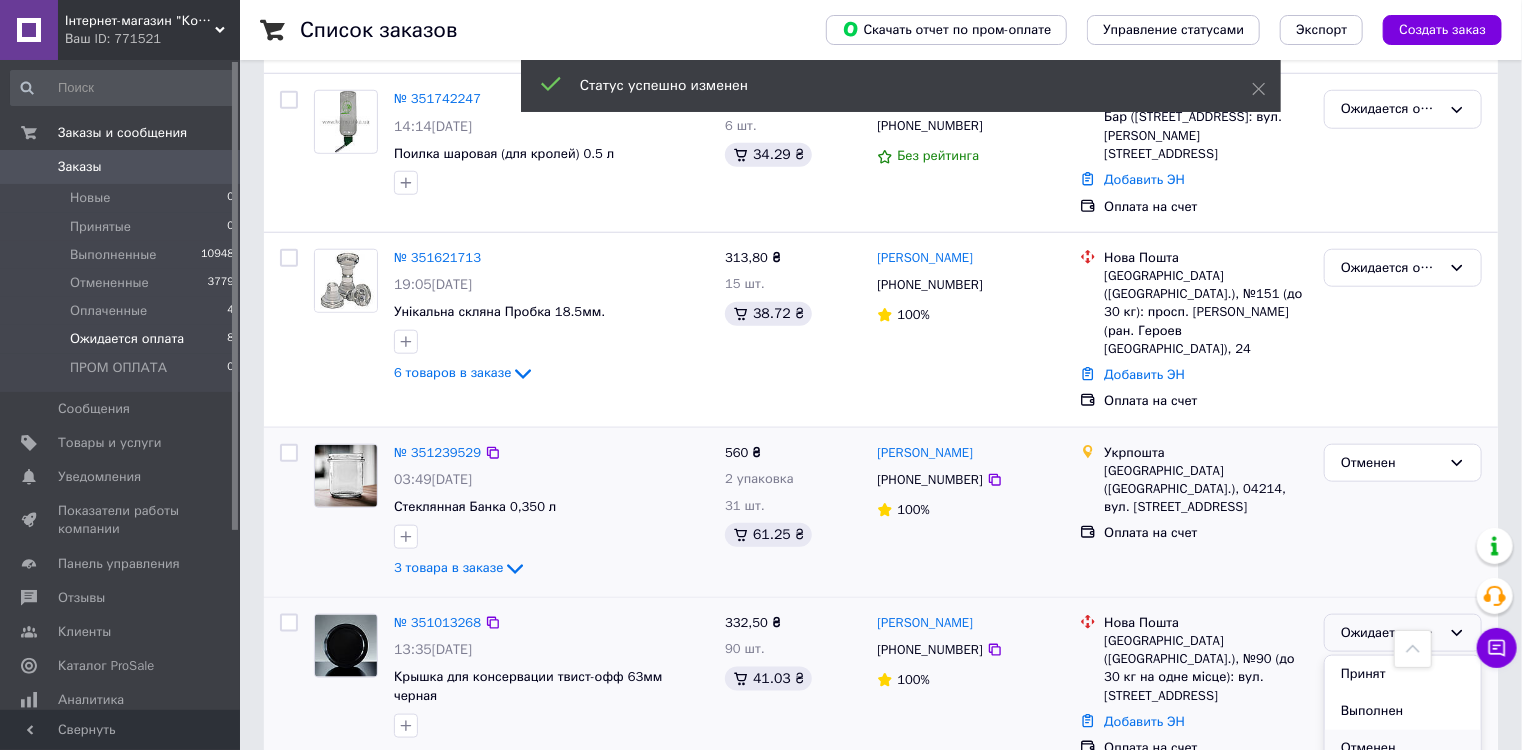 click on "Отменен" at bounding box center (1403, 748) 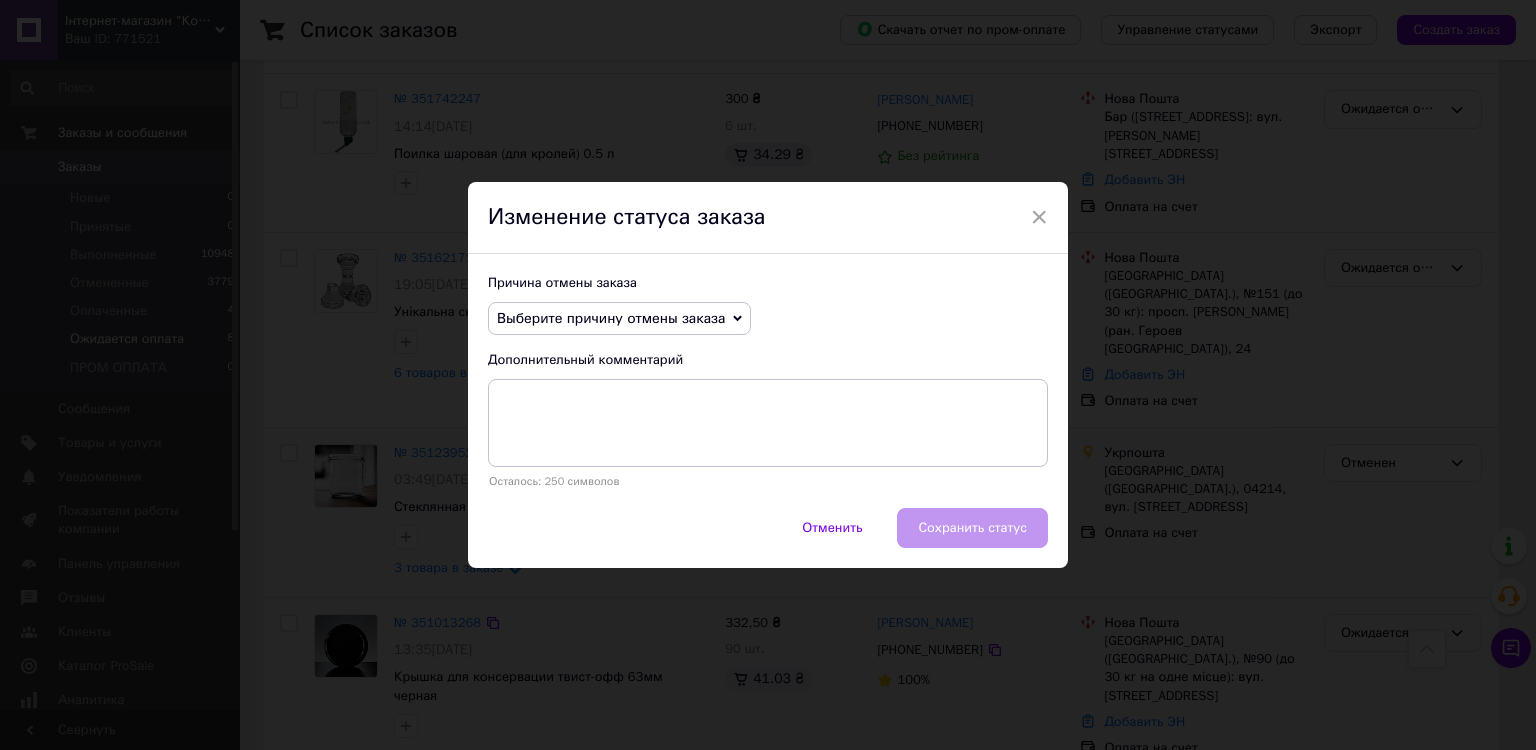 click on "Выберите причину отмены заказа" at bounding box center [619, 319] 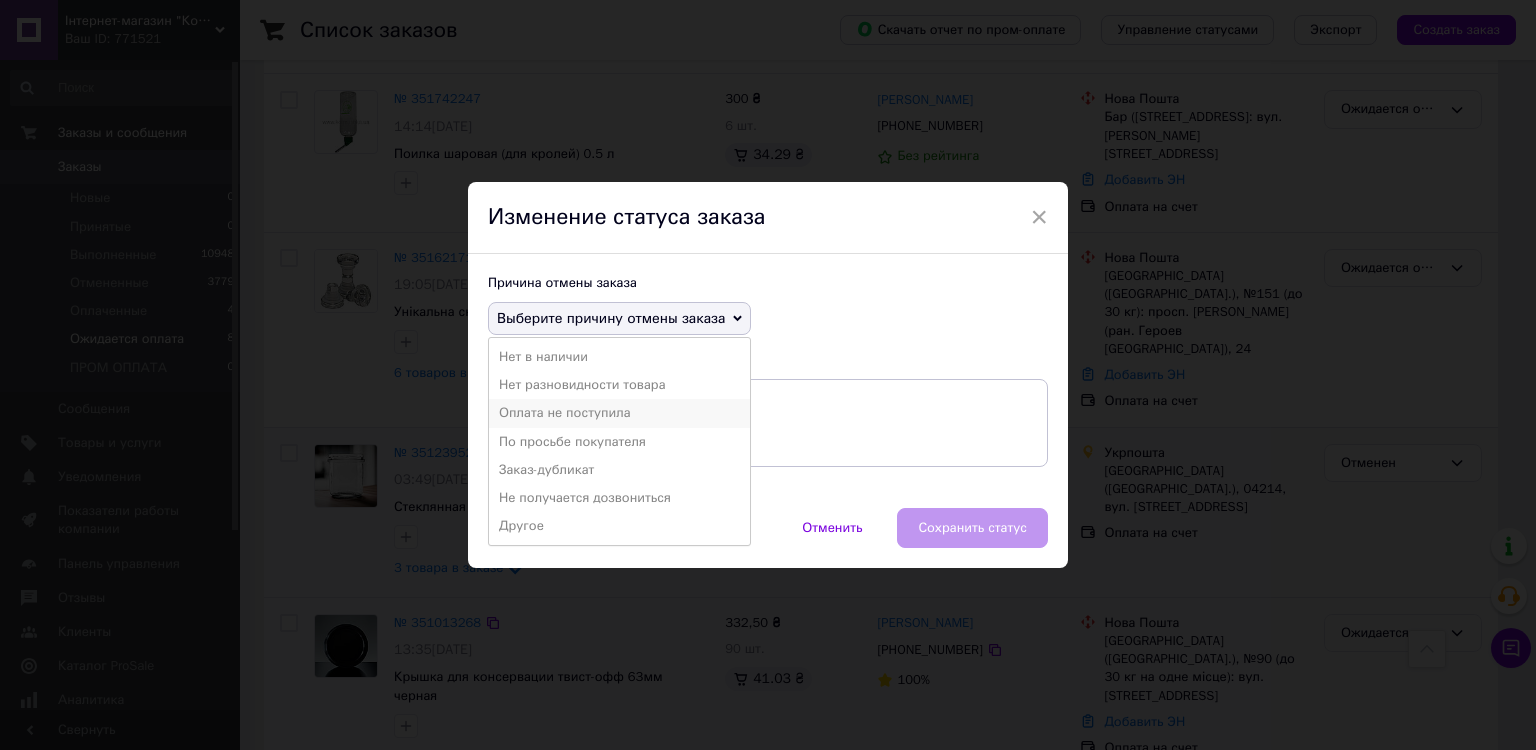 click on "Оплата не поступила" at bounding box center (619, 413) 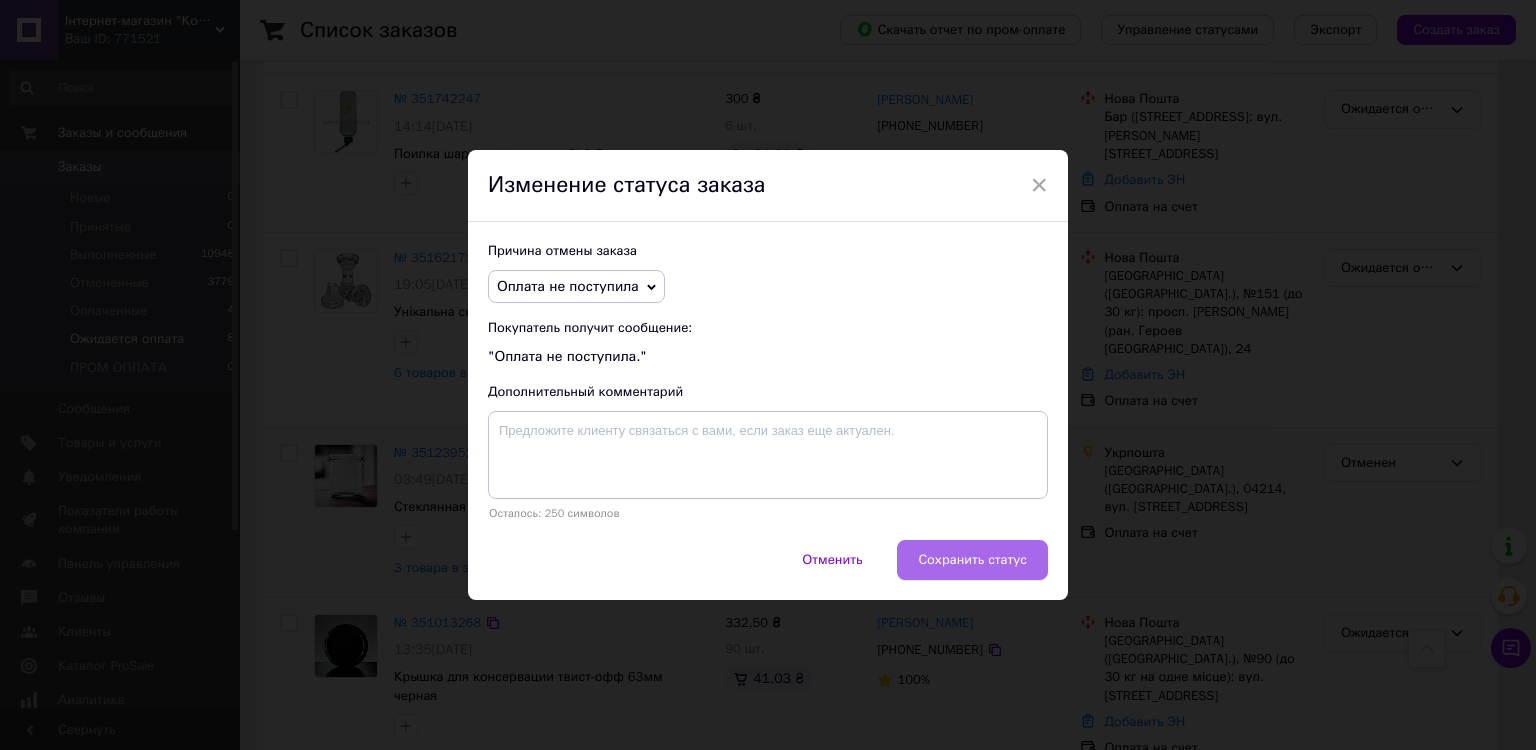click on "Сохранить статус" at bounding box center [972, 560] 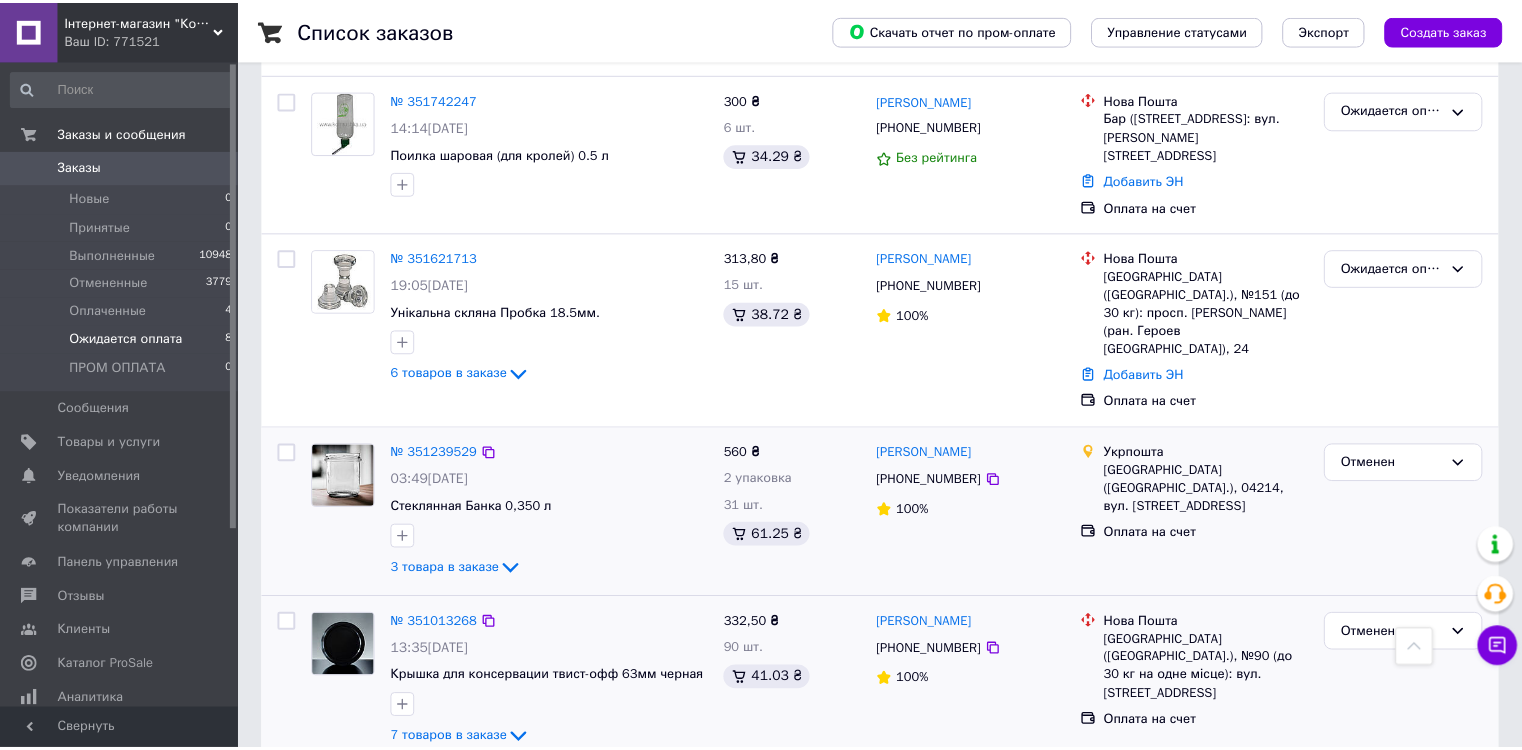 scroll, scrollTop: 820, scrollLeft: 0, axis: vertical 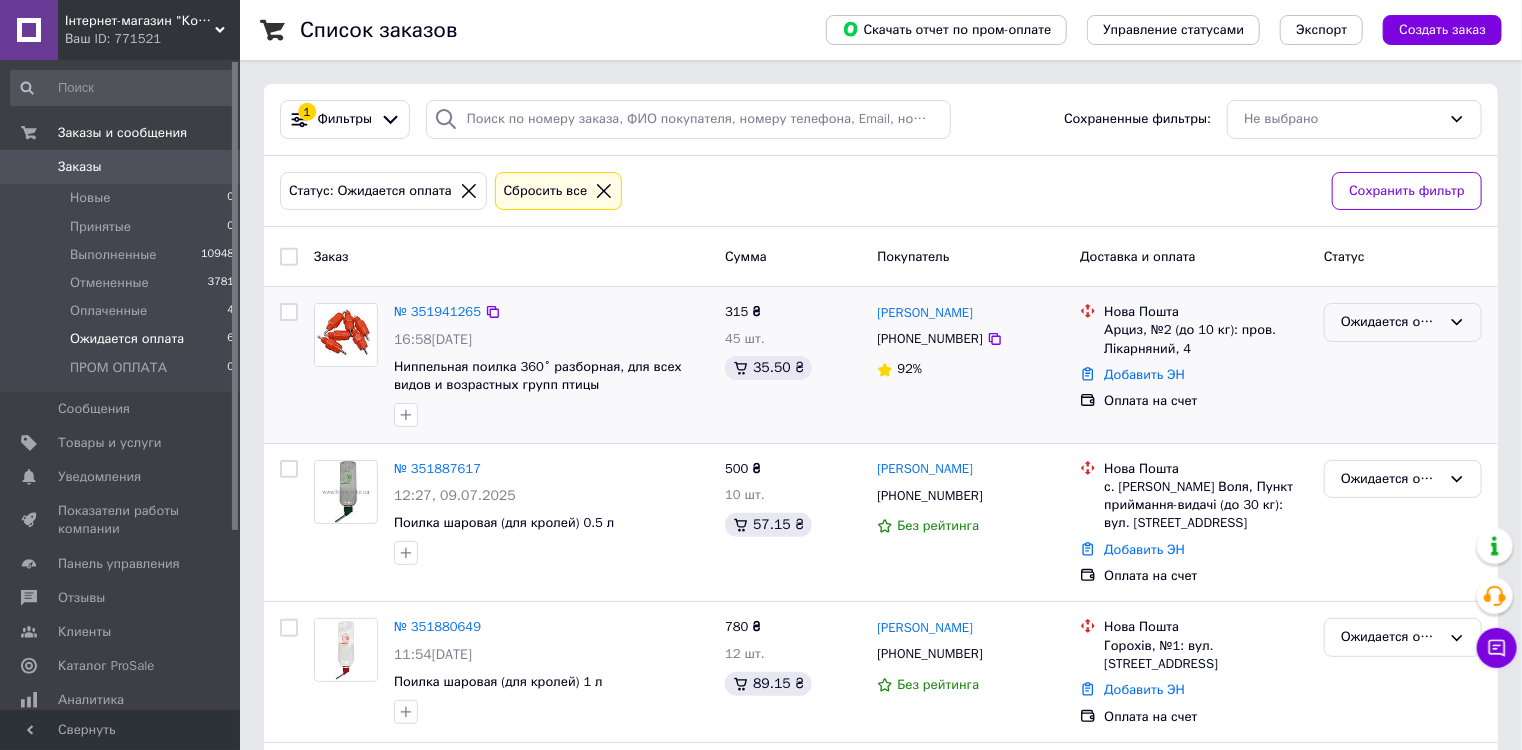 click on "Ожидается оплата" at bounding box center [1391, 322] 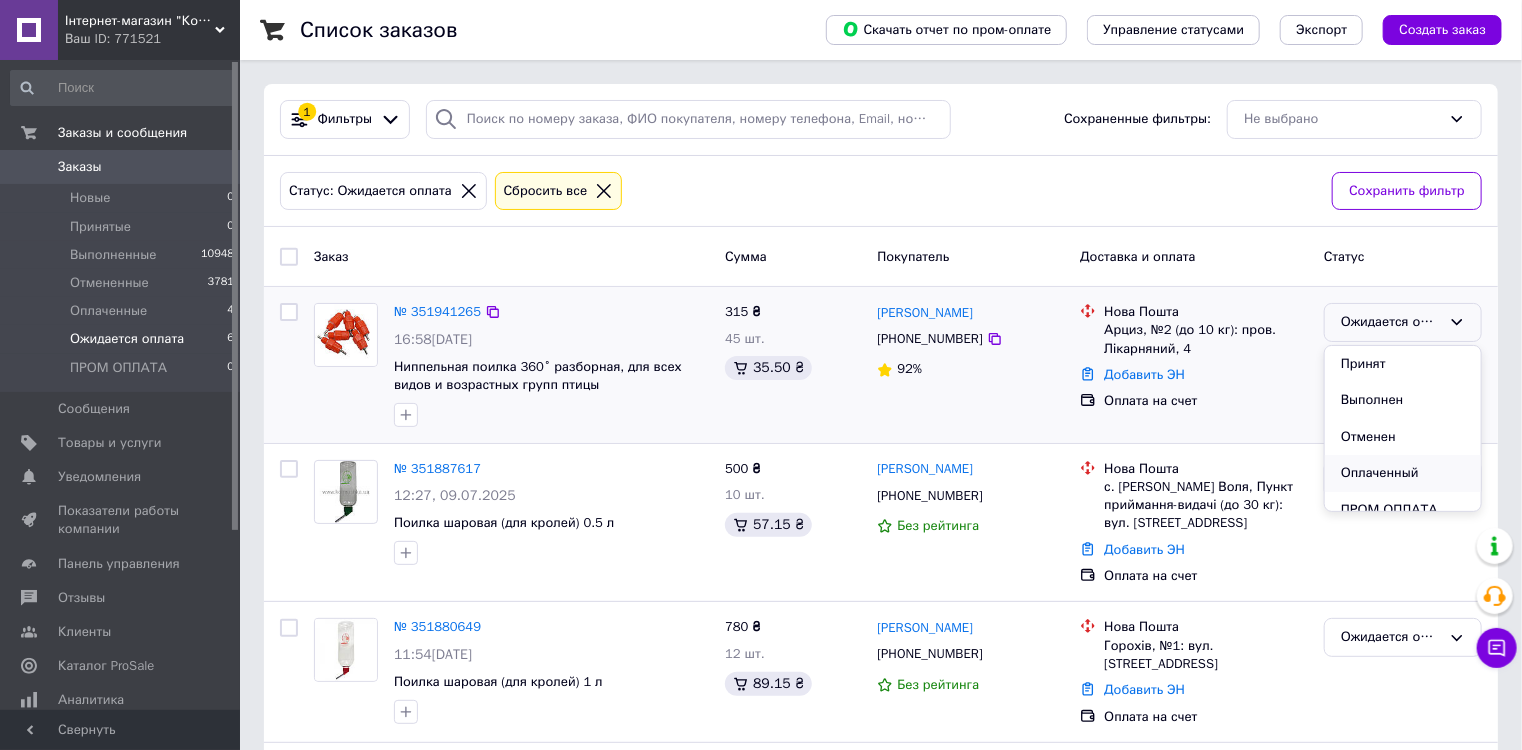 click on "Оплаченный" at bounding box center (1403, 473) 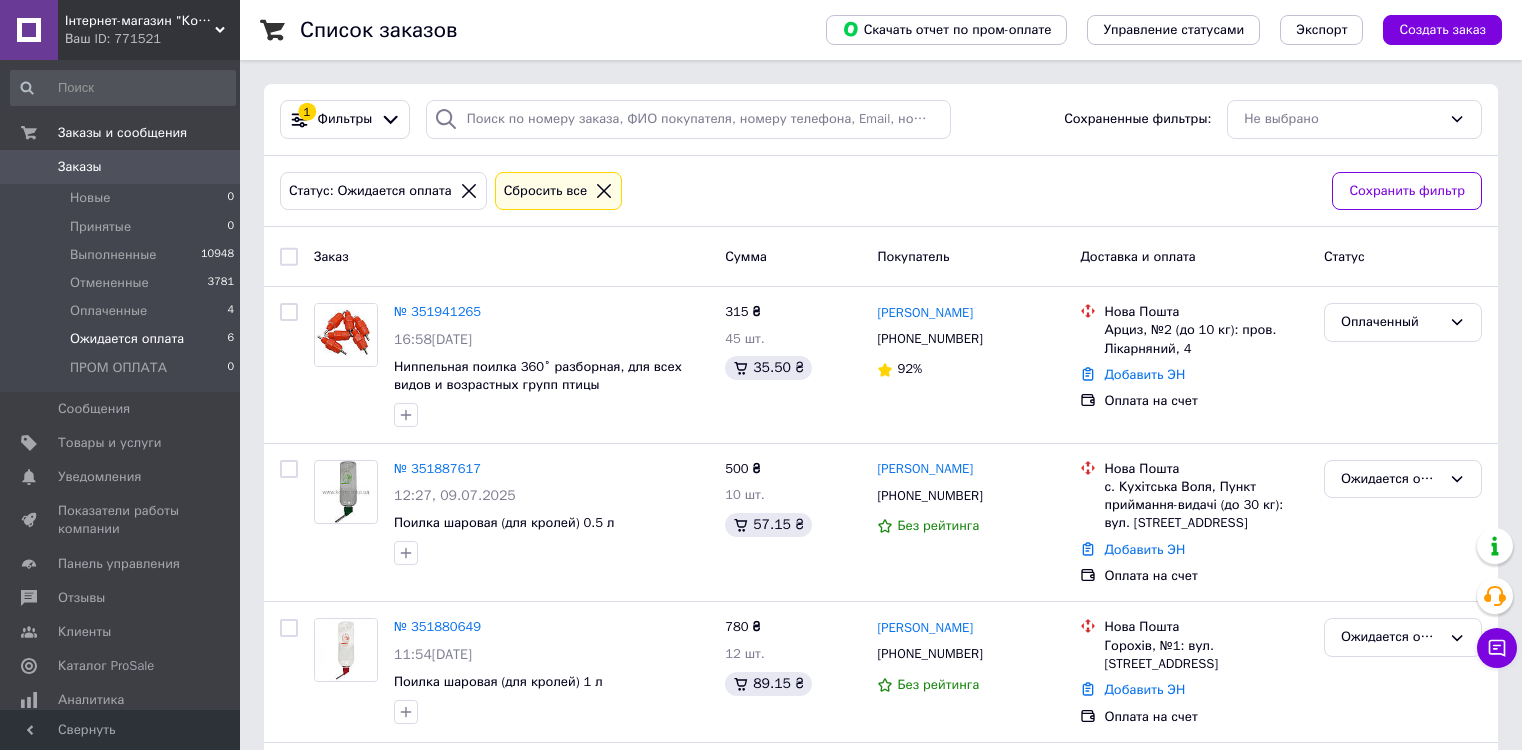 scroll, scrollTop: 0, scrollLeft: 0, axis: both 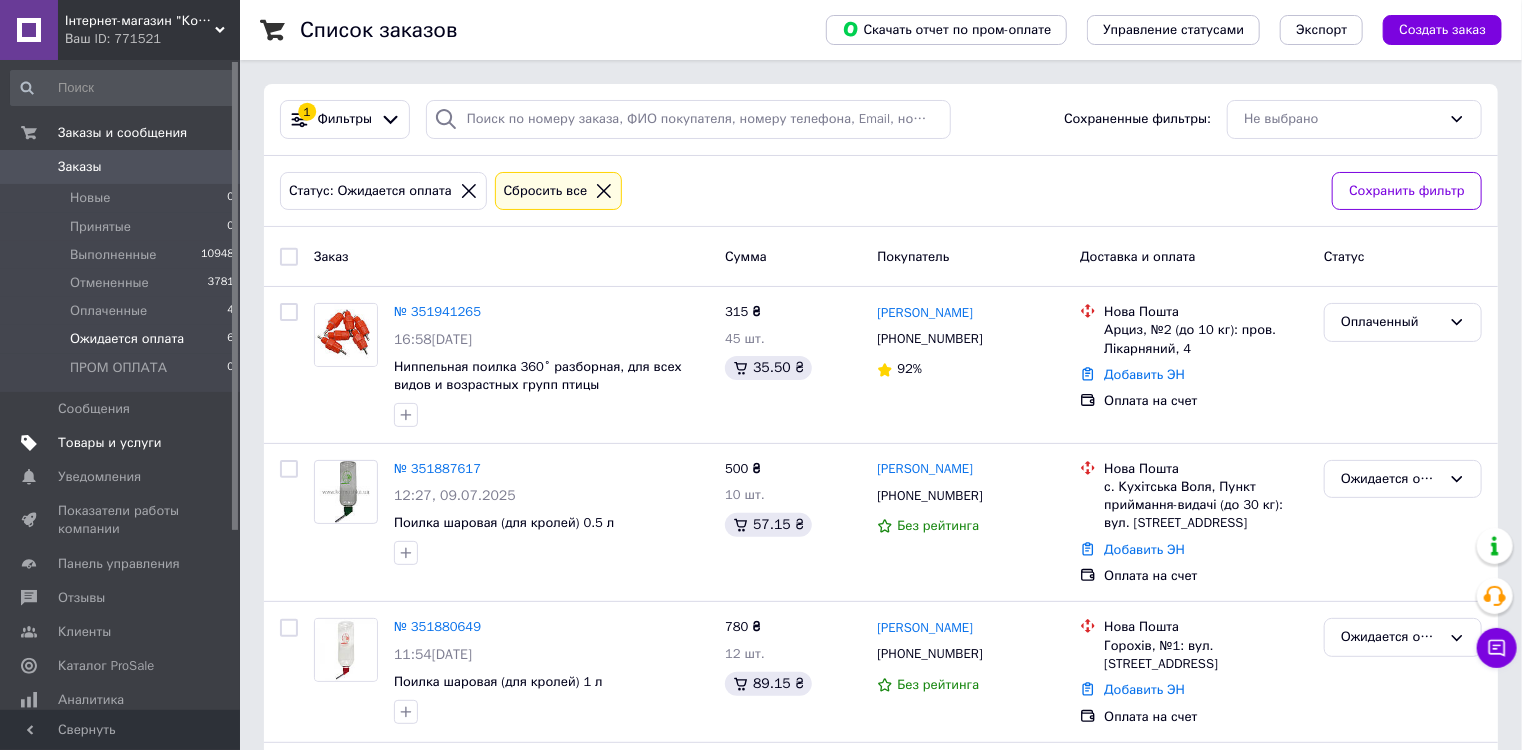 click on "Товары и услуги" at bounding box center (110, 443) 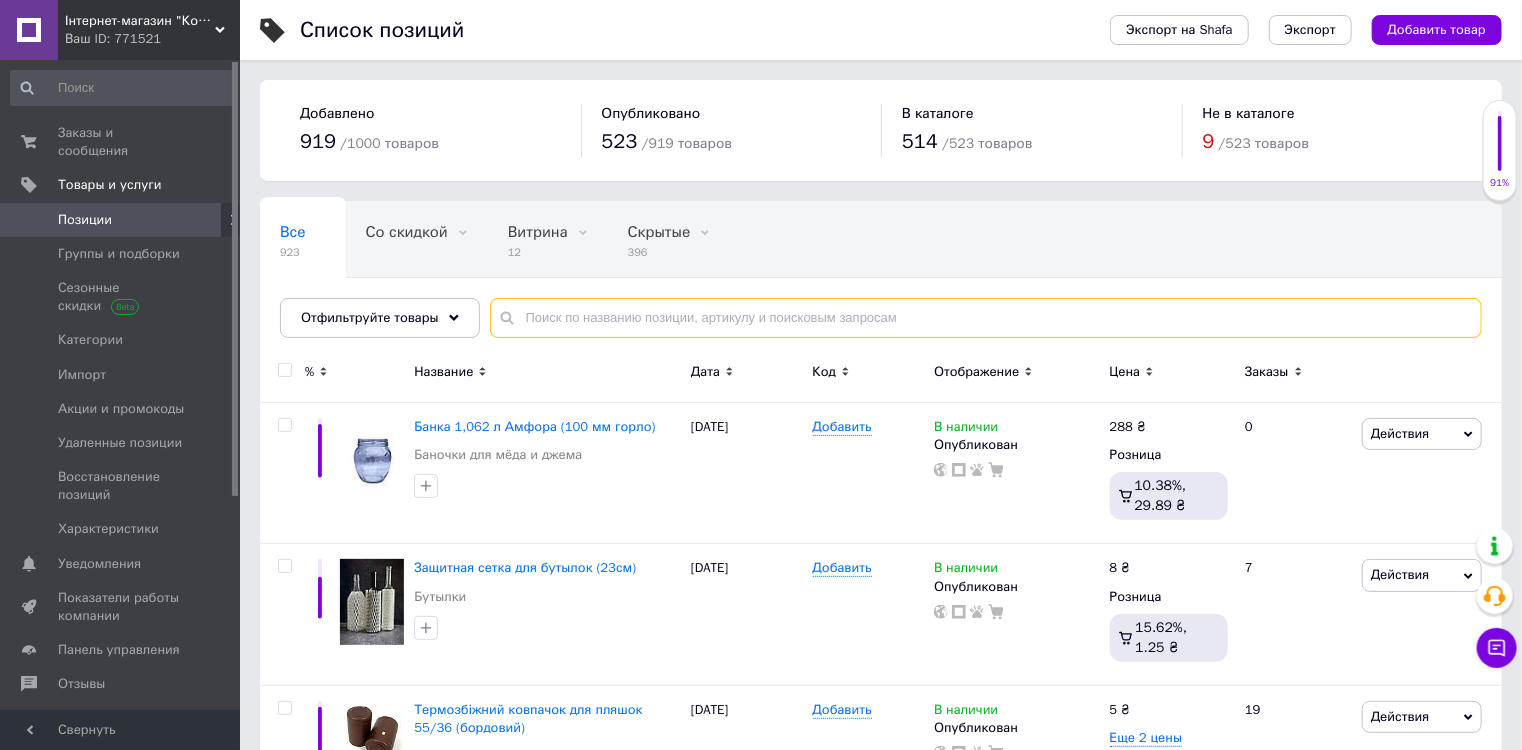 click at bounding box center [986, 318] 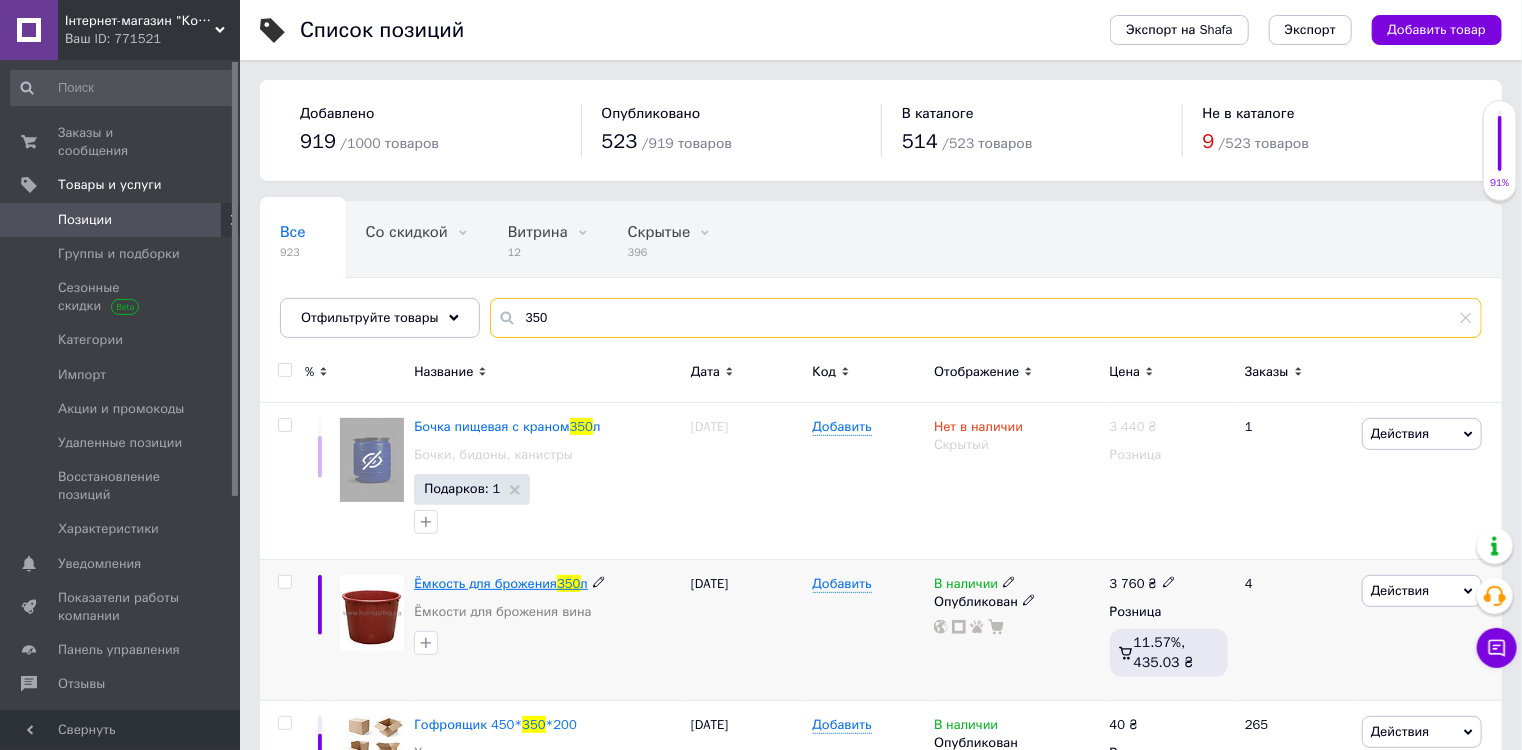 type on "350" 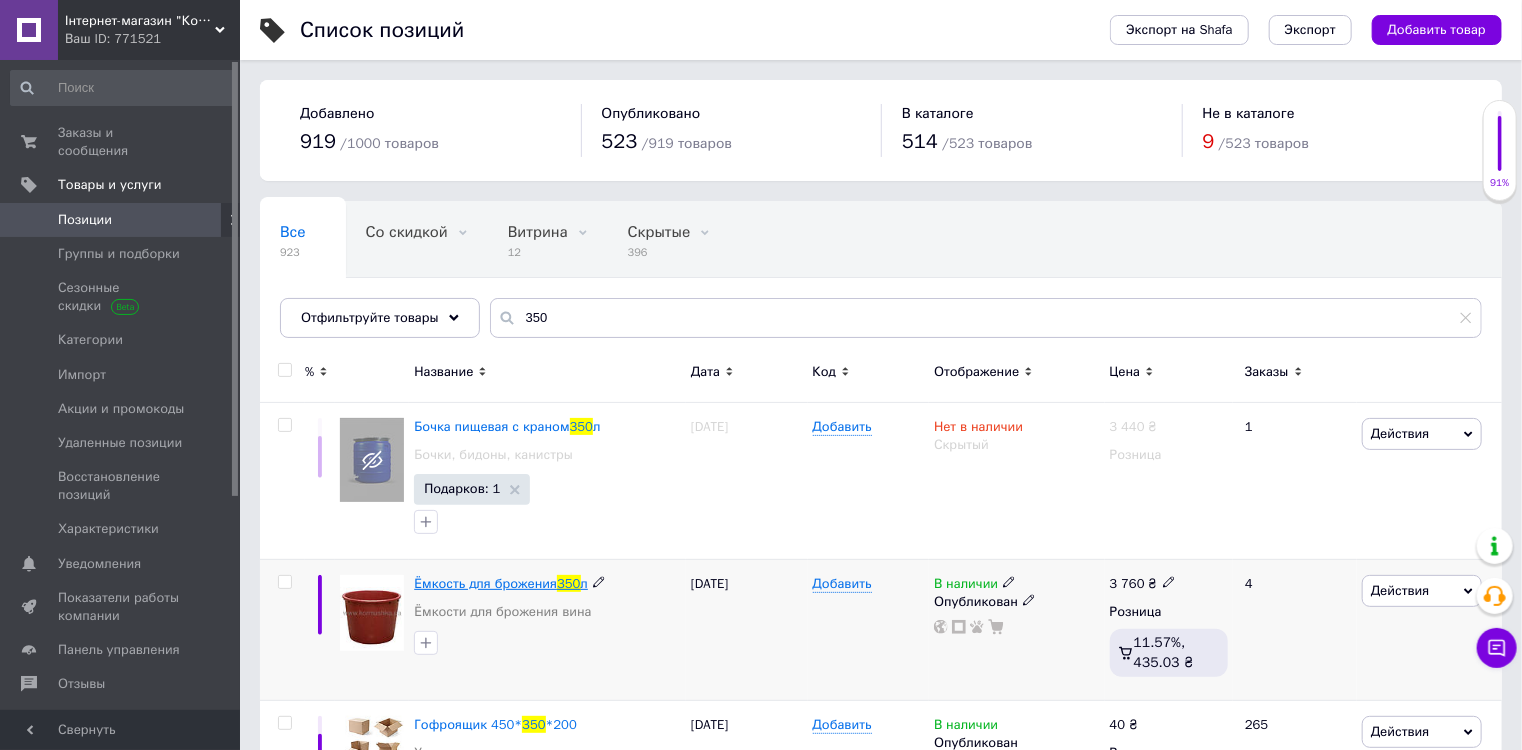 click on "Ёмкость для брожения" at bounding box center [485, 583] 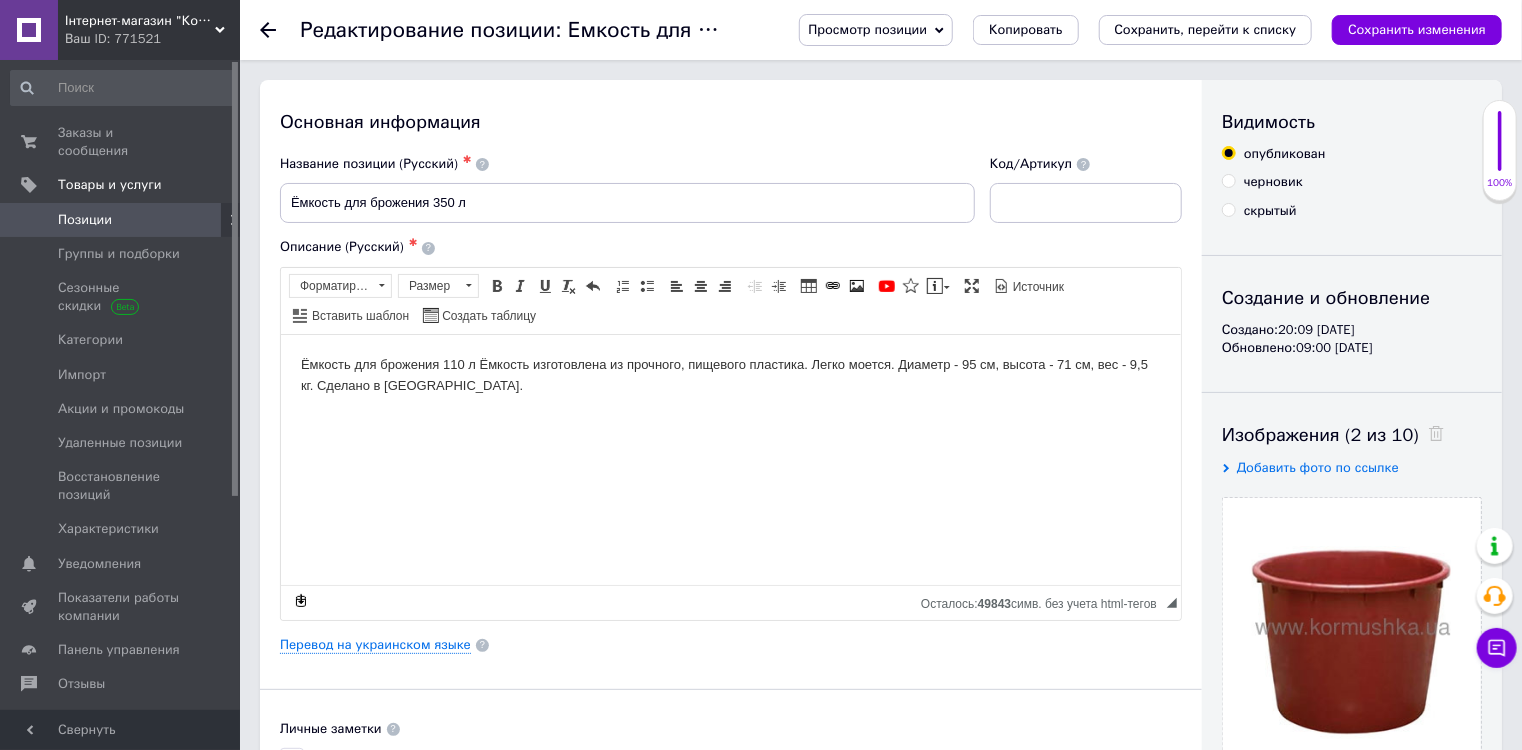 scroll, scrollTop: 80, scrollLeft: 0, axis: vertical 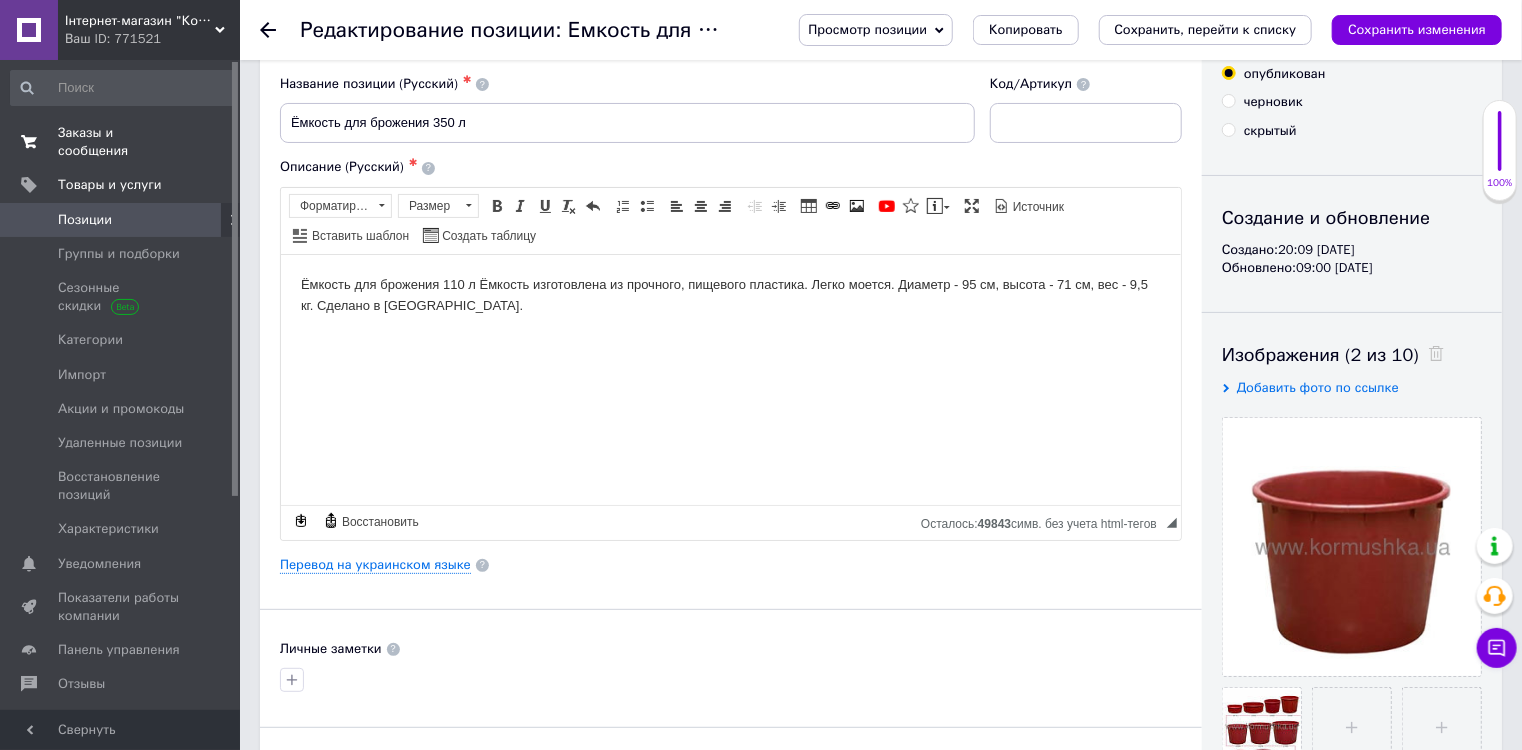 click on "Заказы и сообщения" at bounding box center (121, 142) 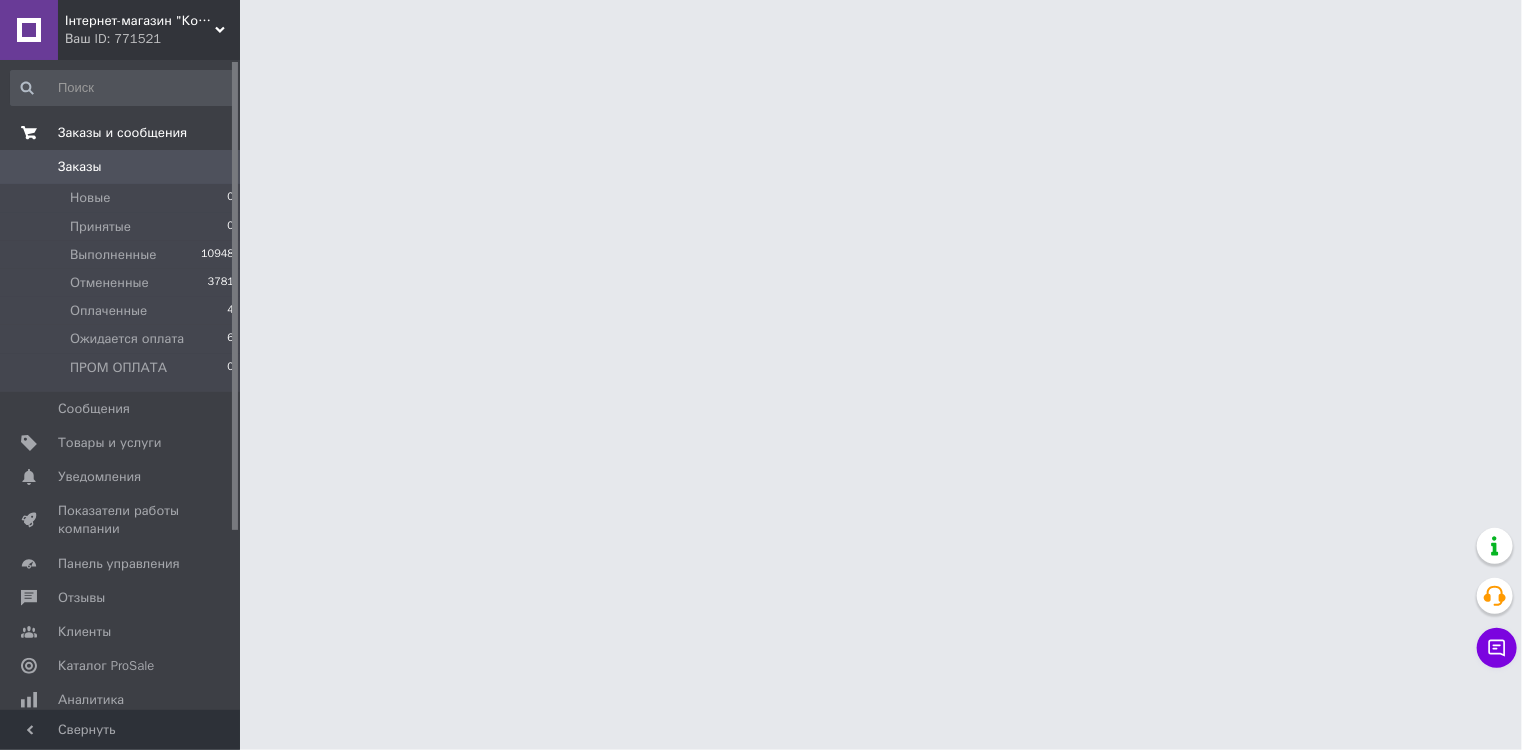 scroll, scrollTop: 0, scrollLeft: 0, axis: both 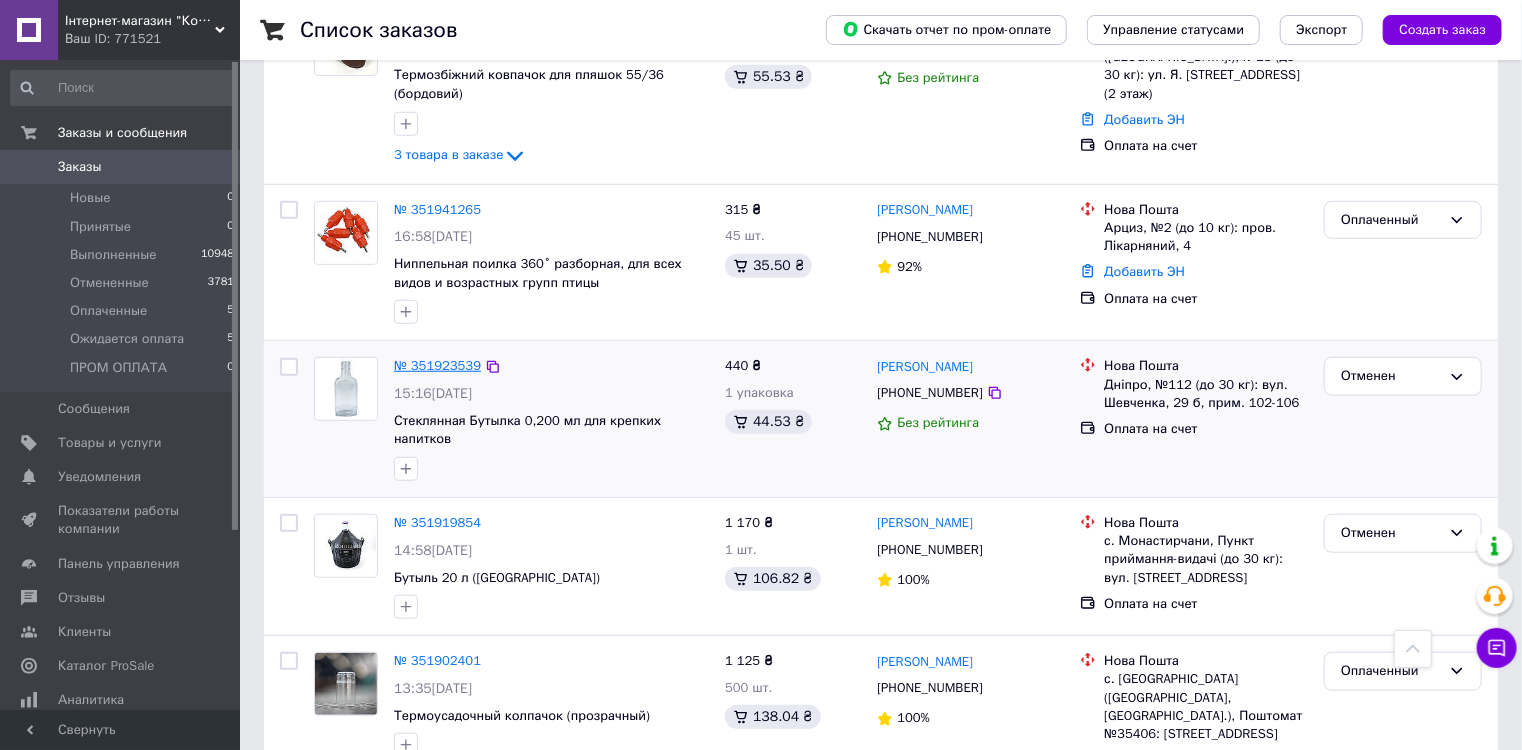 click on "№ 351923539" at bounding box center (437, 365) 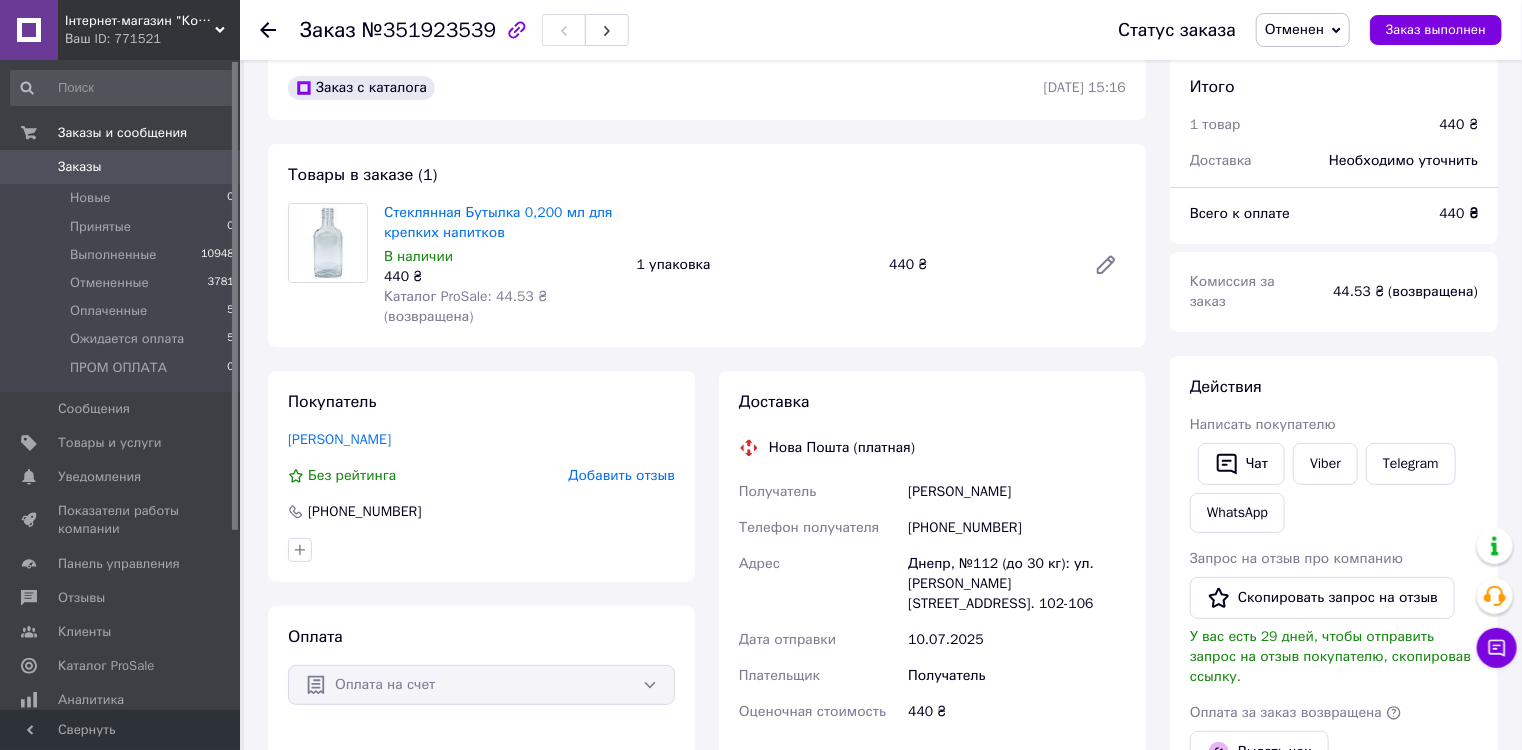 scroll, scrollTop: 0, scrollLeft: 0, axis: both 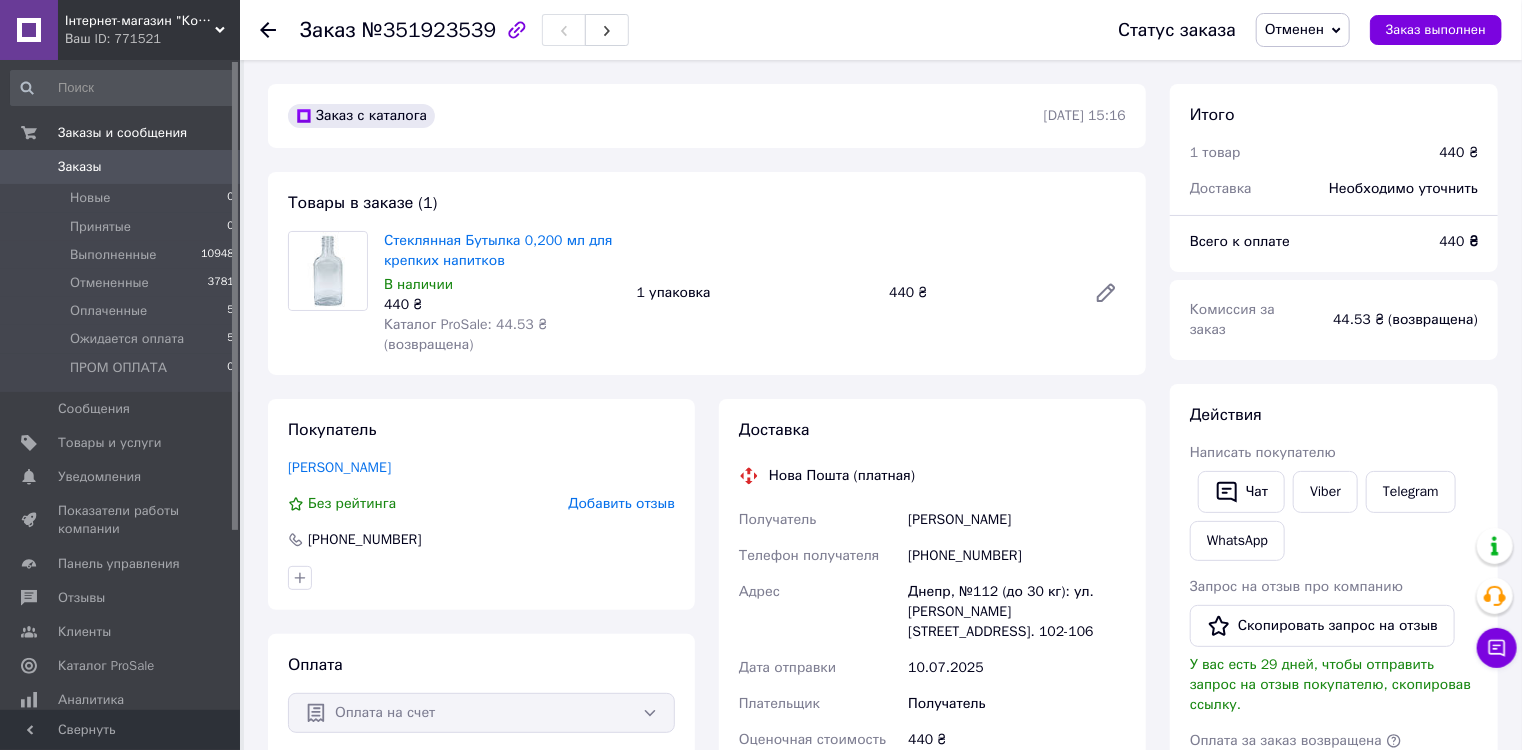 click on "Отменен" at bounding box center [1303, 30] 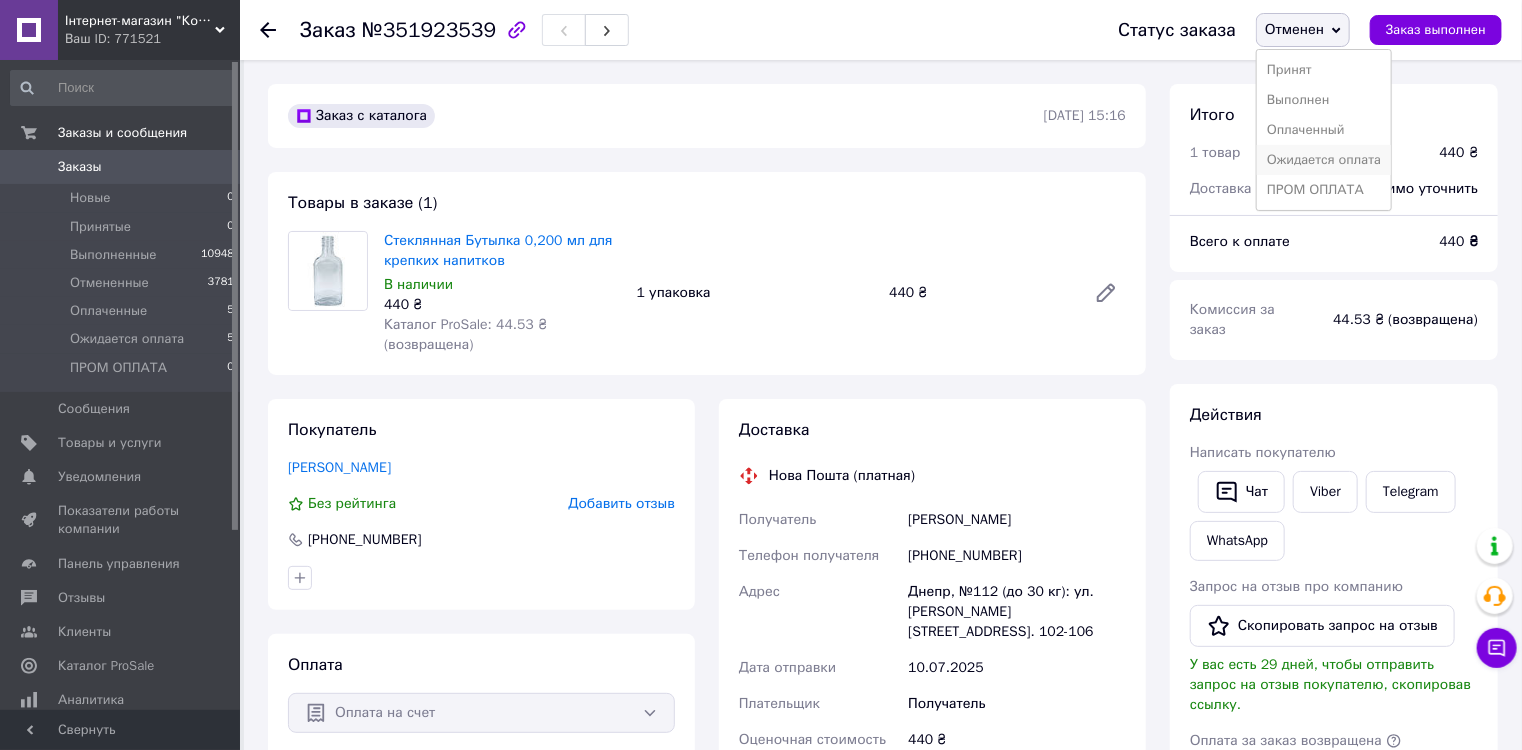 click on "Ожидается оплата" at bounding box center (1324, 160) 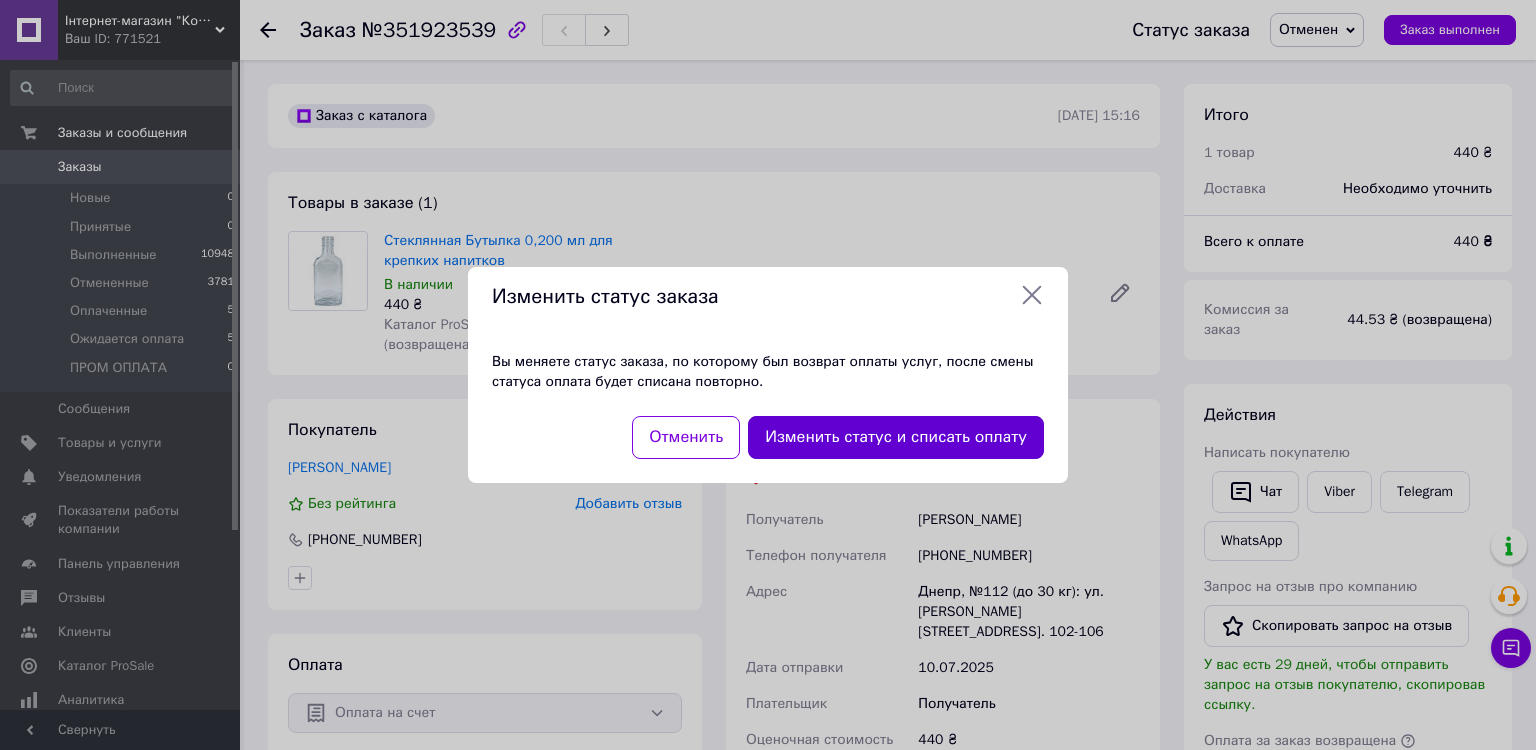 click on "Изменить статус и списать оплату" at bounding box center [896, 437] 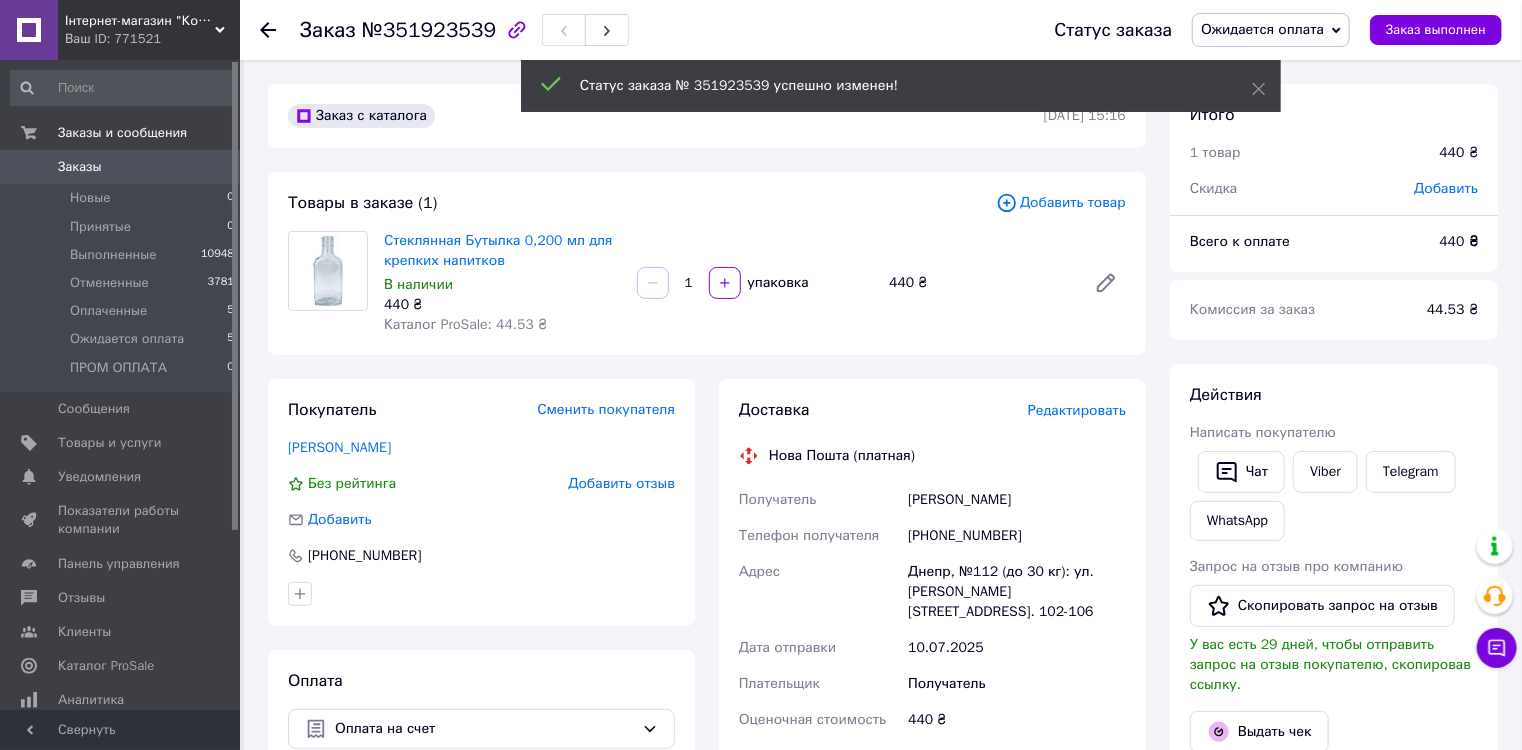 click on "Добавить товар" at bounding box center (1061, 203) 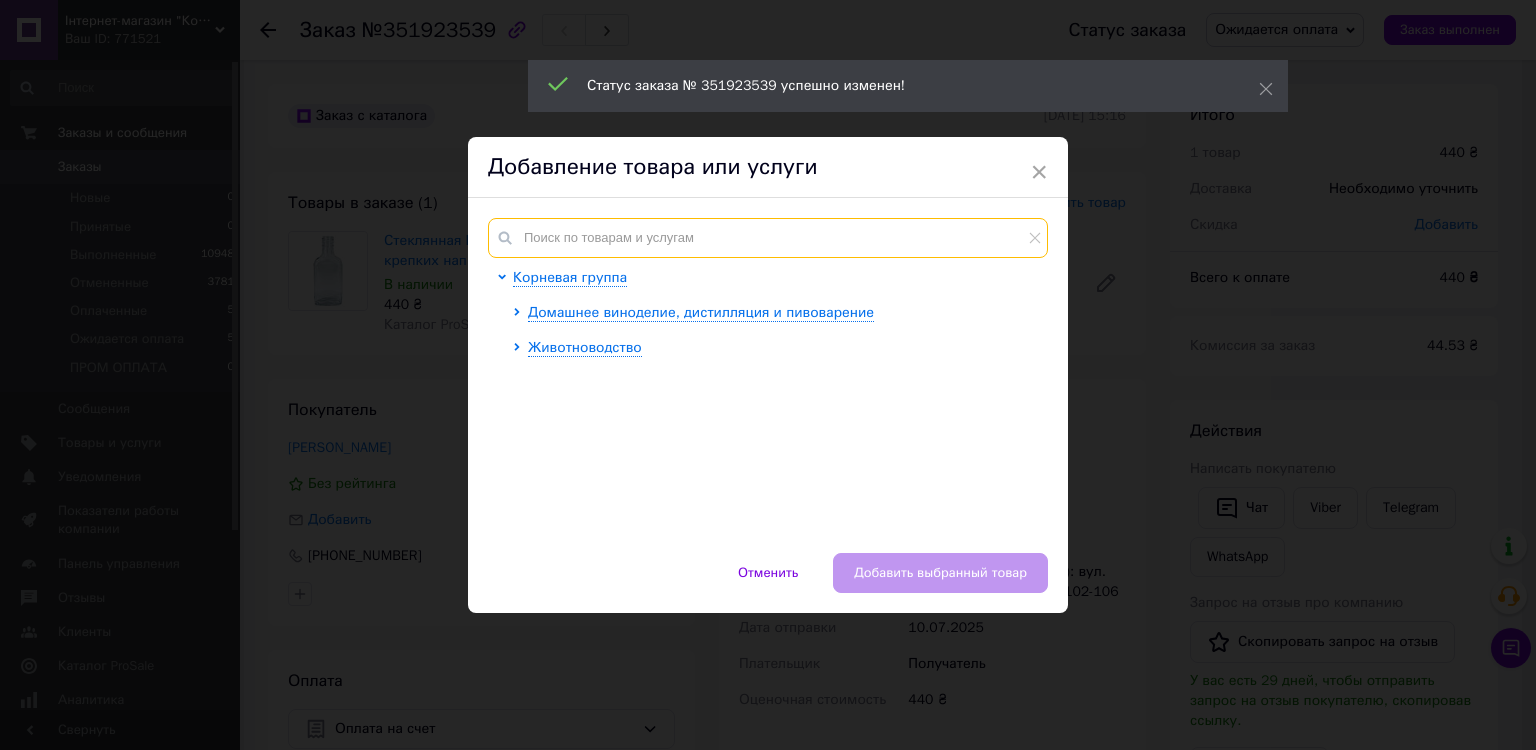 click at bounding box center [768, 238] 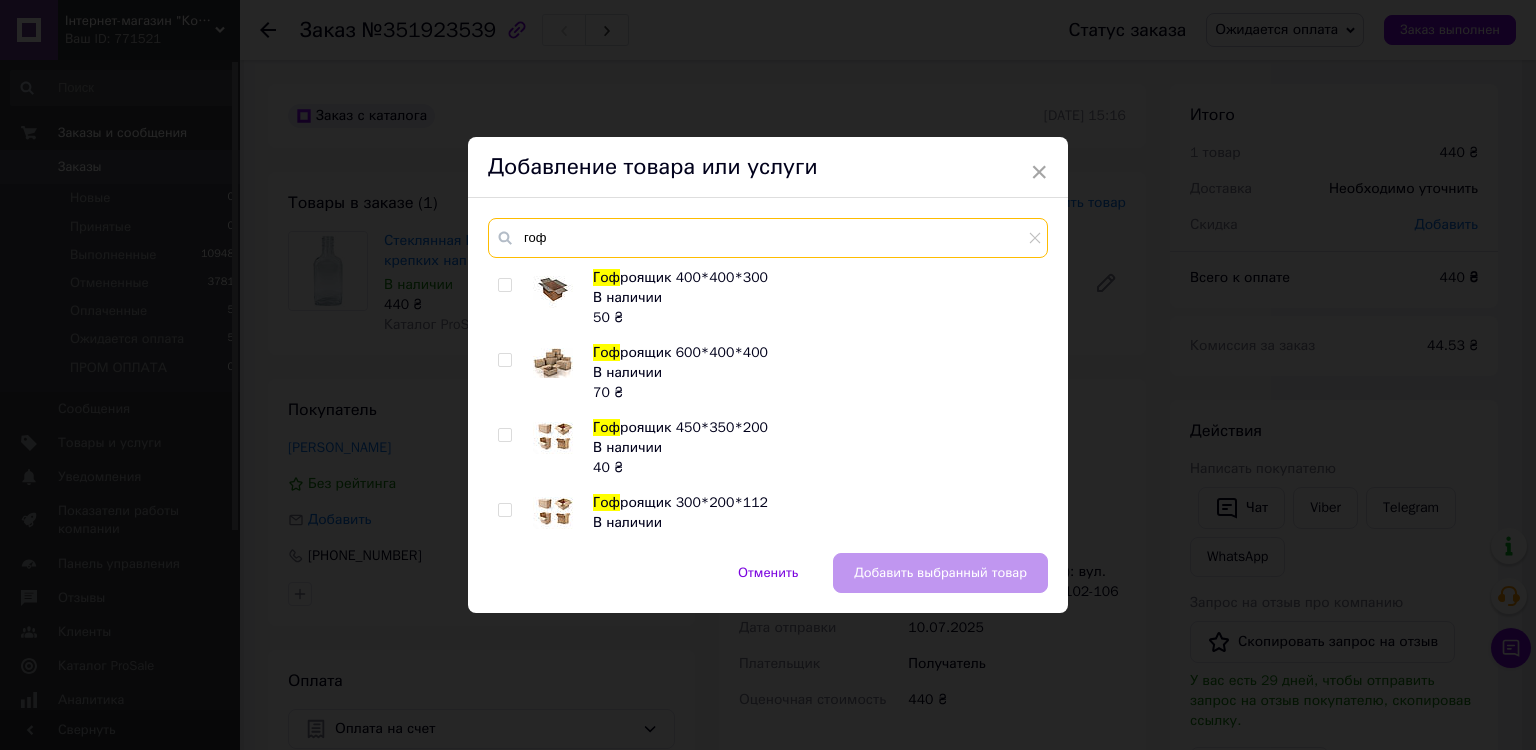 type on "гоф" 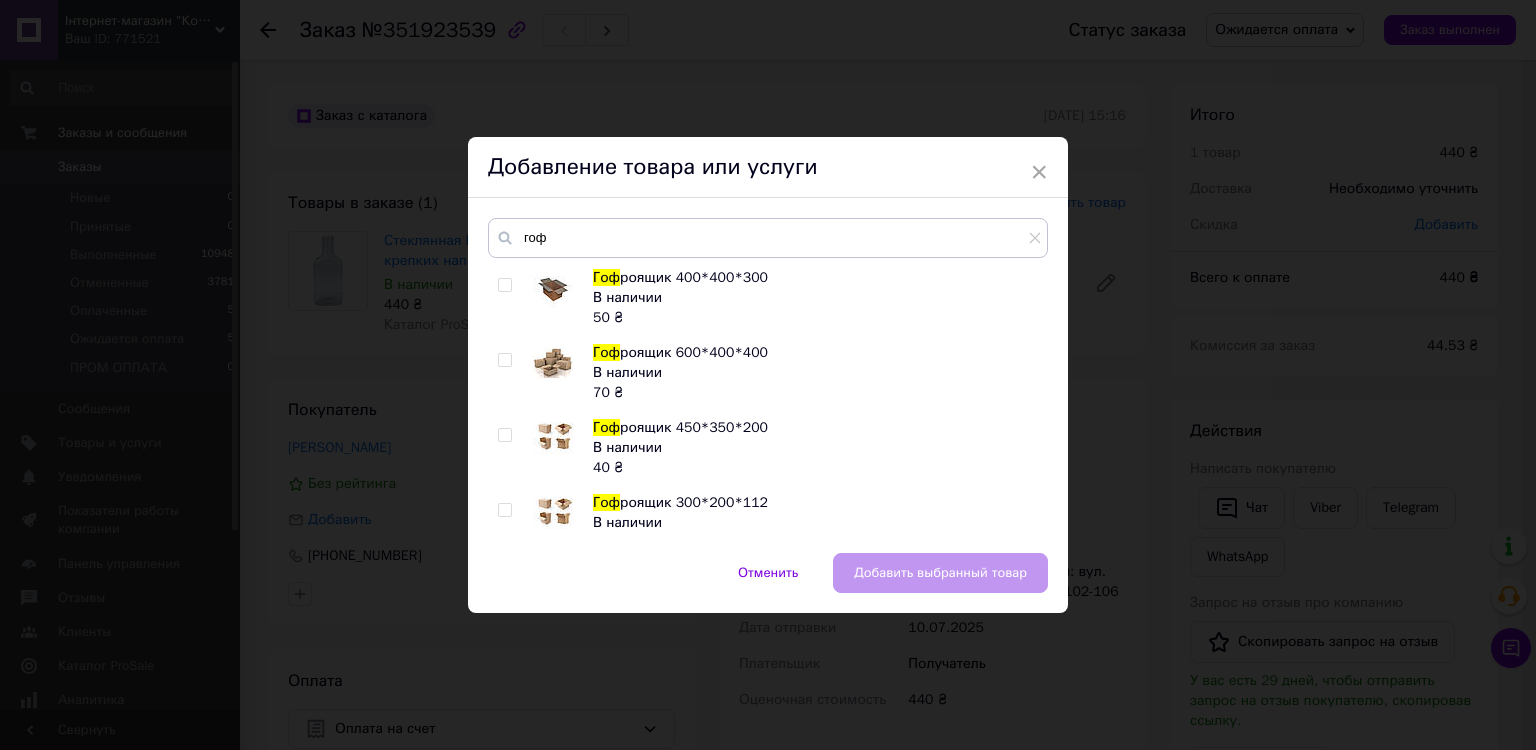 click at bounding box center (504, 435) 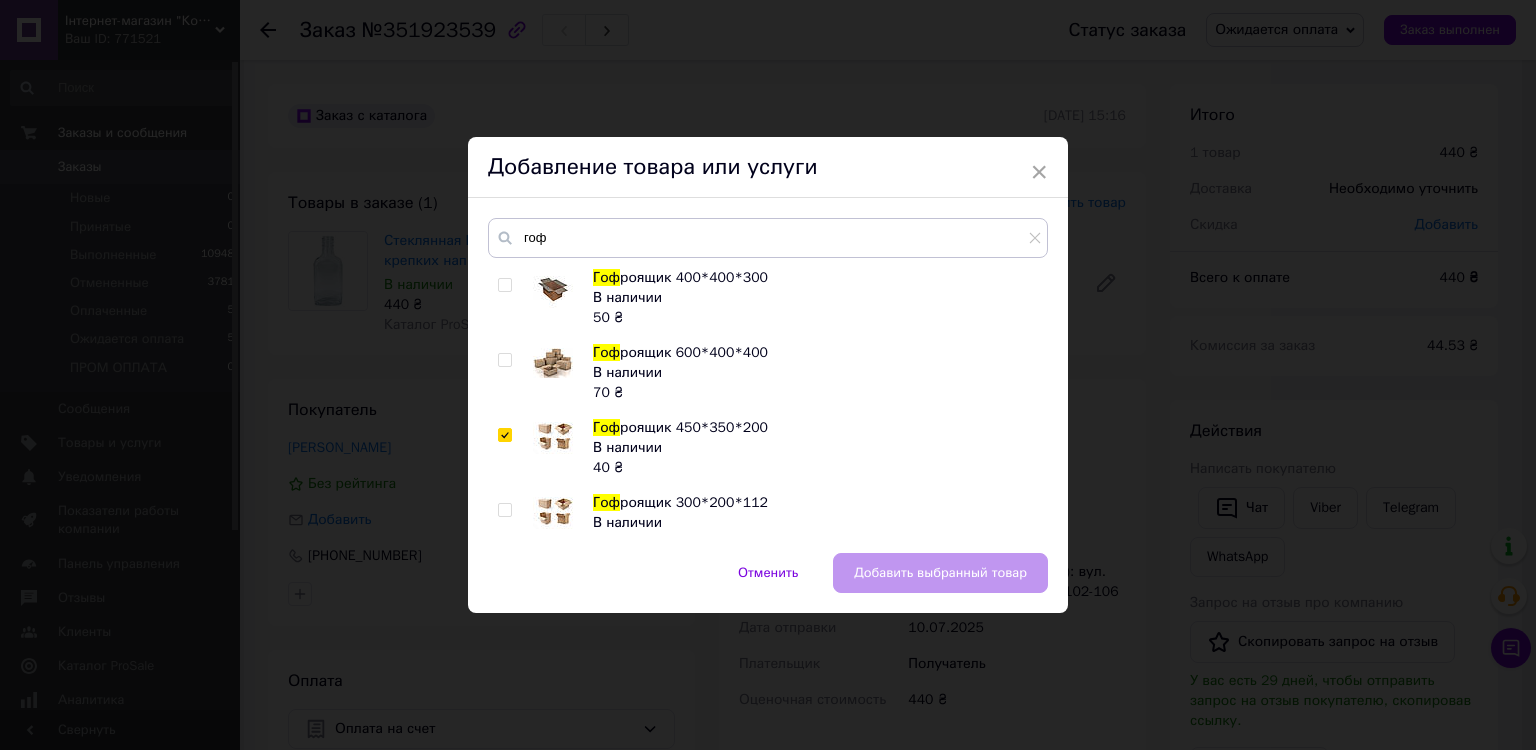 checkbox on "true" 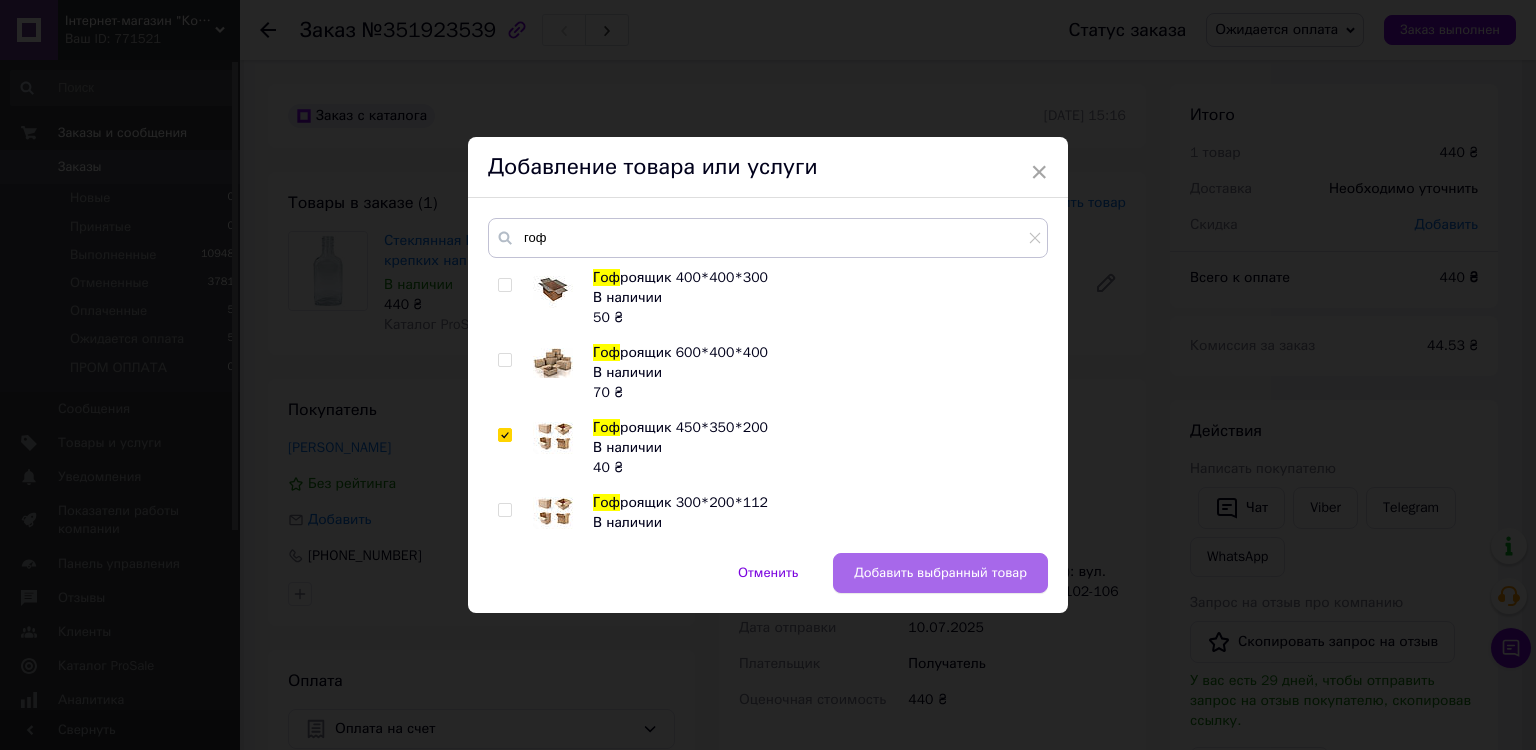 click on "Добавить выбранный товар" at bounding box center [940, 573] 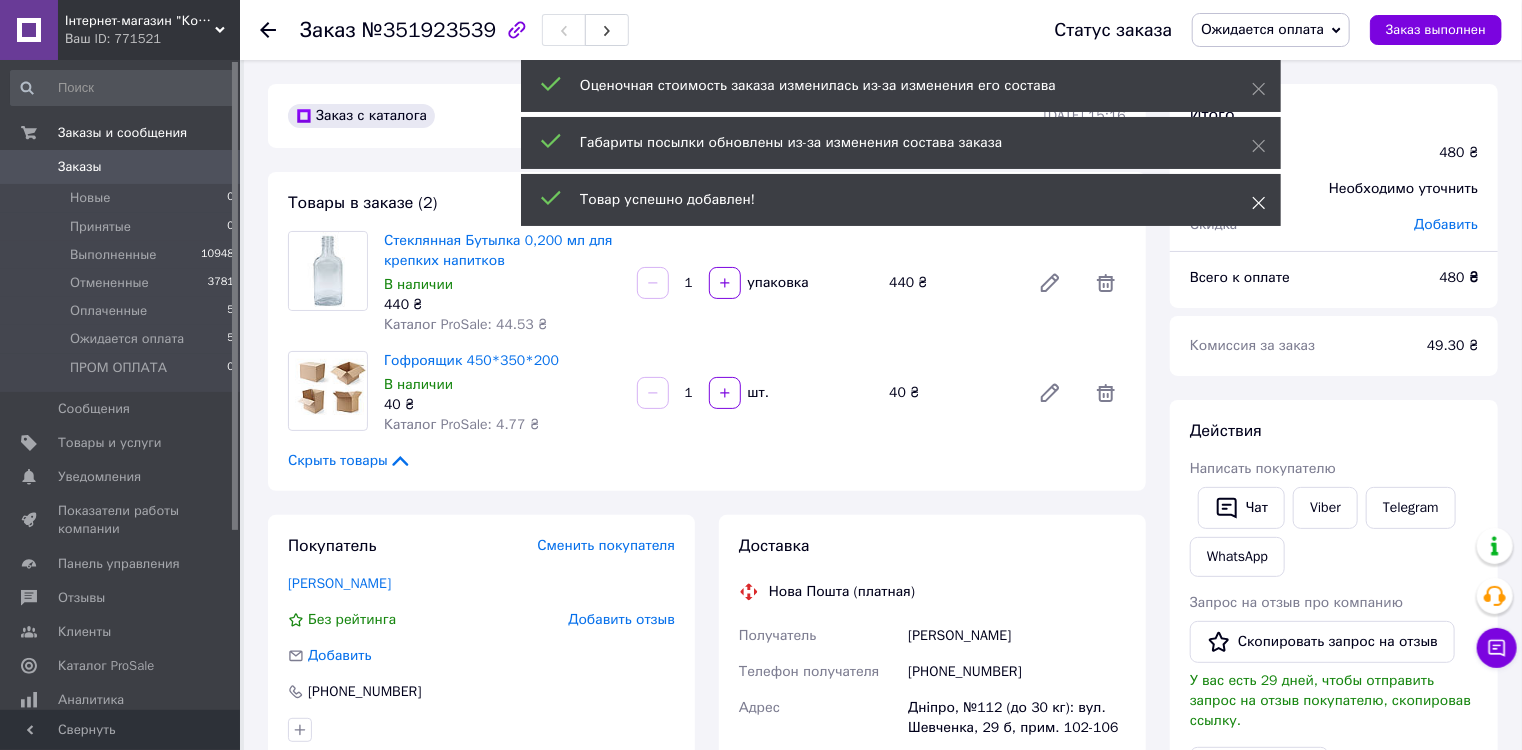 click 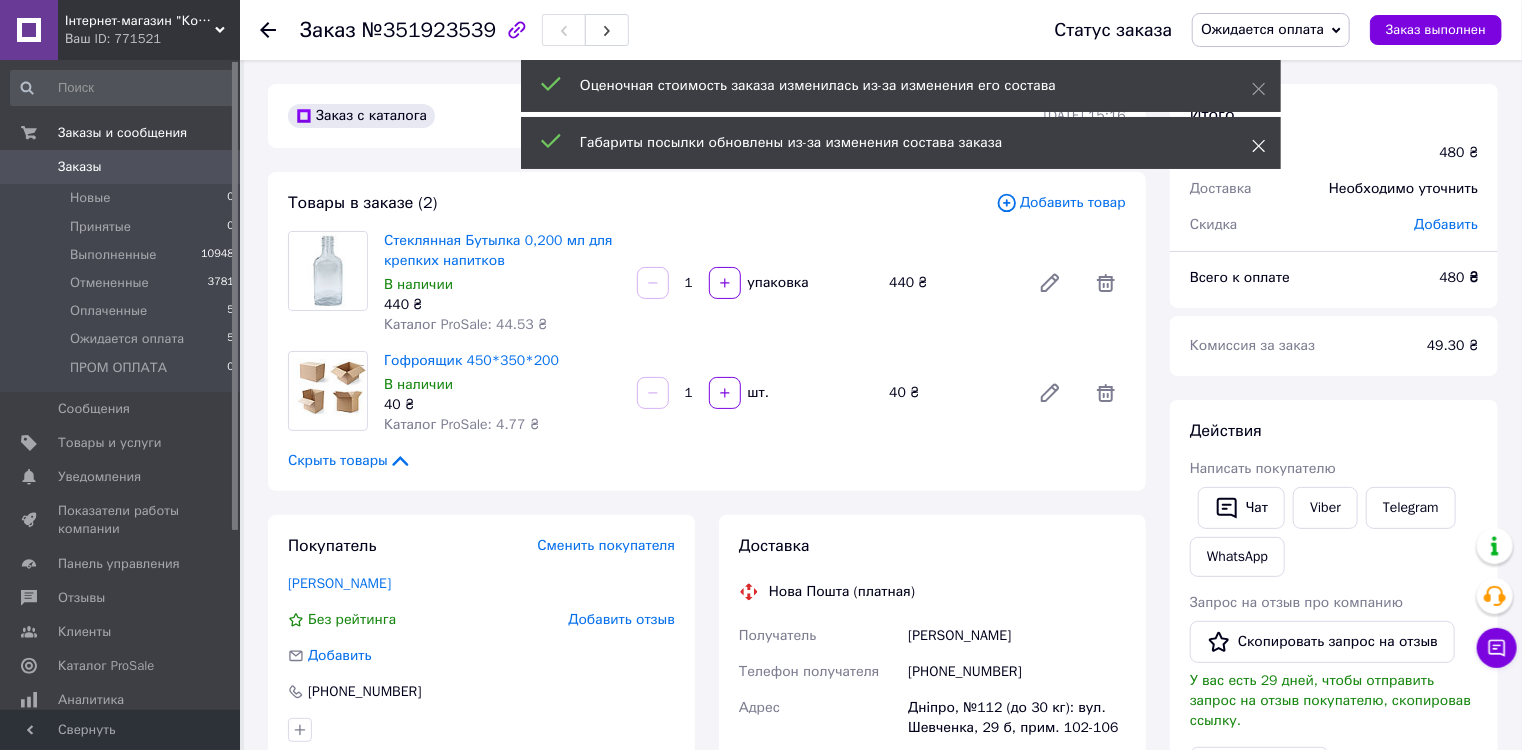 click 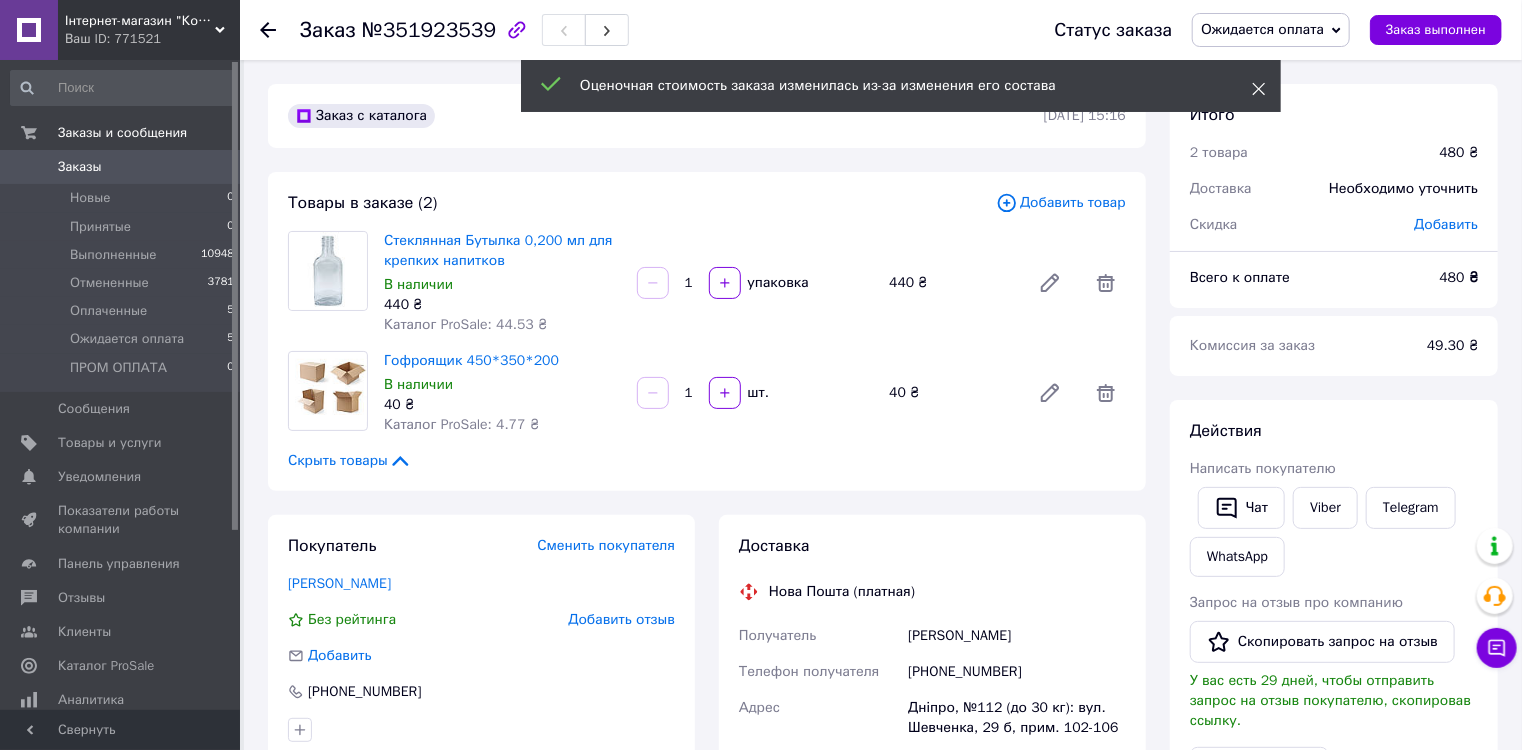 click 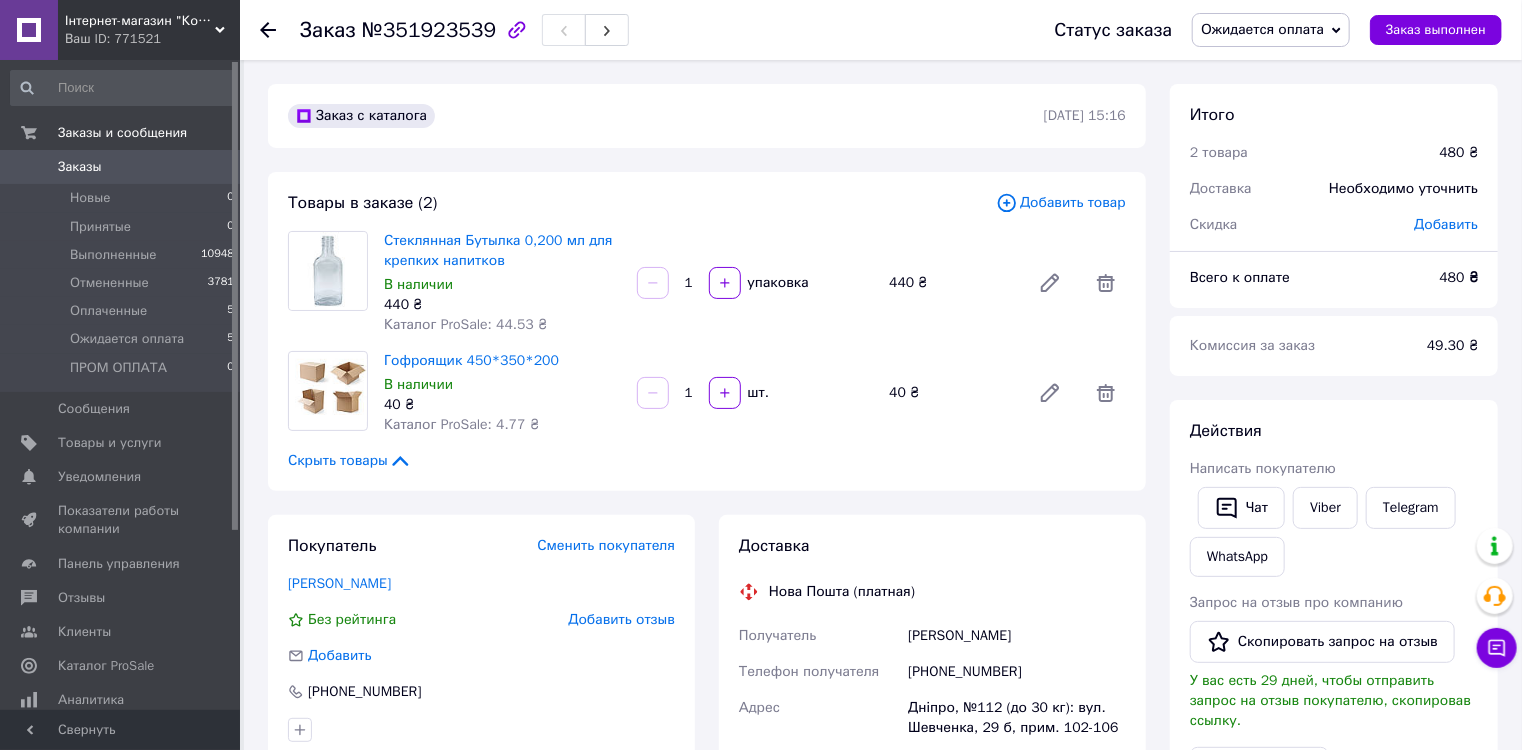 click on "Добавить товар" at bounding box center (1061, 203) 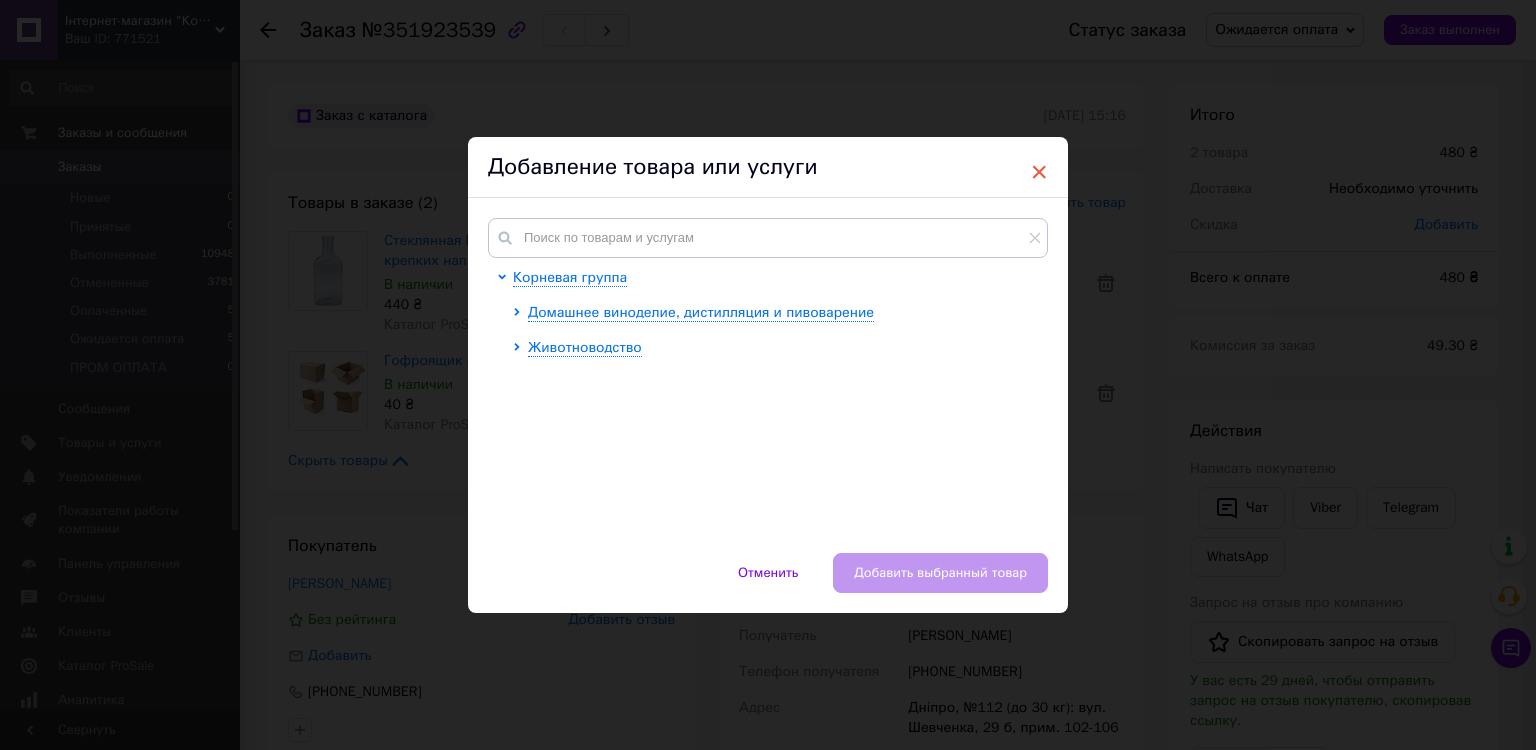 click on "×" at bounding box center [1039, 172] 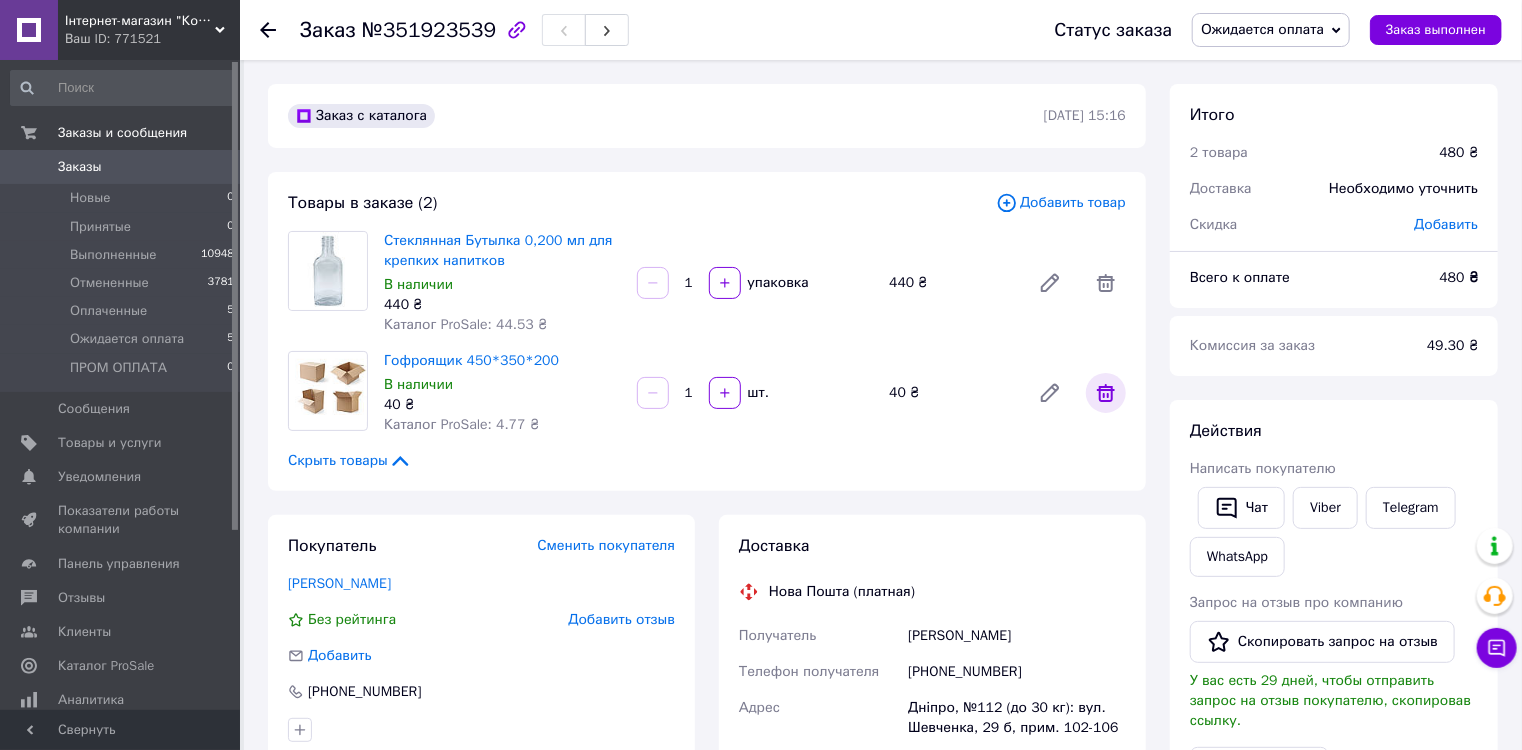 click 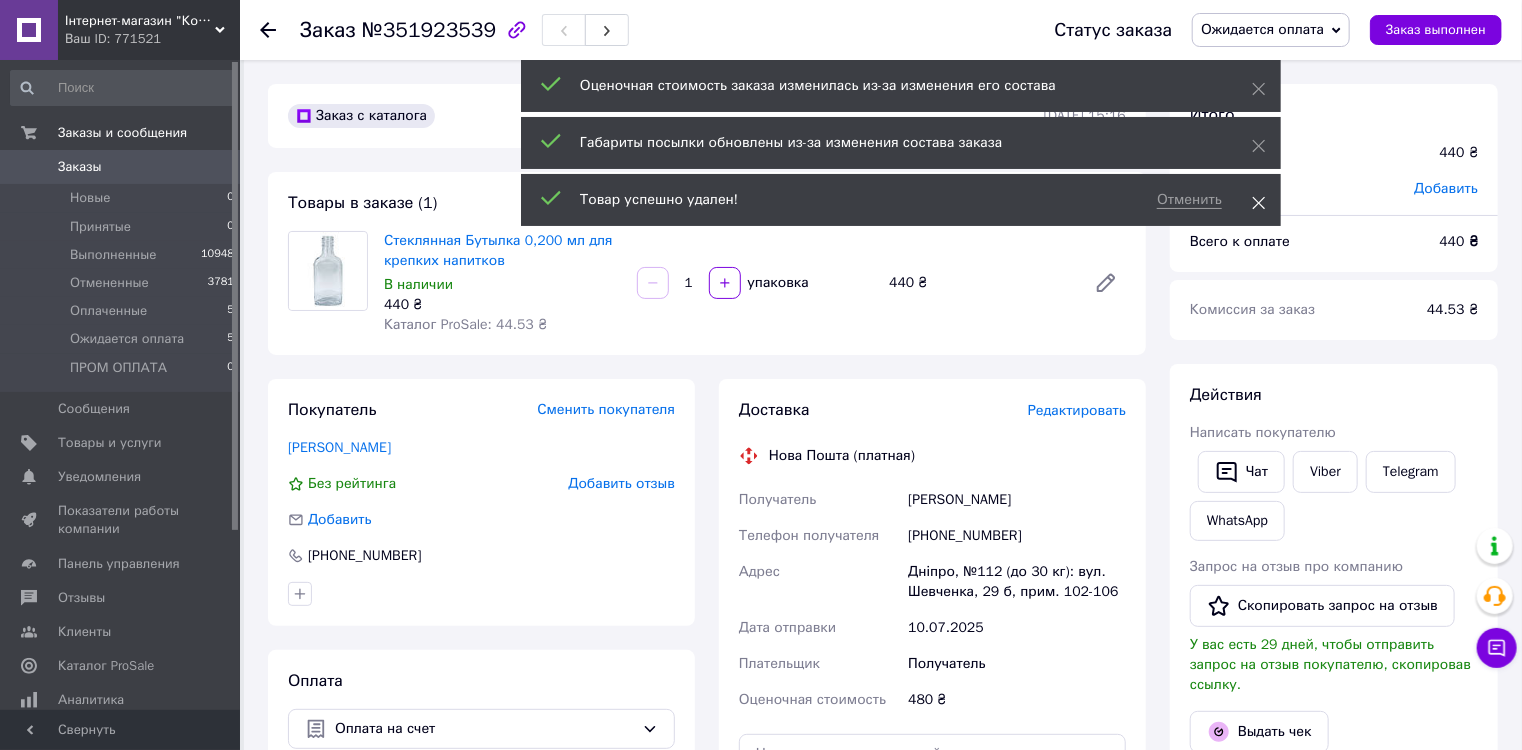 click 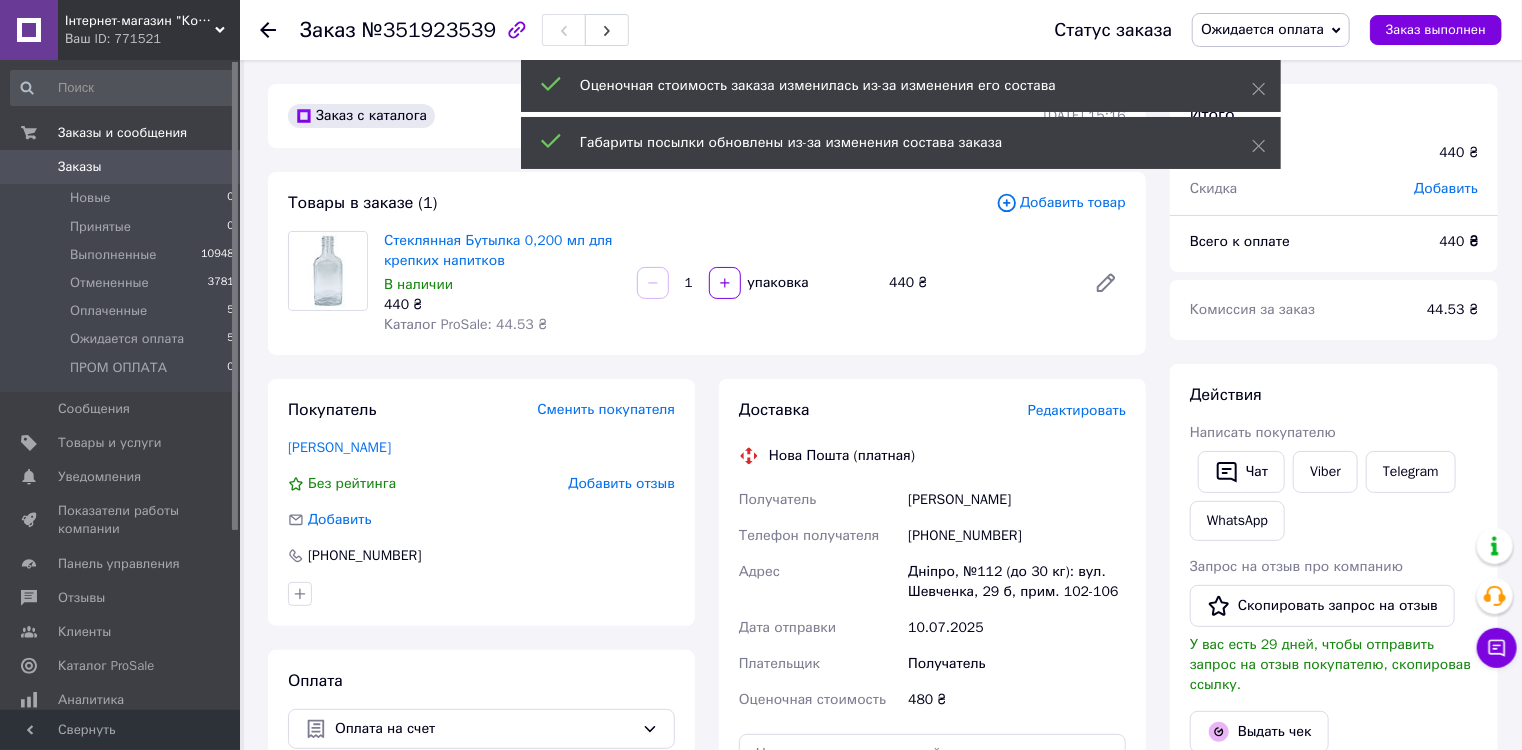 drag, startPoint x: 1240, startPoint y: 134, endPoint x: 1250, endPoint y: 140, distance: 11.661903 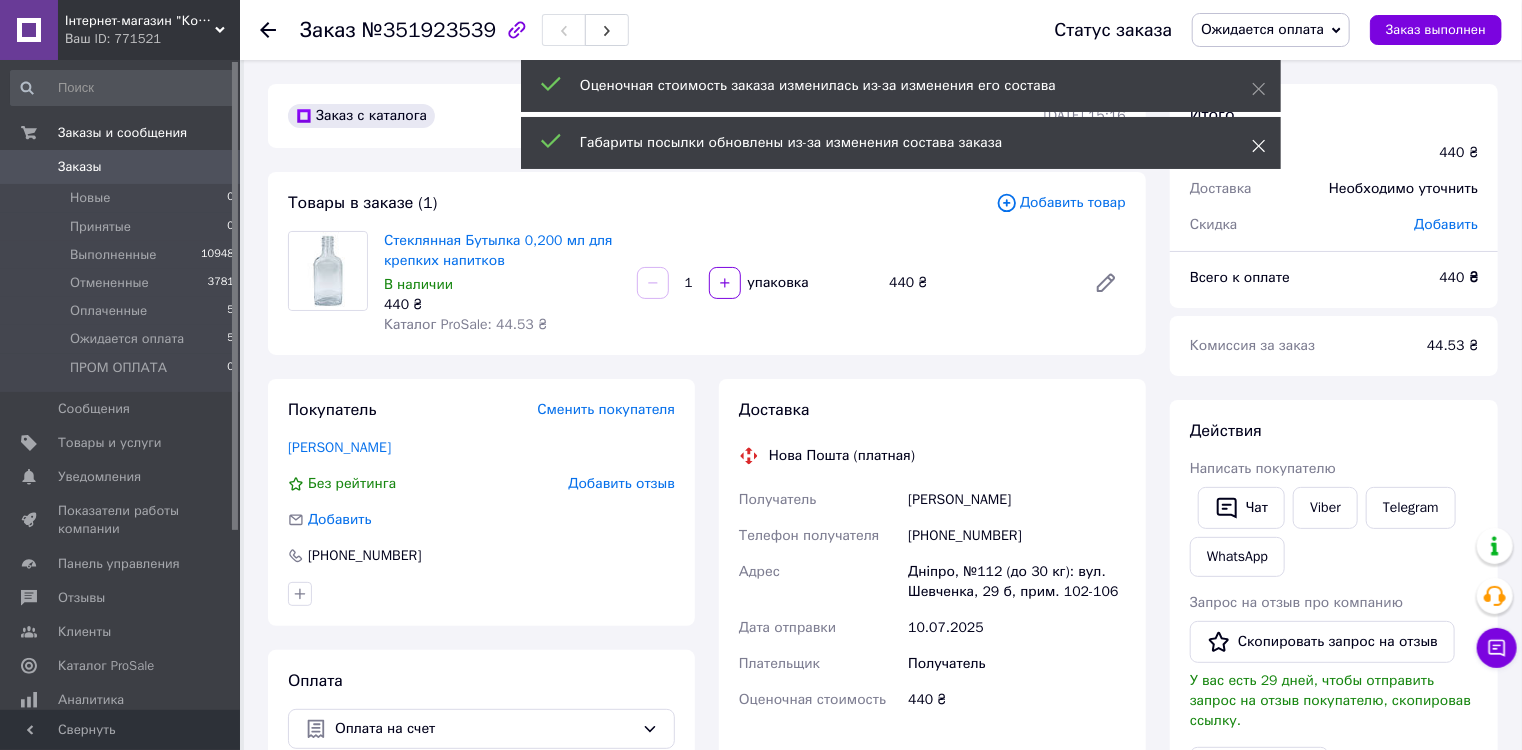 click 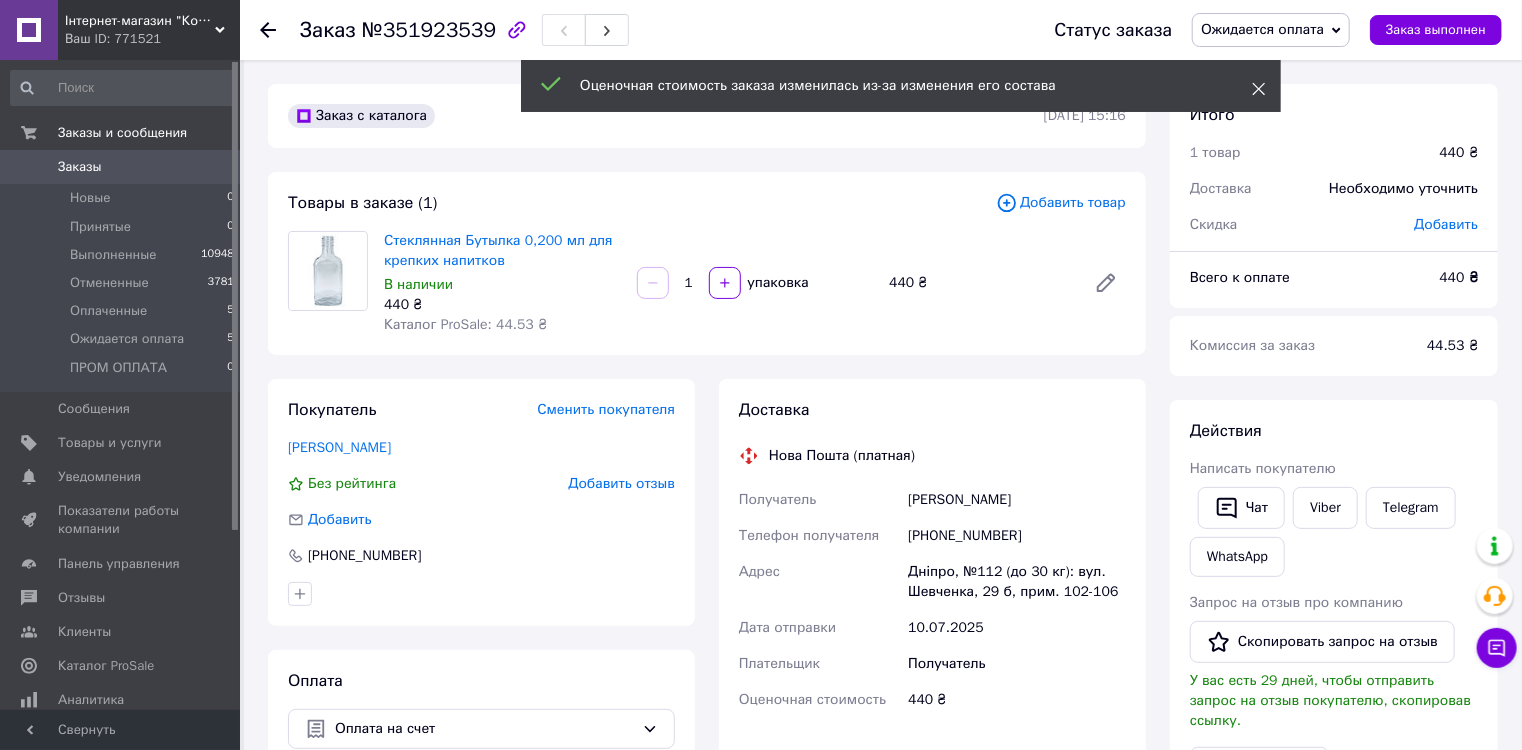click 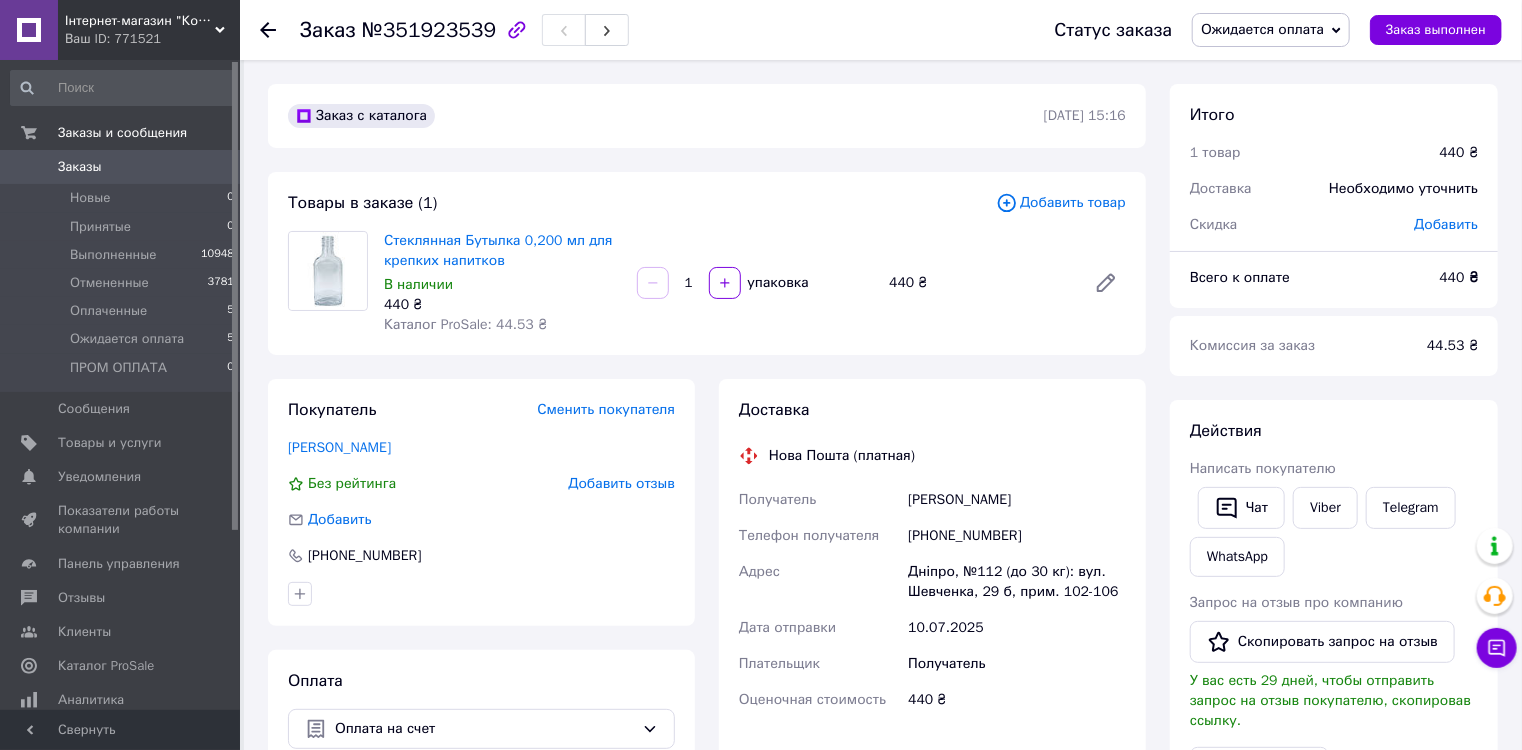 click on "Добавить товар" at bounding box center (1061, 203) 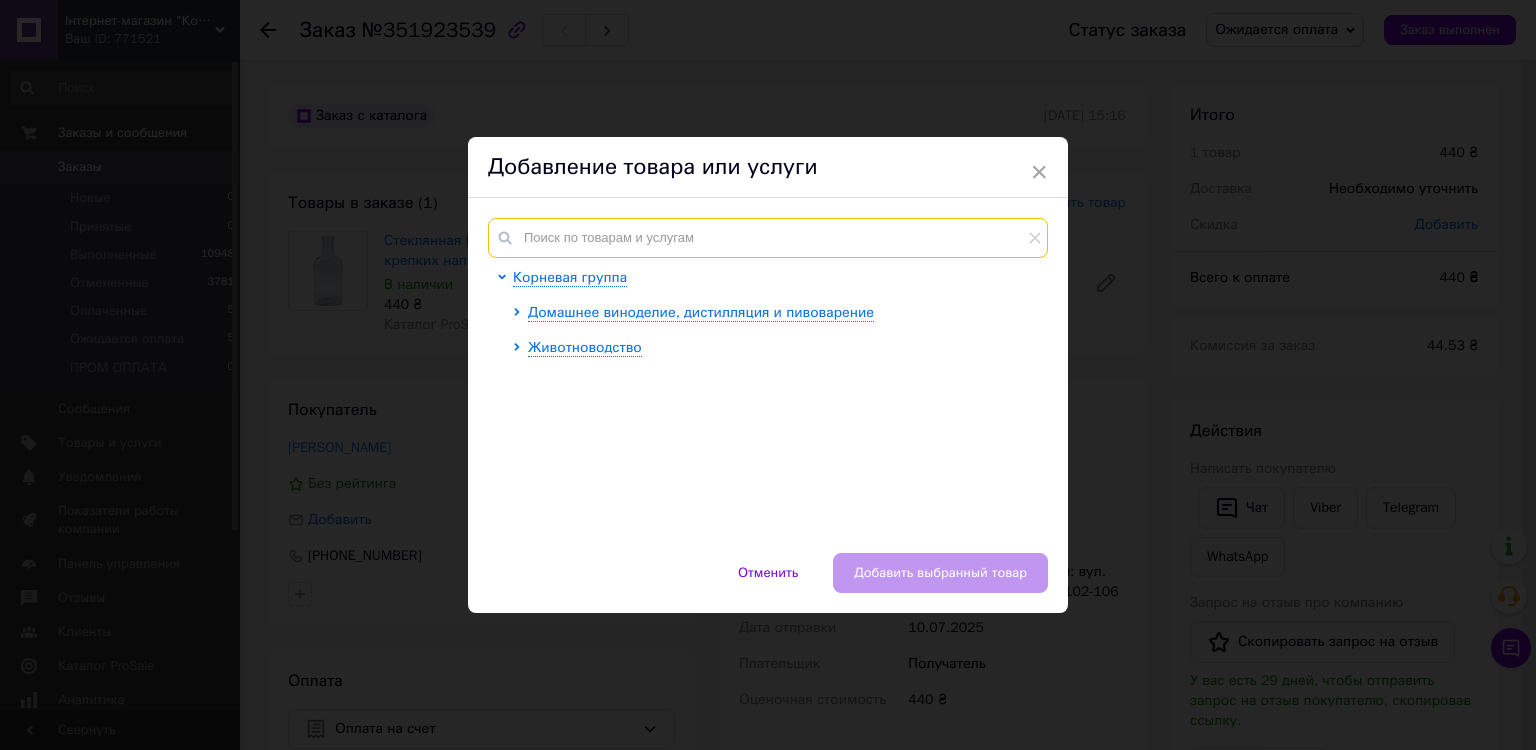 click at bounding box center [768, 238] 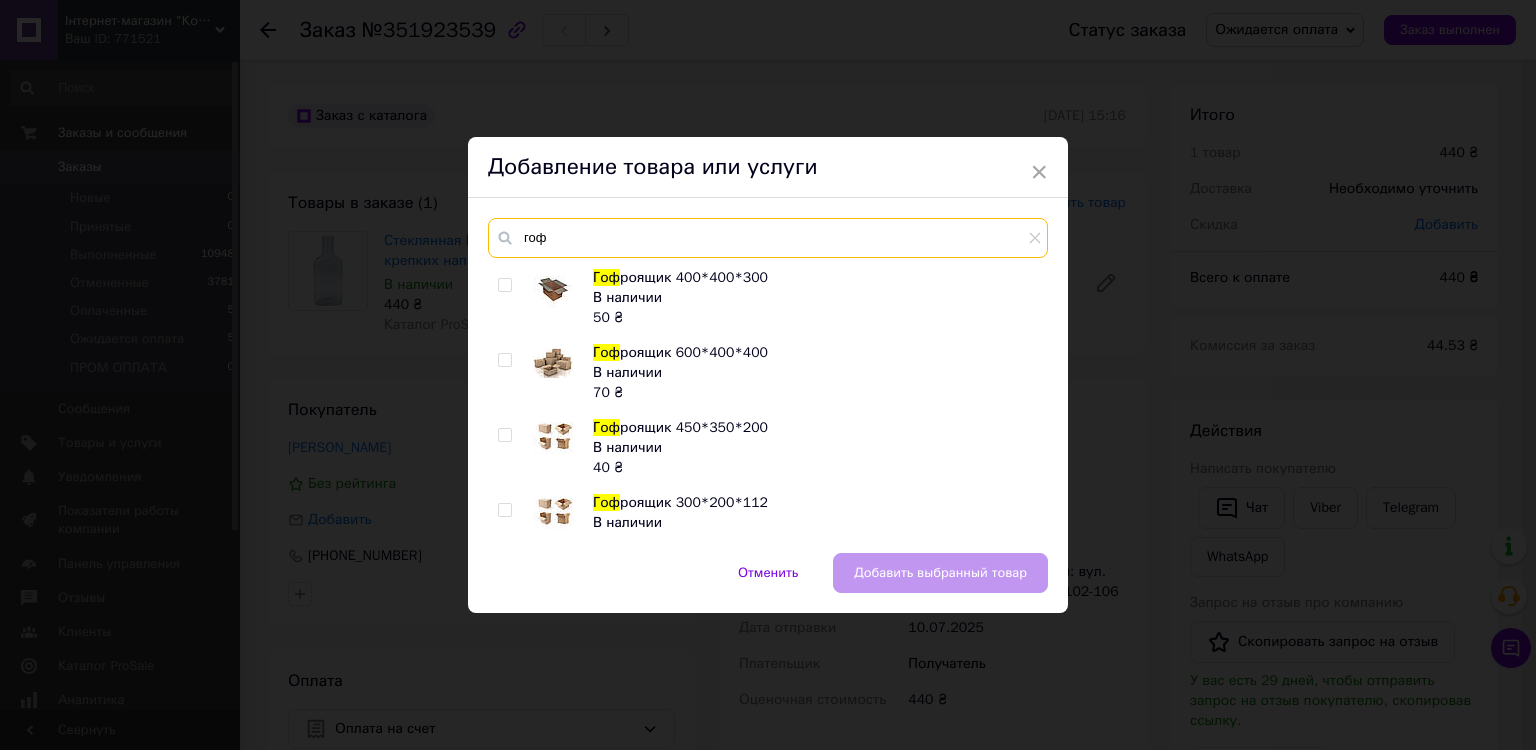 type on "гоф" 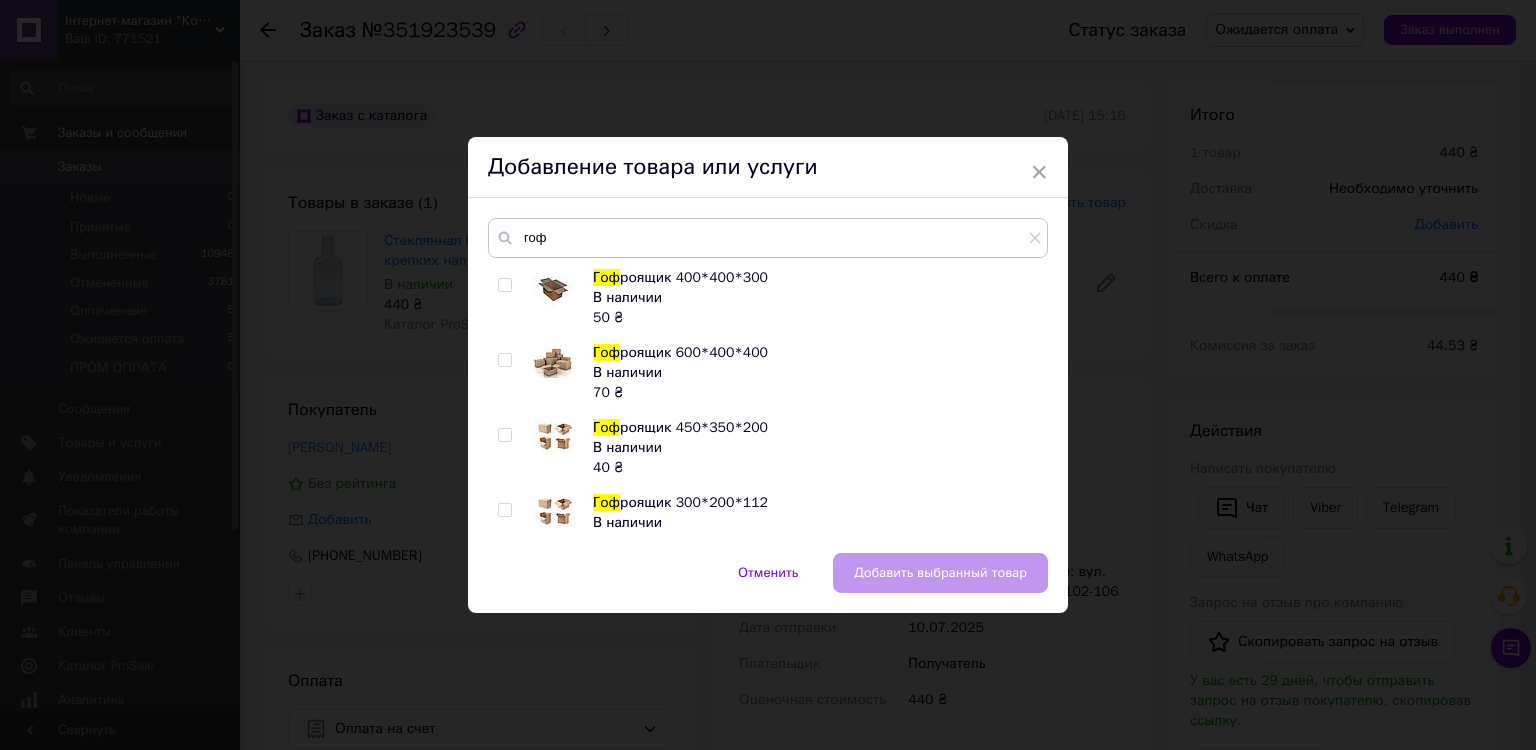 click on "Гоф роящик 400*400*300 В наличии 50   ₴ Гоф роящик 600*400*400 В наличии 70   ₴ Гоф роящик 450*350*200 В наличии 40   ₴ Гоф роящик 300*200*112 В наличии 15   ₴" at bounding box center [767, 400] 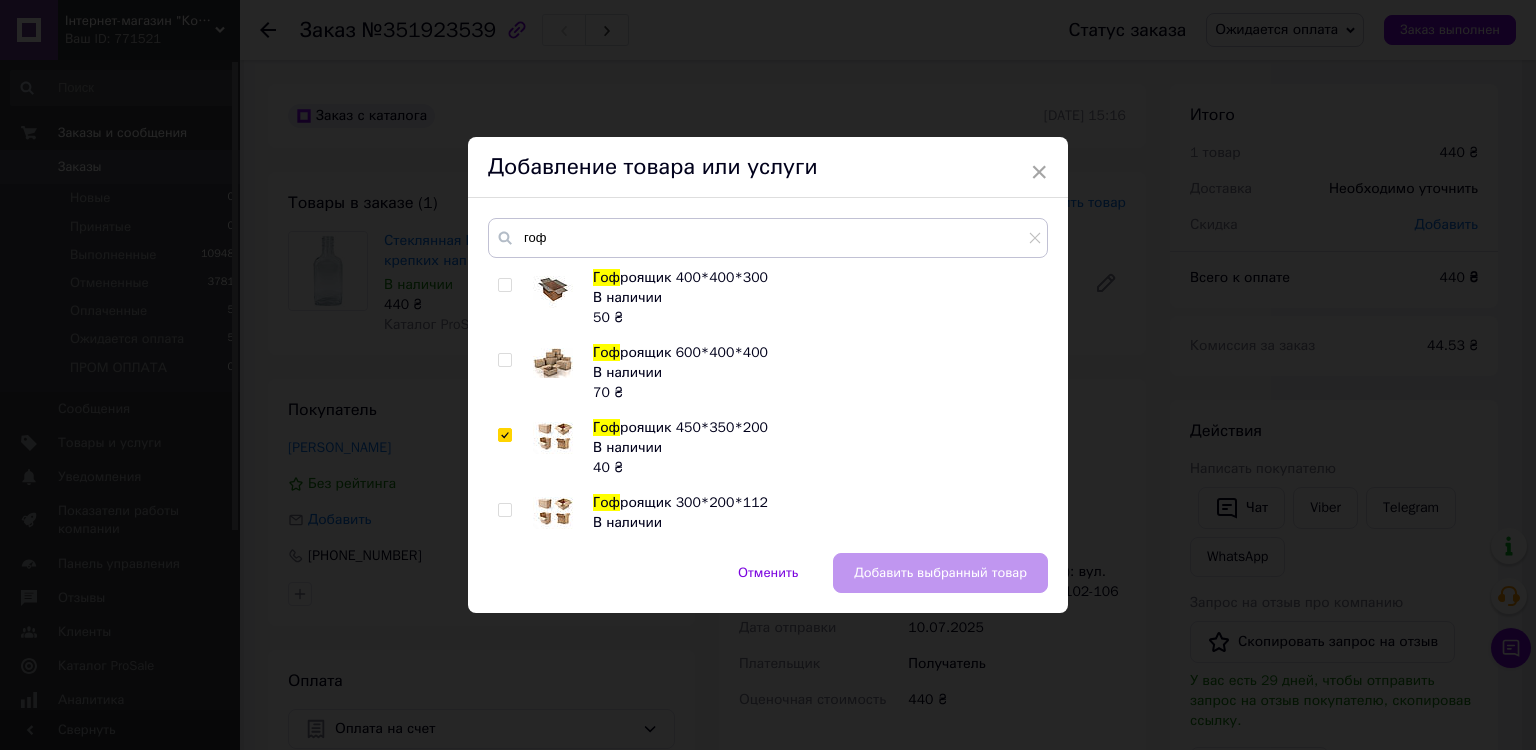 checkbox on "true" 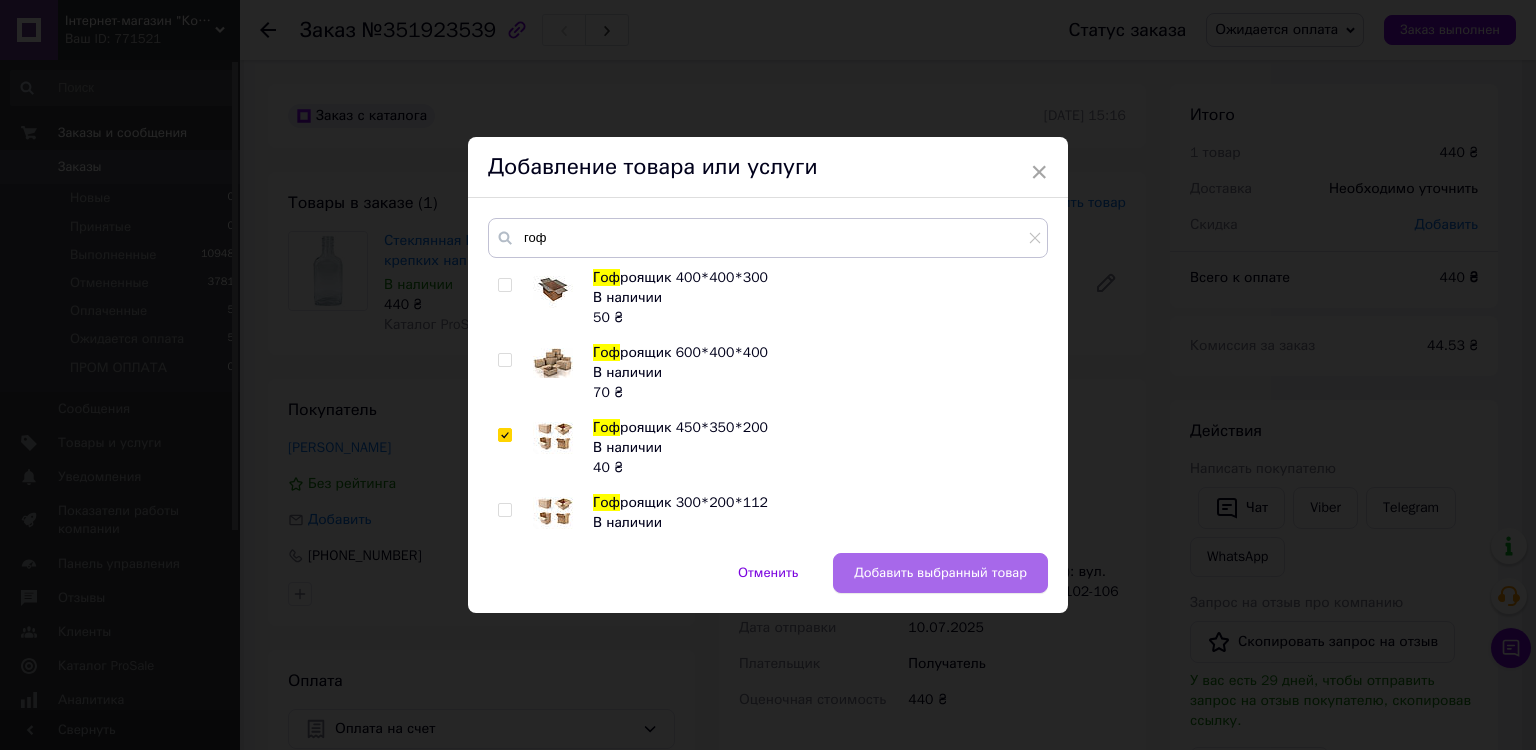 click on "Добавить выбранный товар" at bounding box center (940, 573) 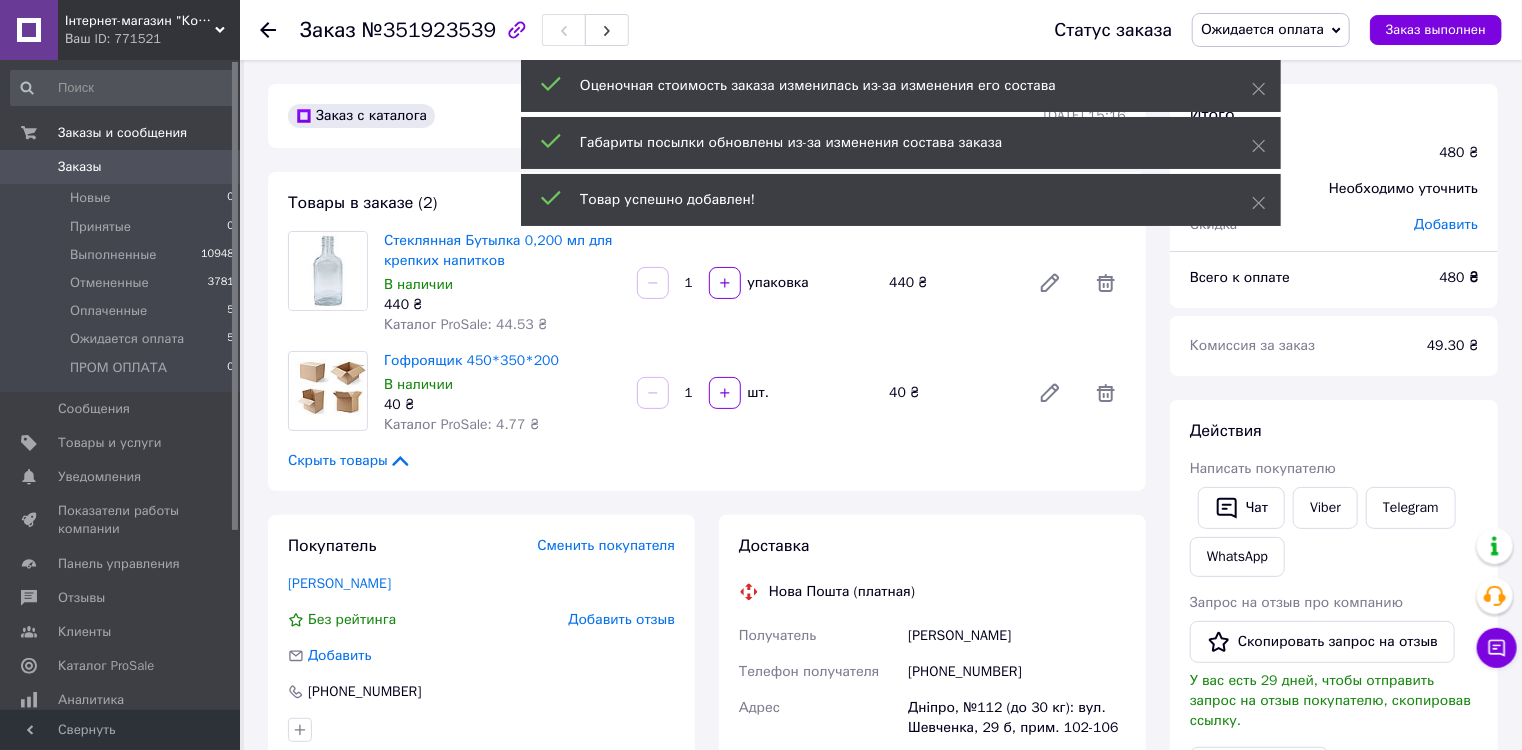 scroll, scrollTop: 240, scrollLeft: 0, axis: vertical 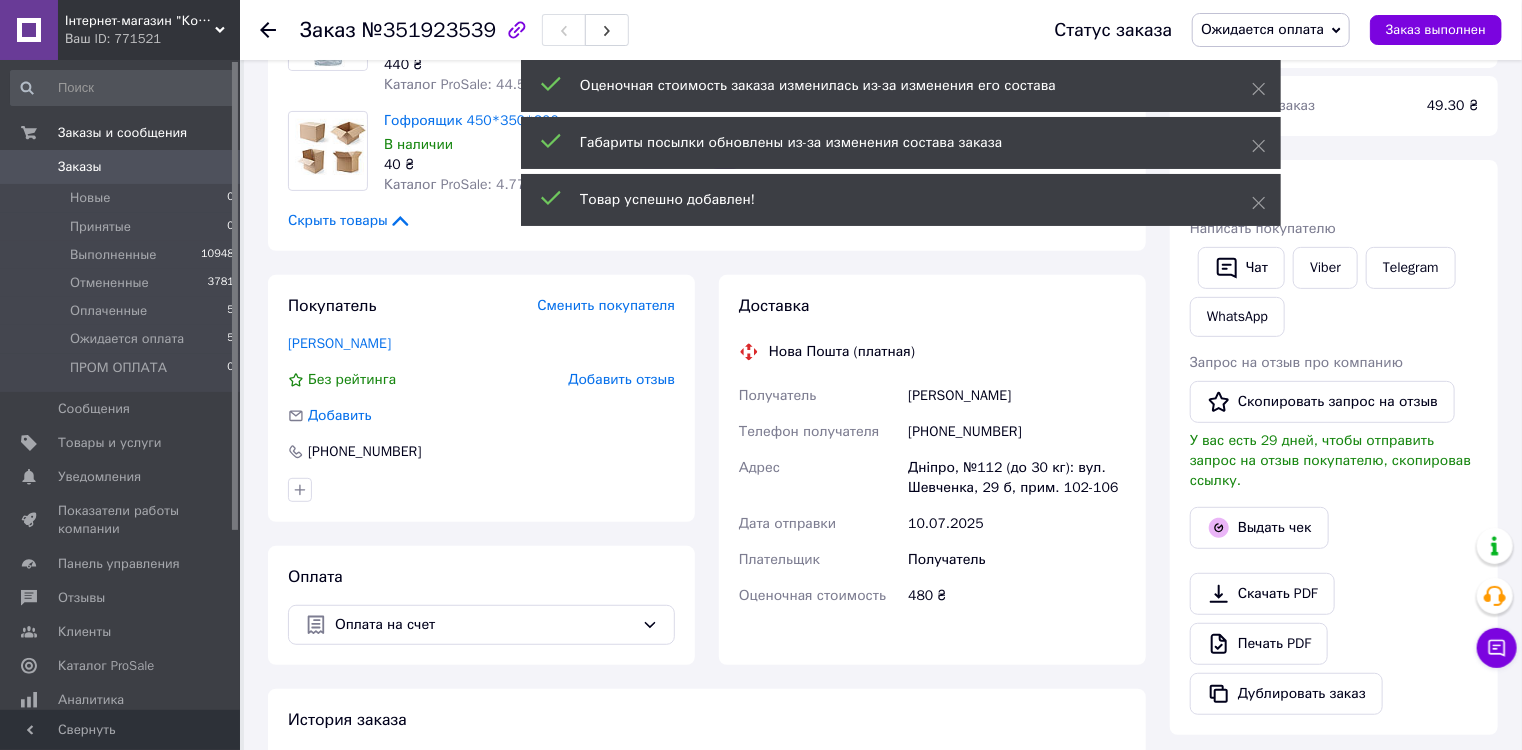 click on "[PHONE_NUMBER]" at bounding box center (1017, 432) 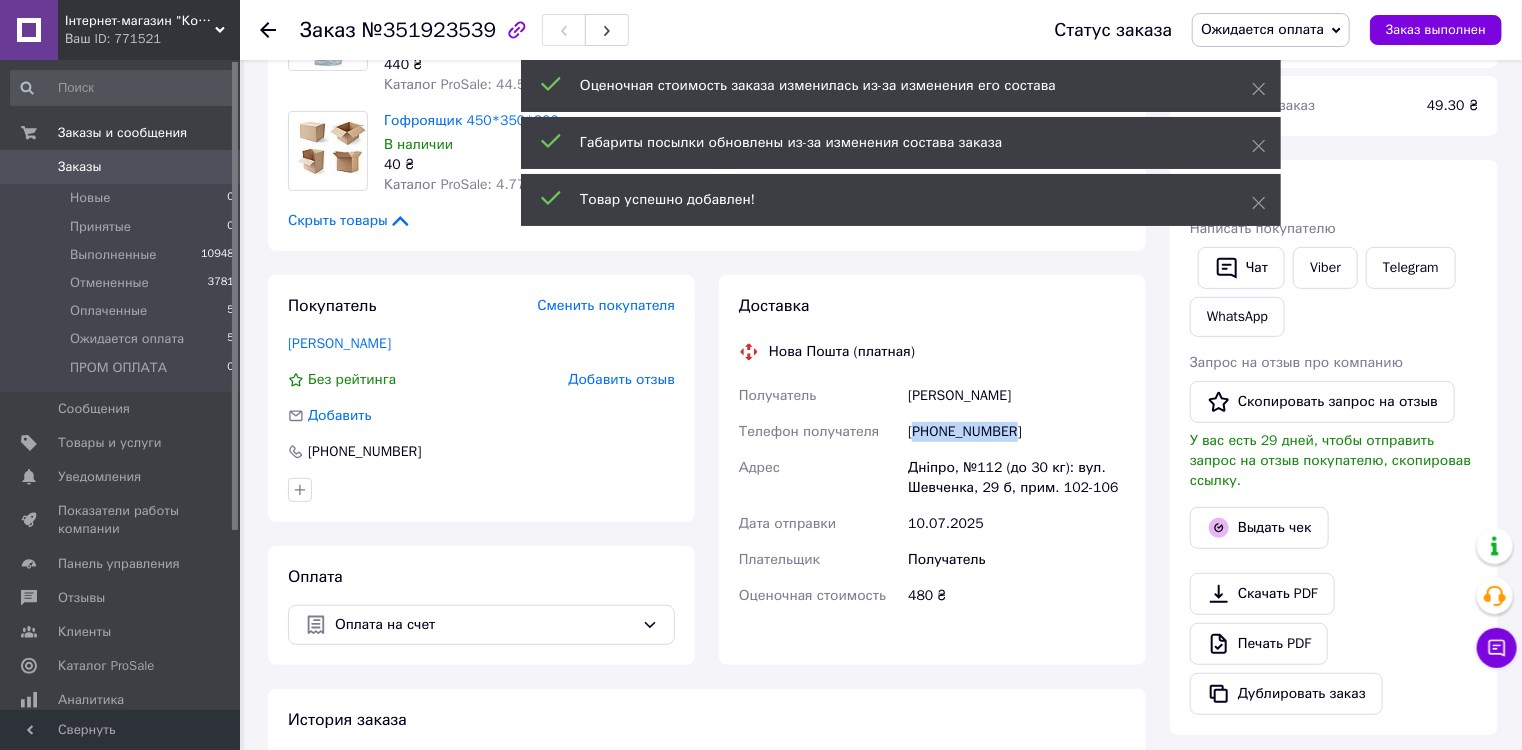 click on "[PHONE_NUMBER]" at bounding box center [1017, 432] 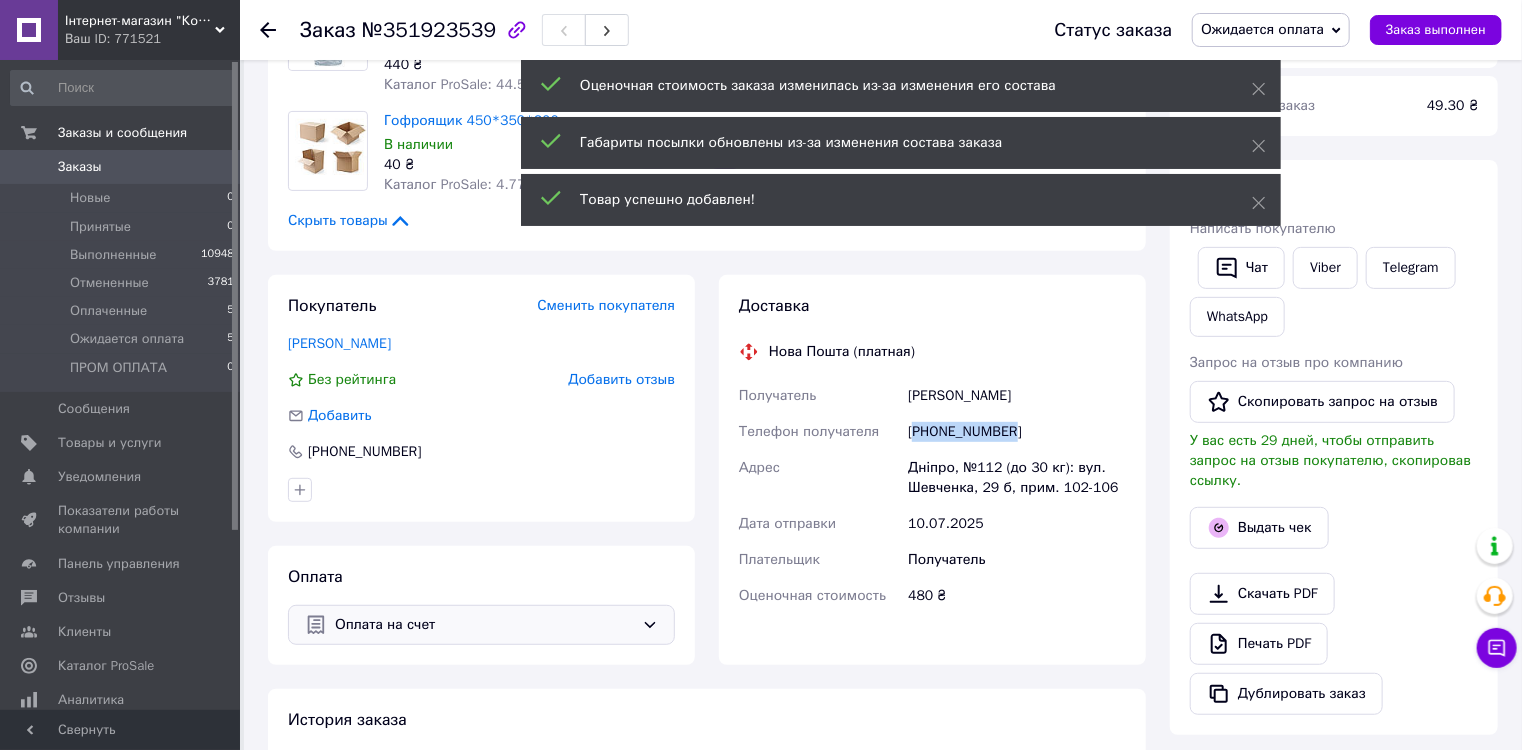 copy on "380991618948" 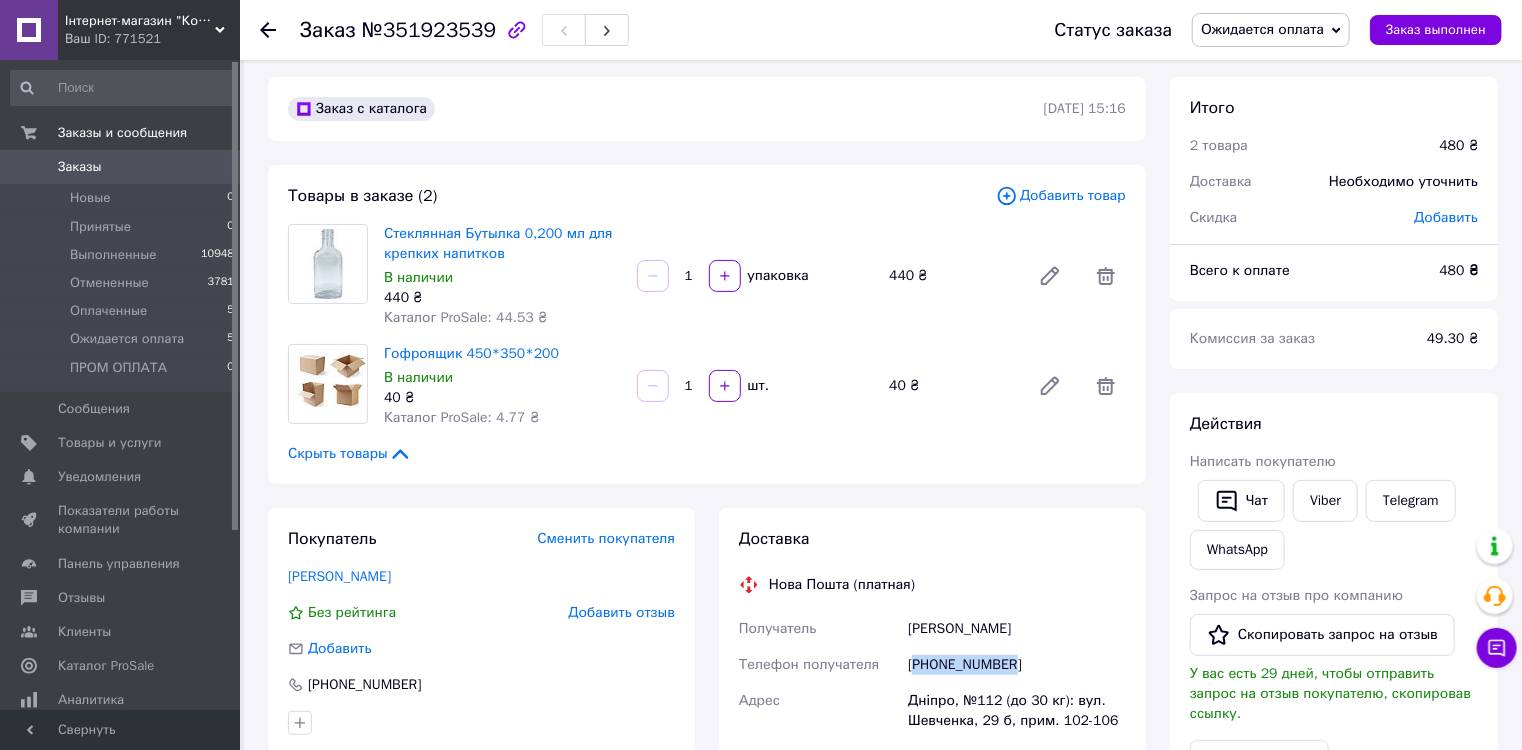 scroll, scrollTop: 0, scrollLeft: 0, axis: both 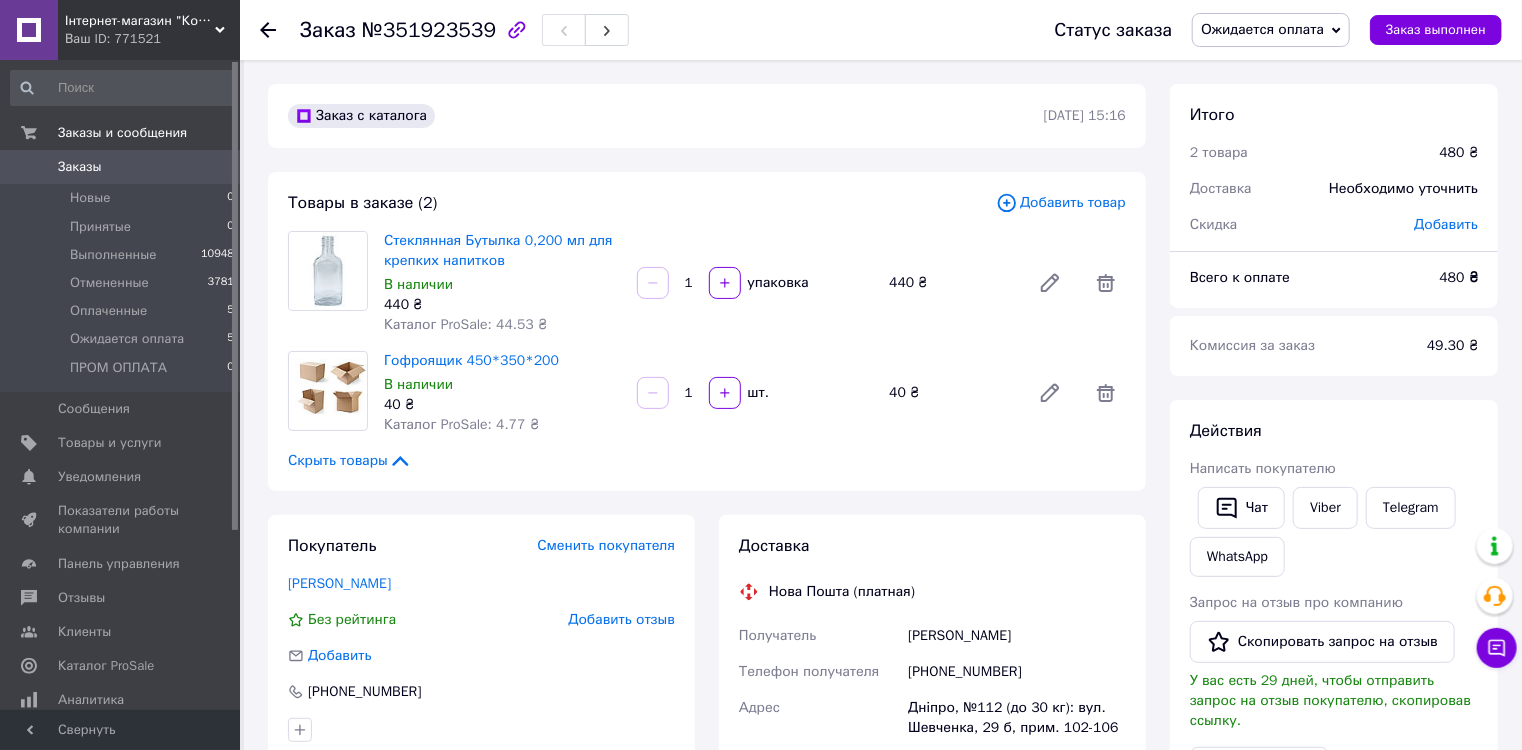 click on "№351923539" at bounding box center (429, 30) 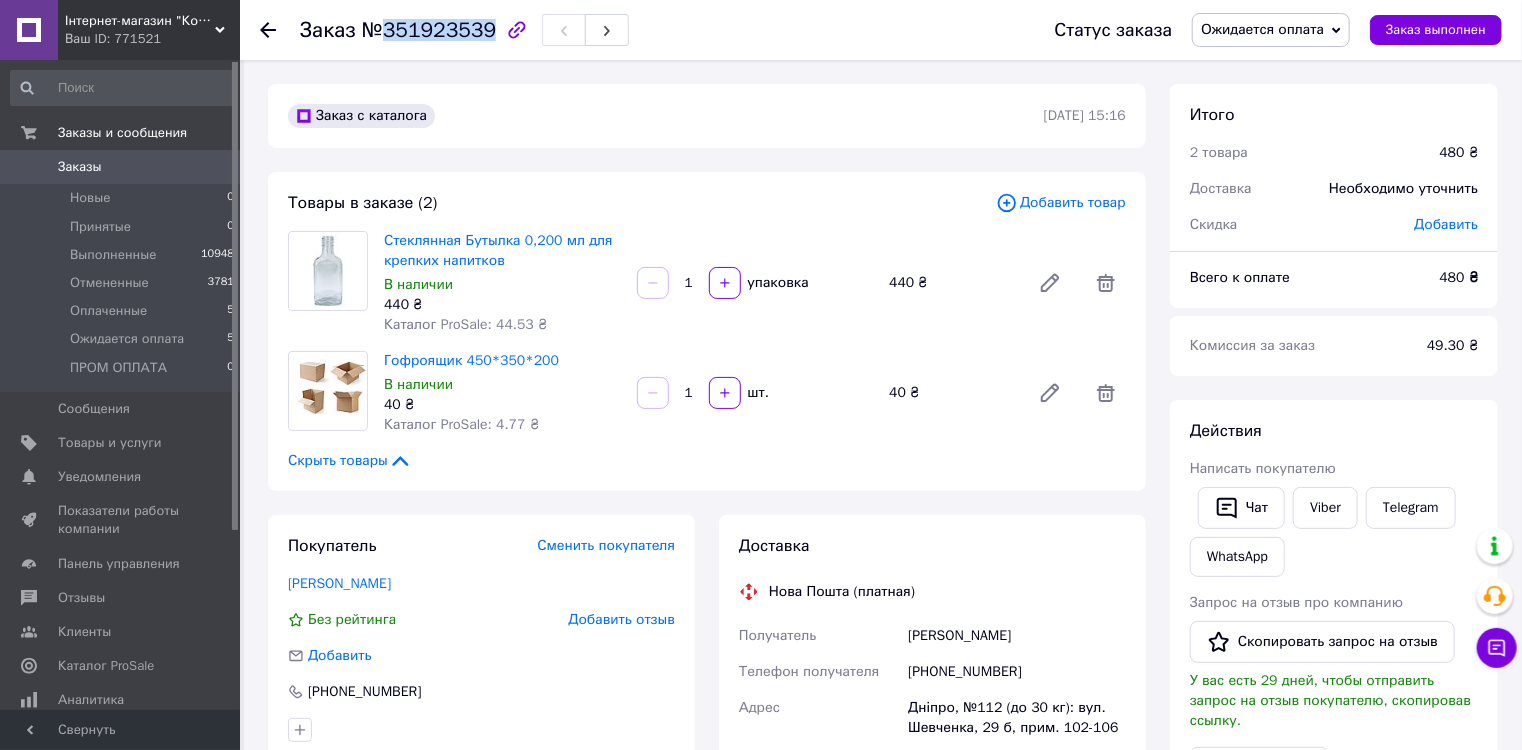 click on "№351923539" at bounding box center (429, 30) 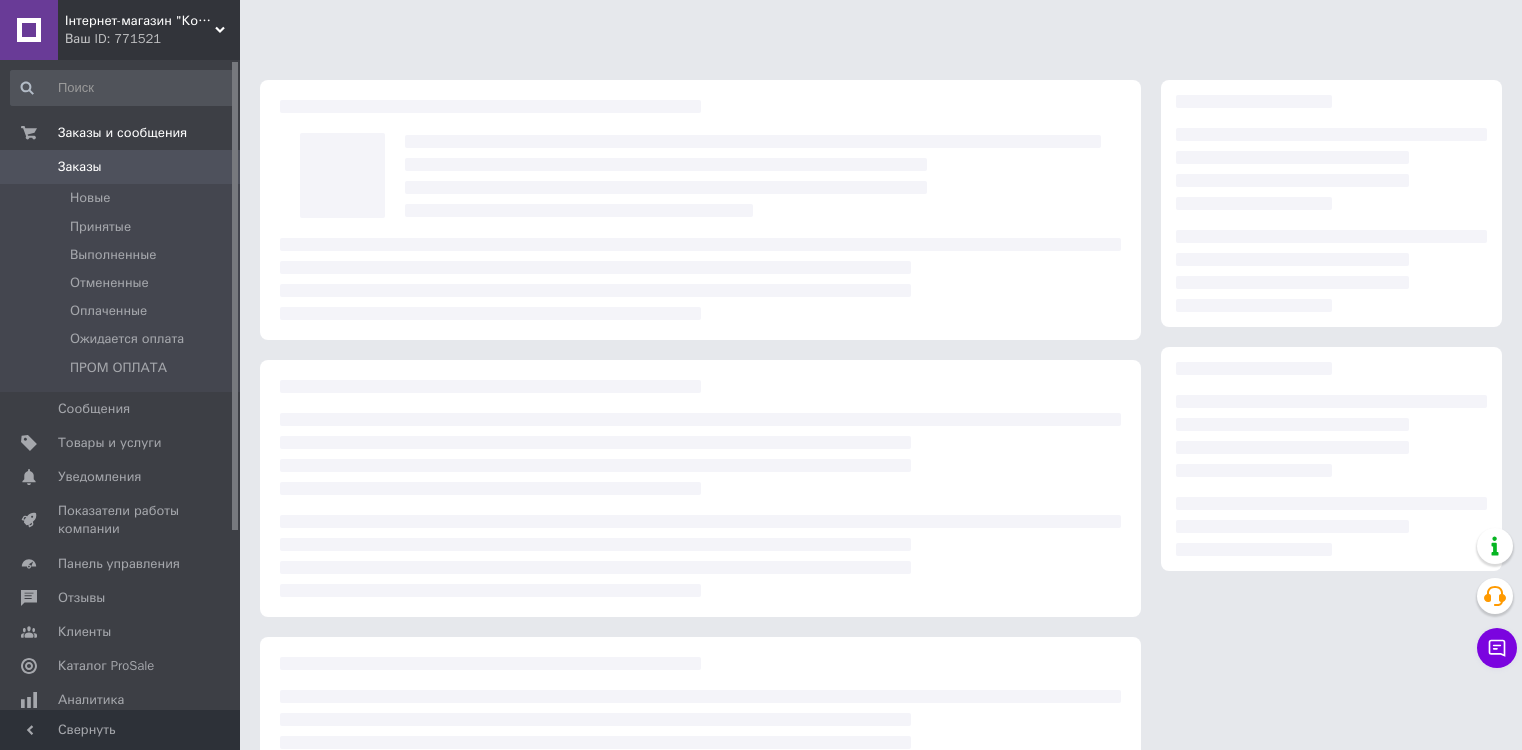scroll, scrollTop: 0, scrollLeft: 0, axis: both 